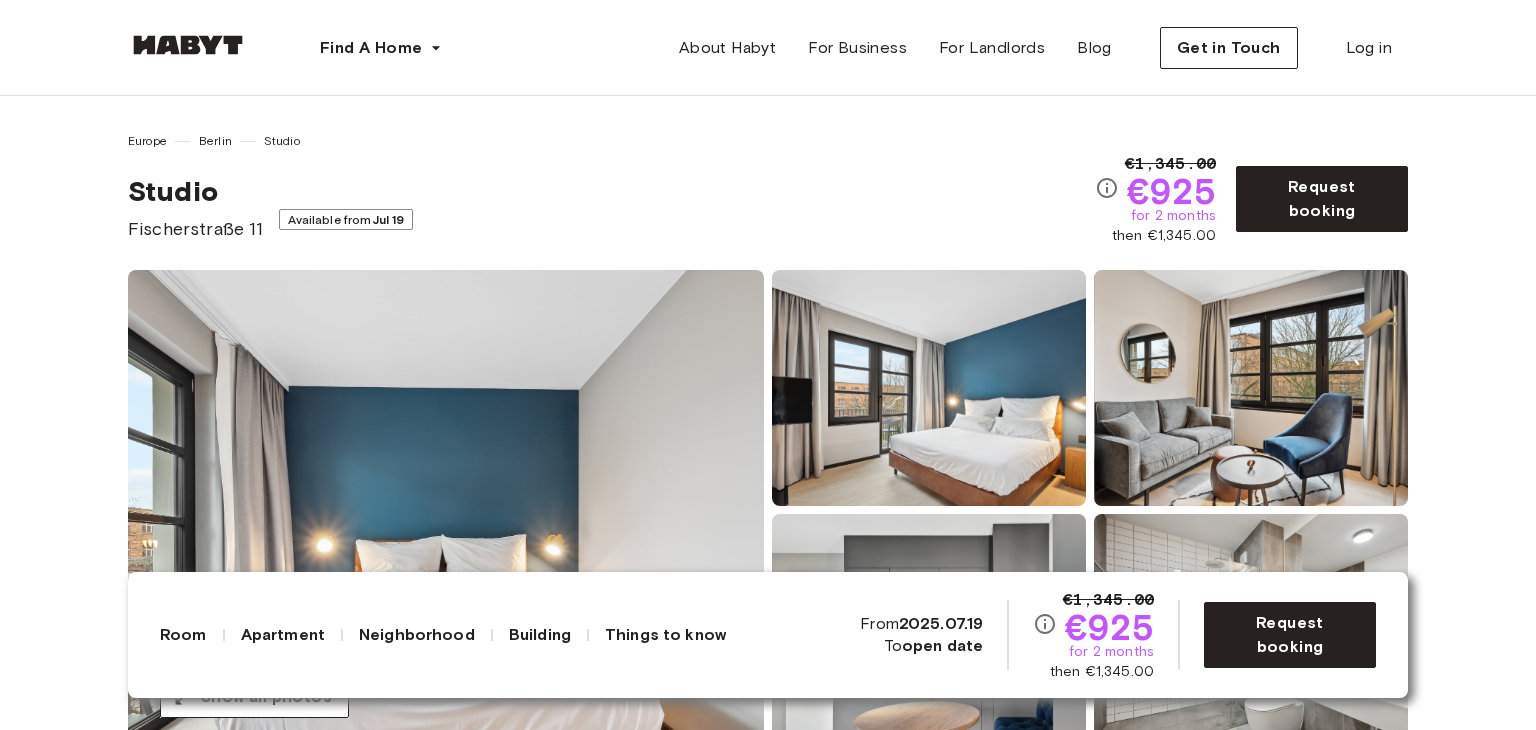 scroll, scrollTop: 466, scrollLeft: 0, axis: vertical 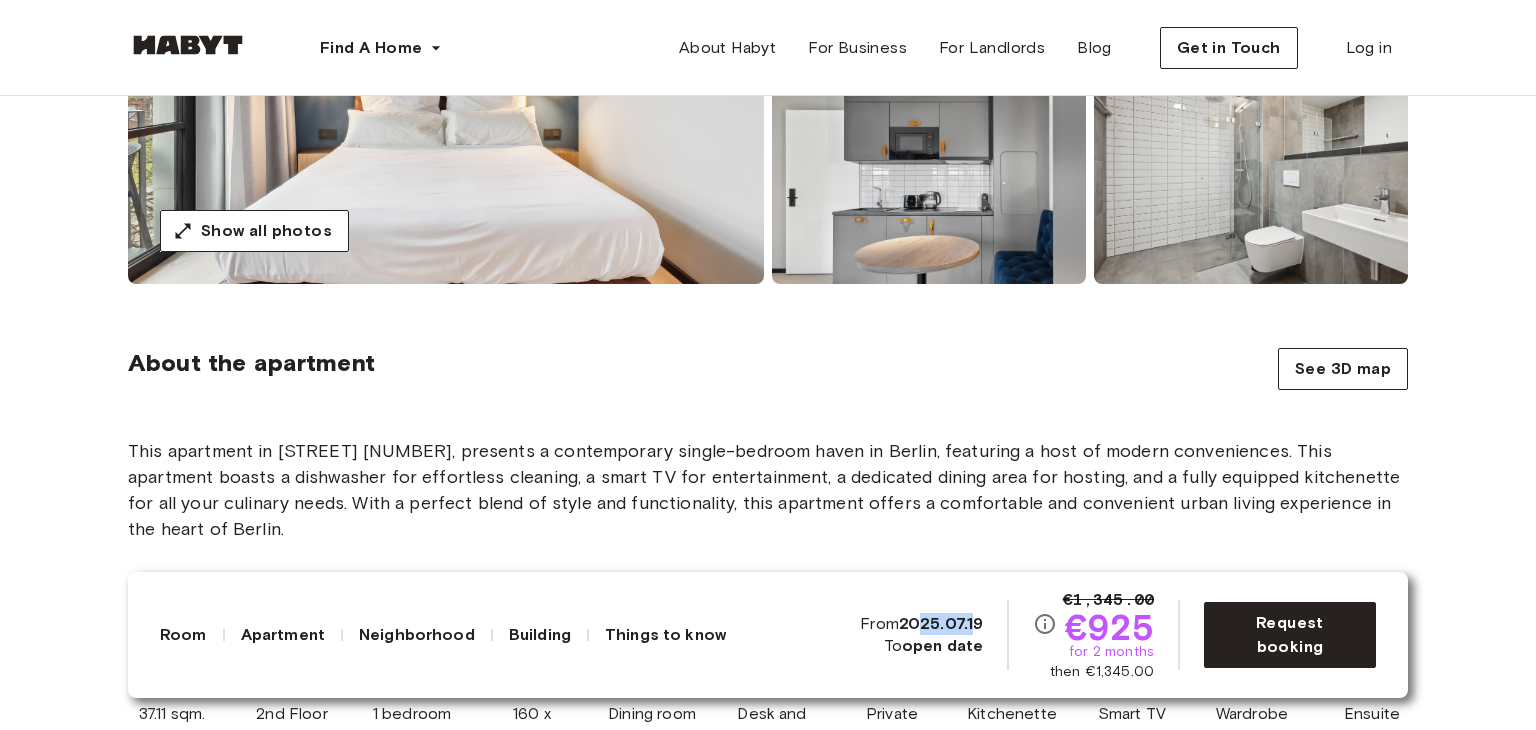drag, startPoint x: 956, startPoint y: 625, endPoint x: 923, endPoint y: 627, distance: 33.06055 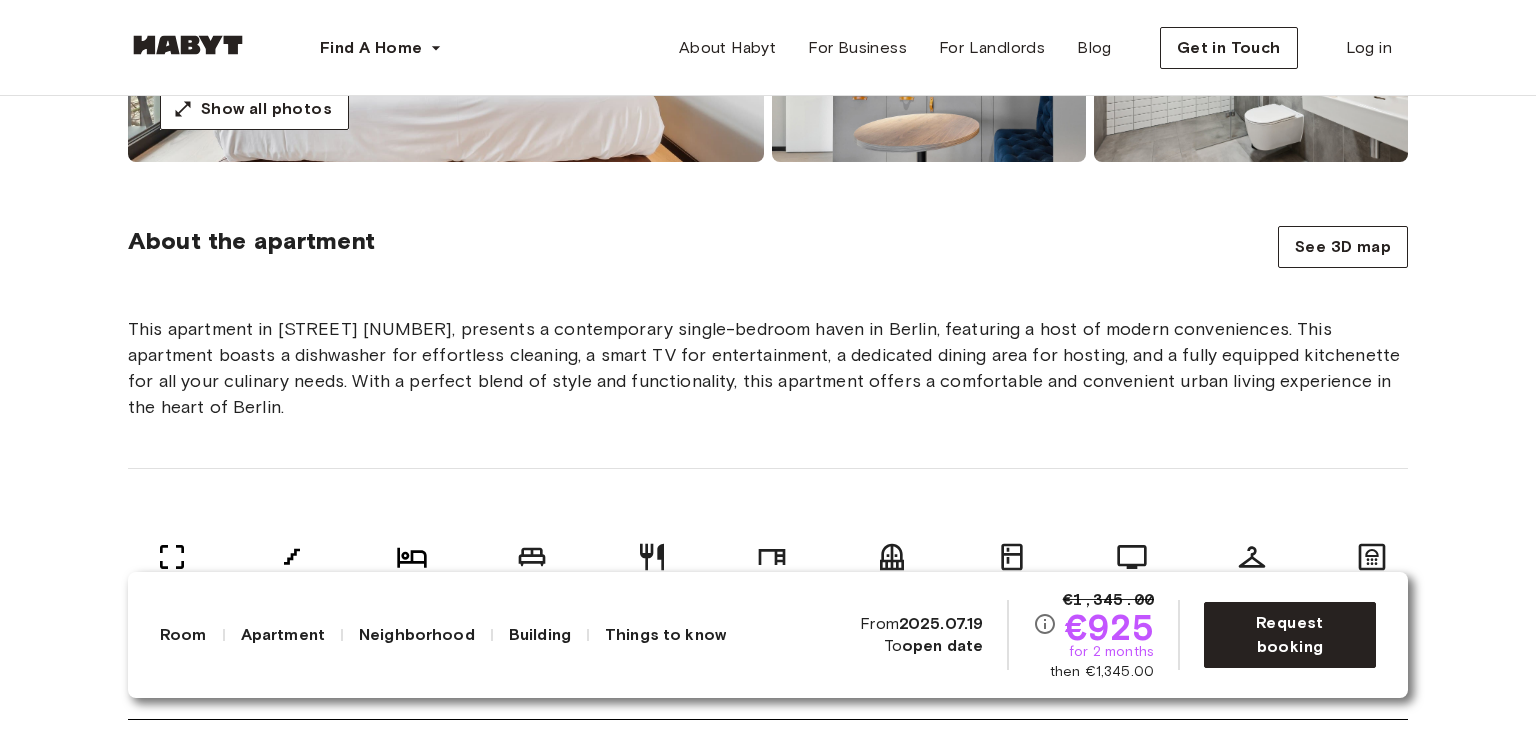scroll, scrollTop: 700, scrollLeft: 0, axis: vertical 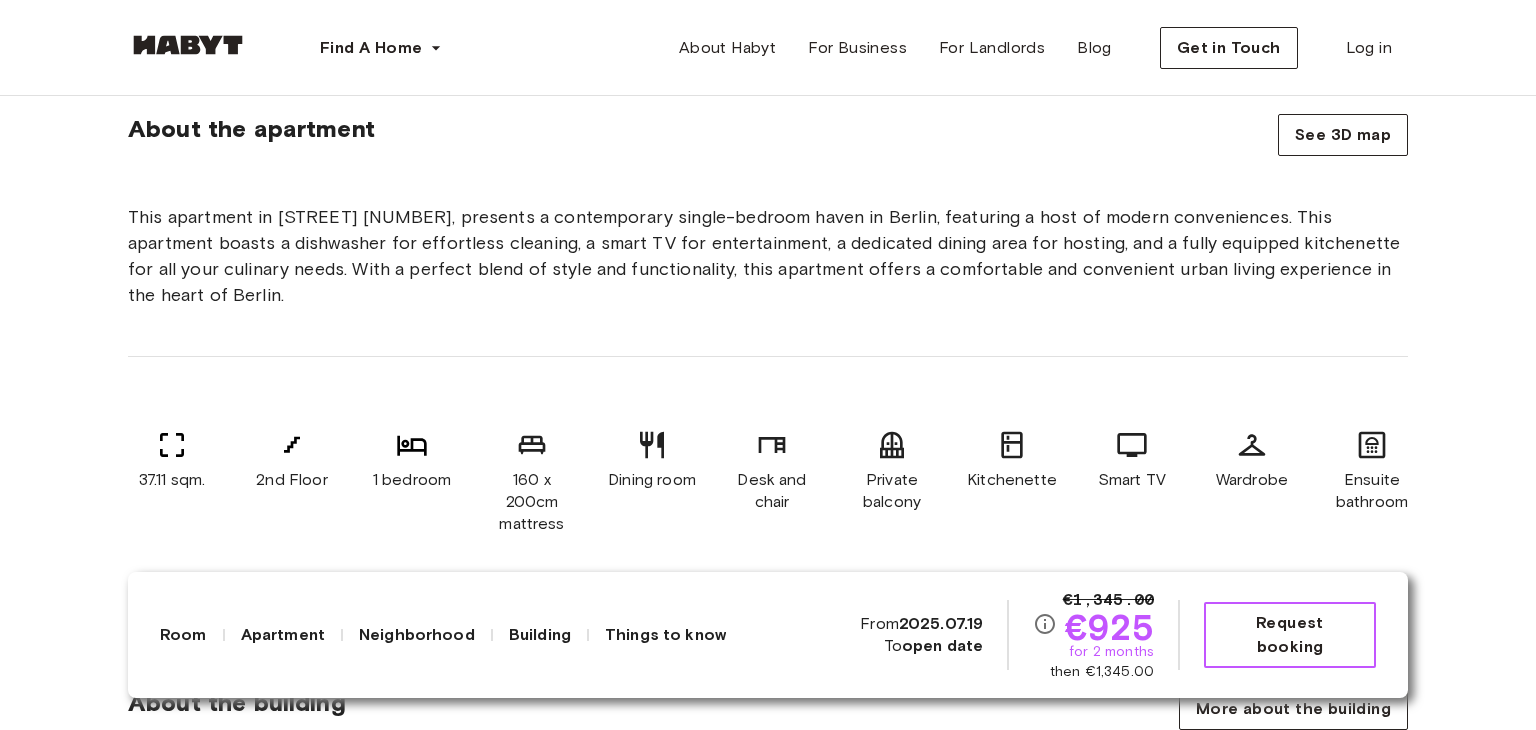 click on "Request booking" at bounding box center (1290, 635) 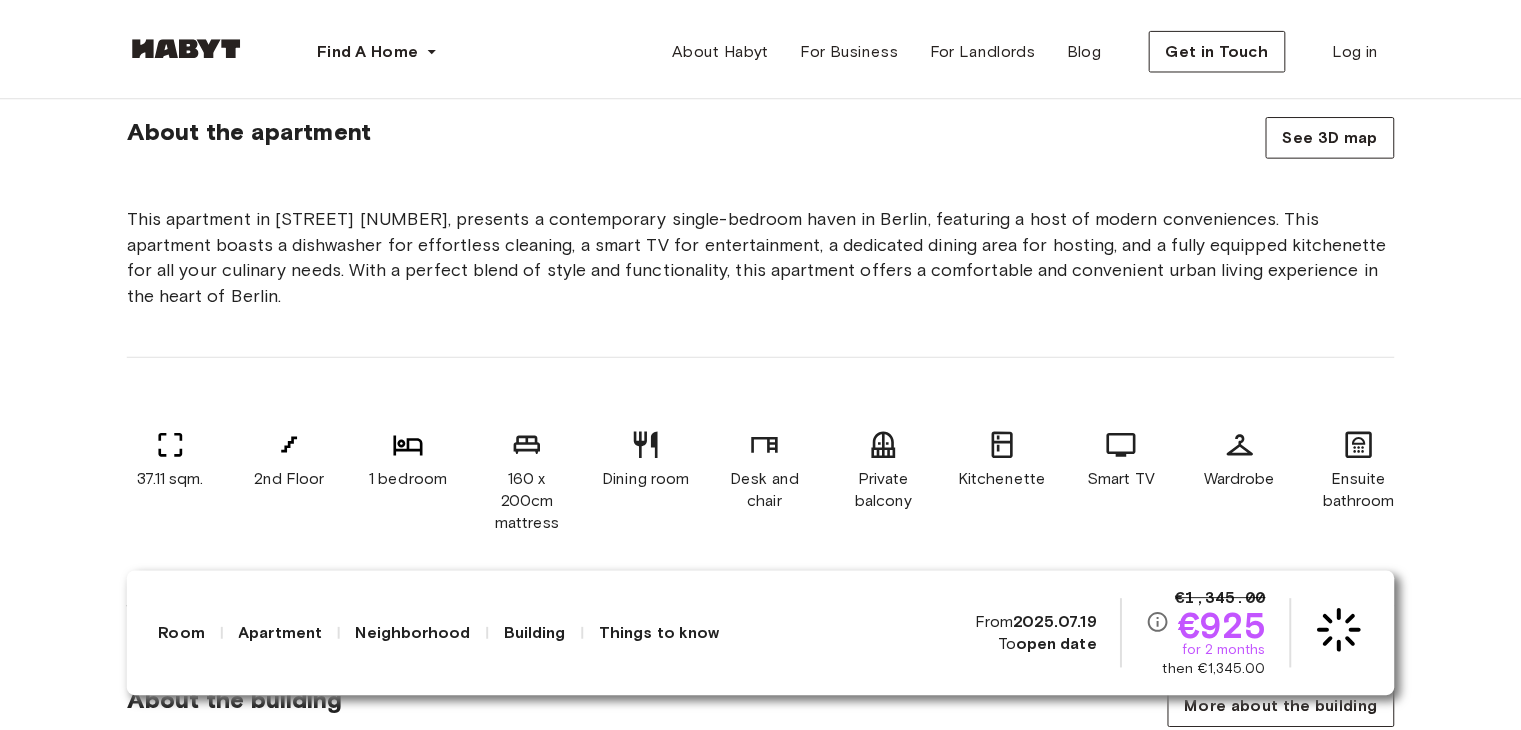 scroll, scrollTop: 0, scrollLeft: 0, axis: both 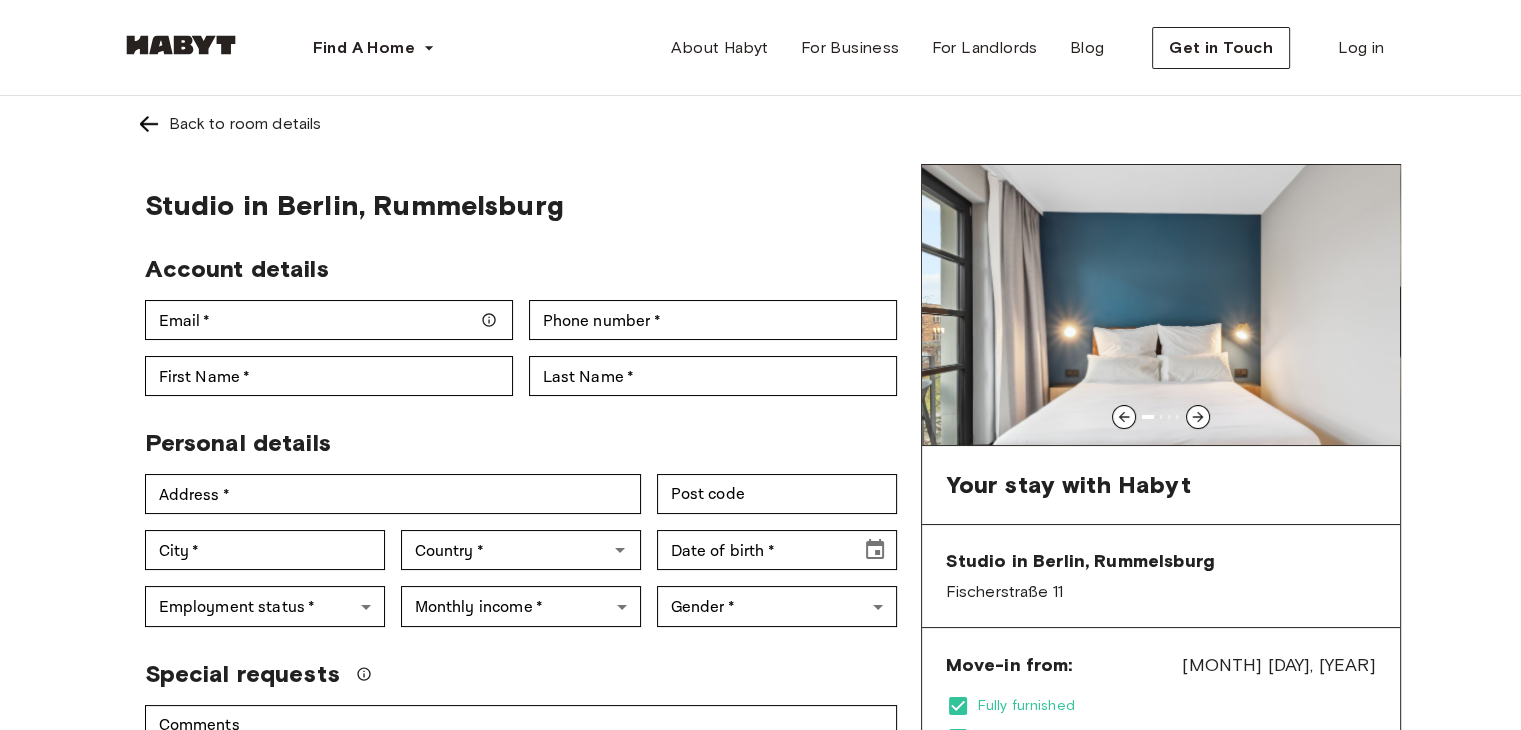 click on "Fischerstraße 11" at bounding box center (1161, 592) 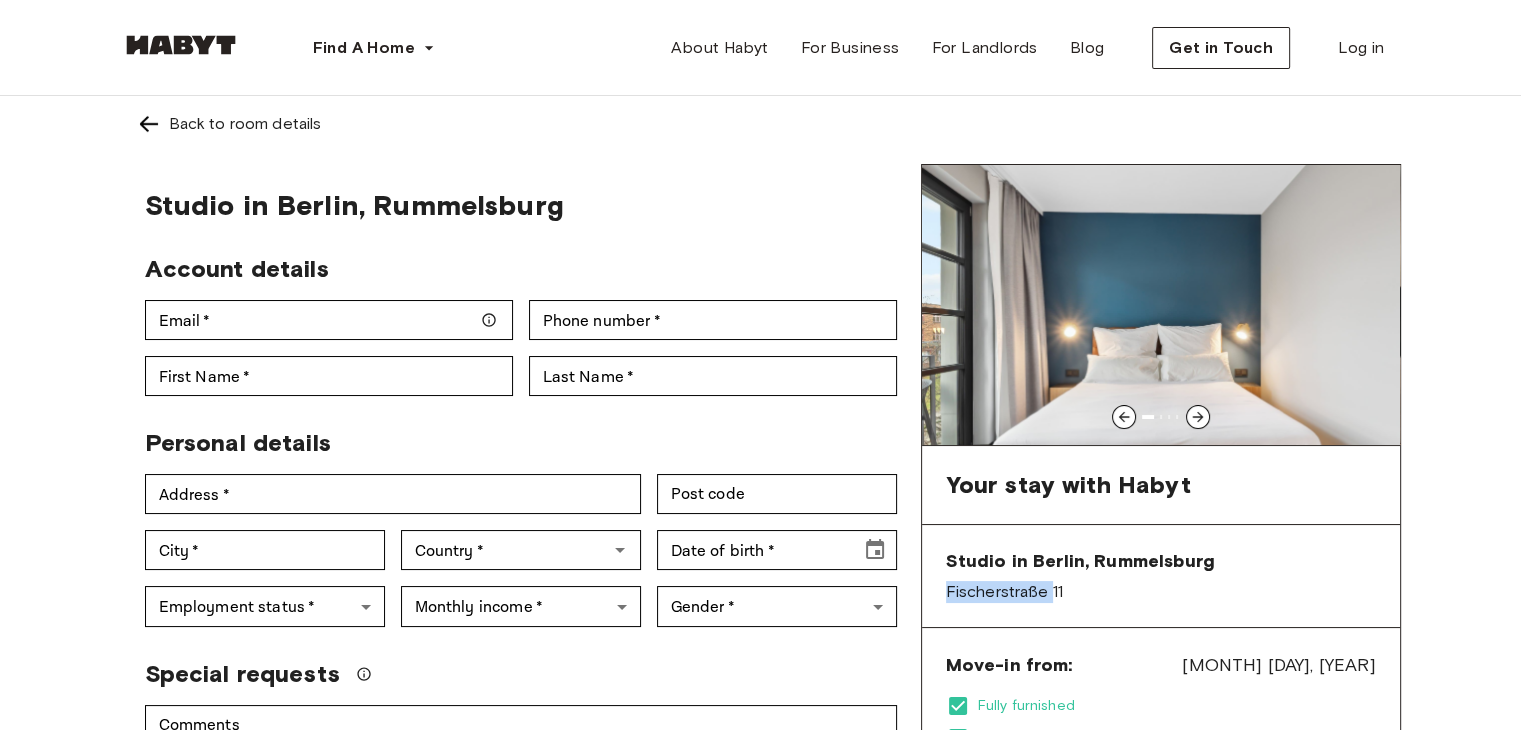 click on "Fischerstraße 11" at bounding box center (1161, 592) 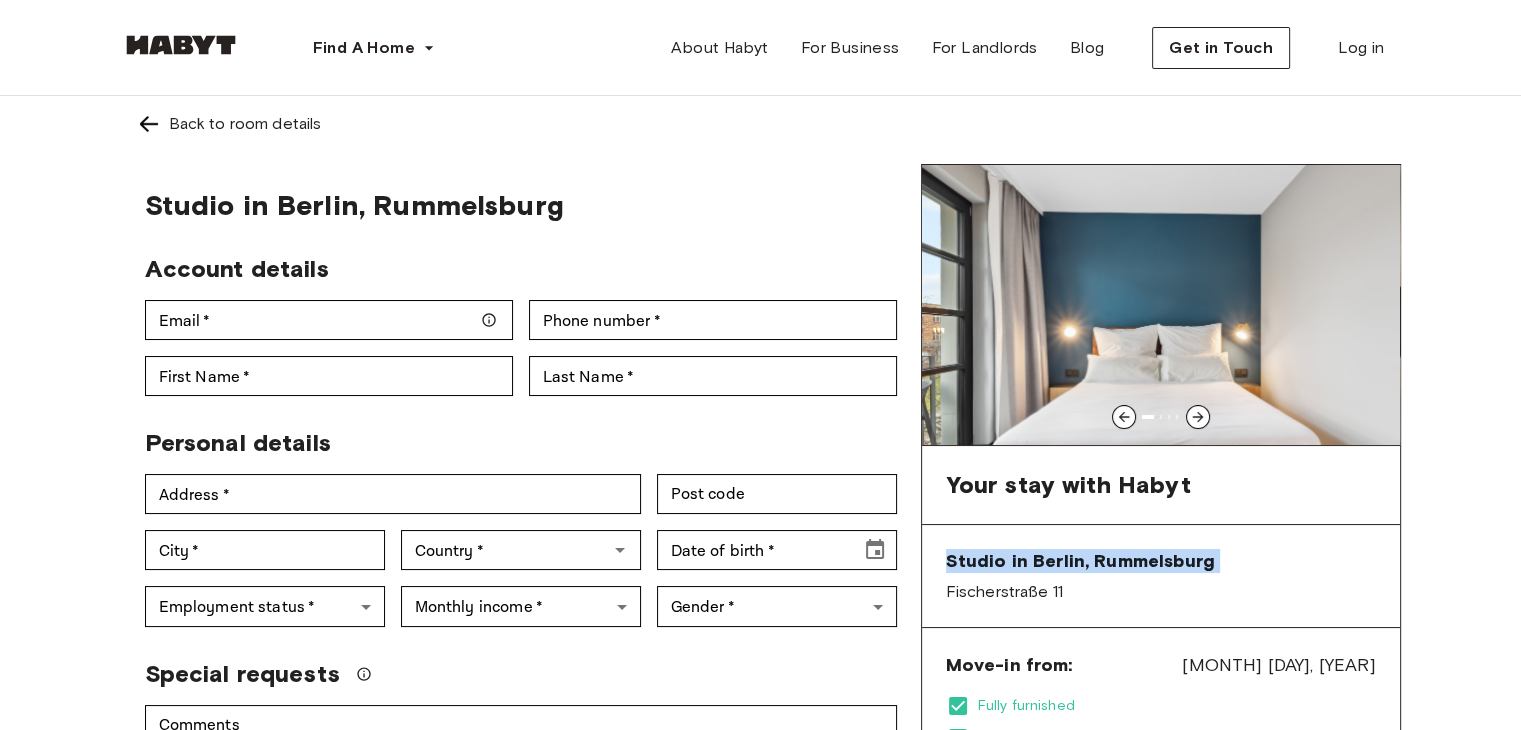 click on "Fischerstraße 11" at bounding box center (1161, 592) 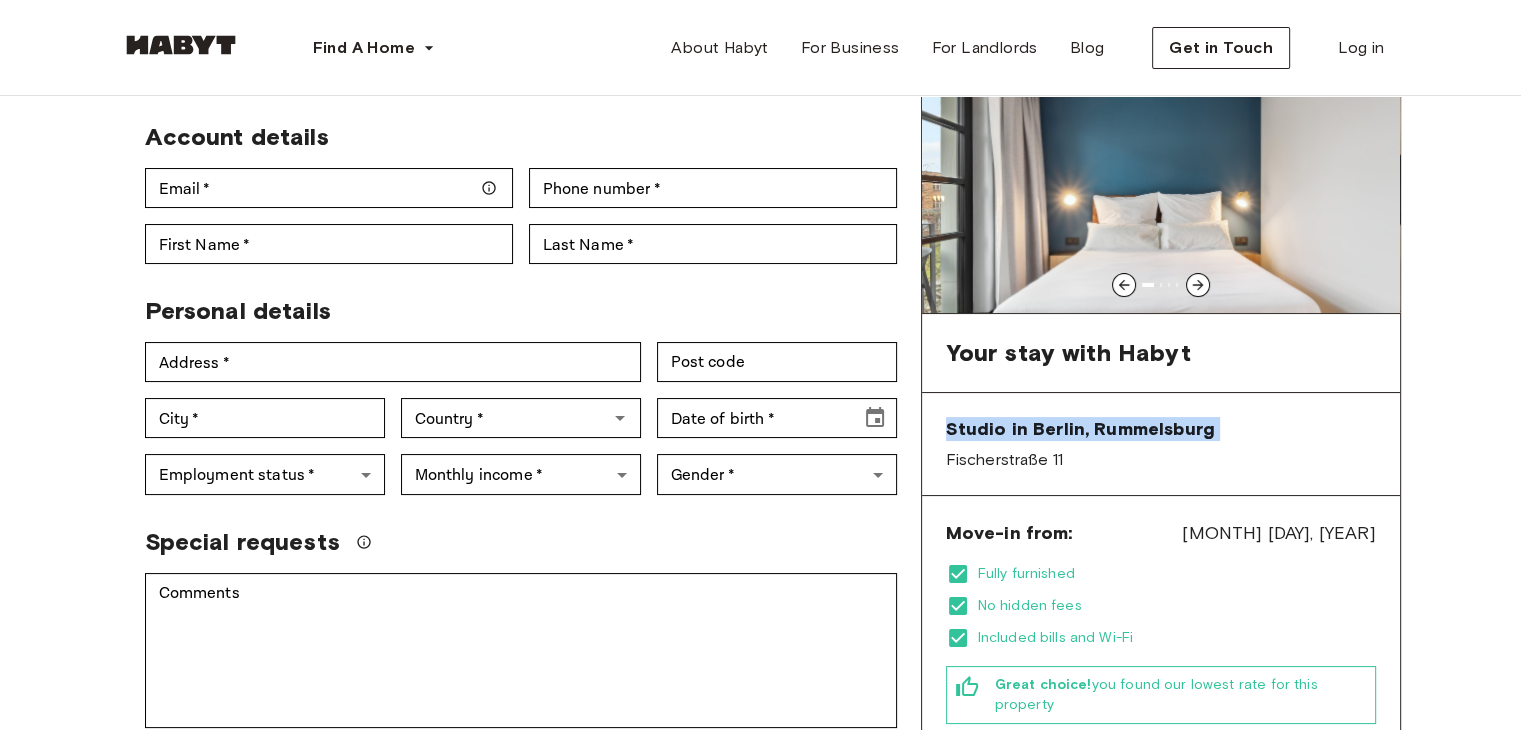 scroll, scrollTop: 466, scrollLeft: 0, axis: vertical 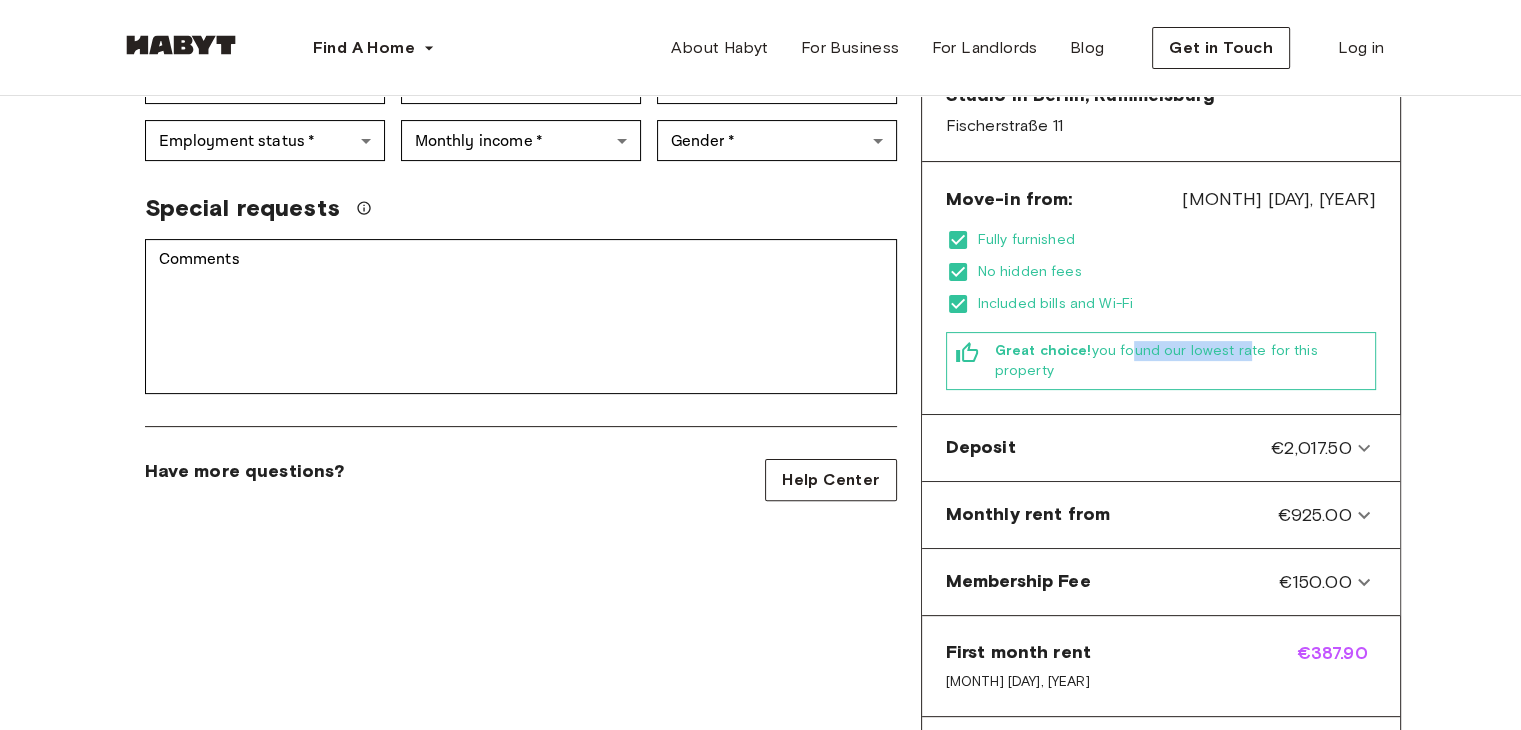 click on "Great choice!  you found our lowest rate for this property" at bounding box center (1181, 361) 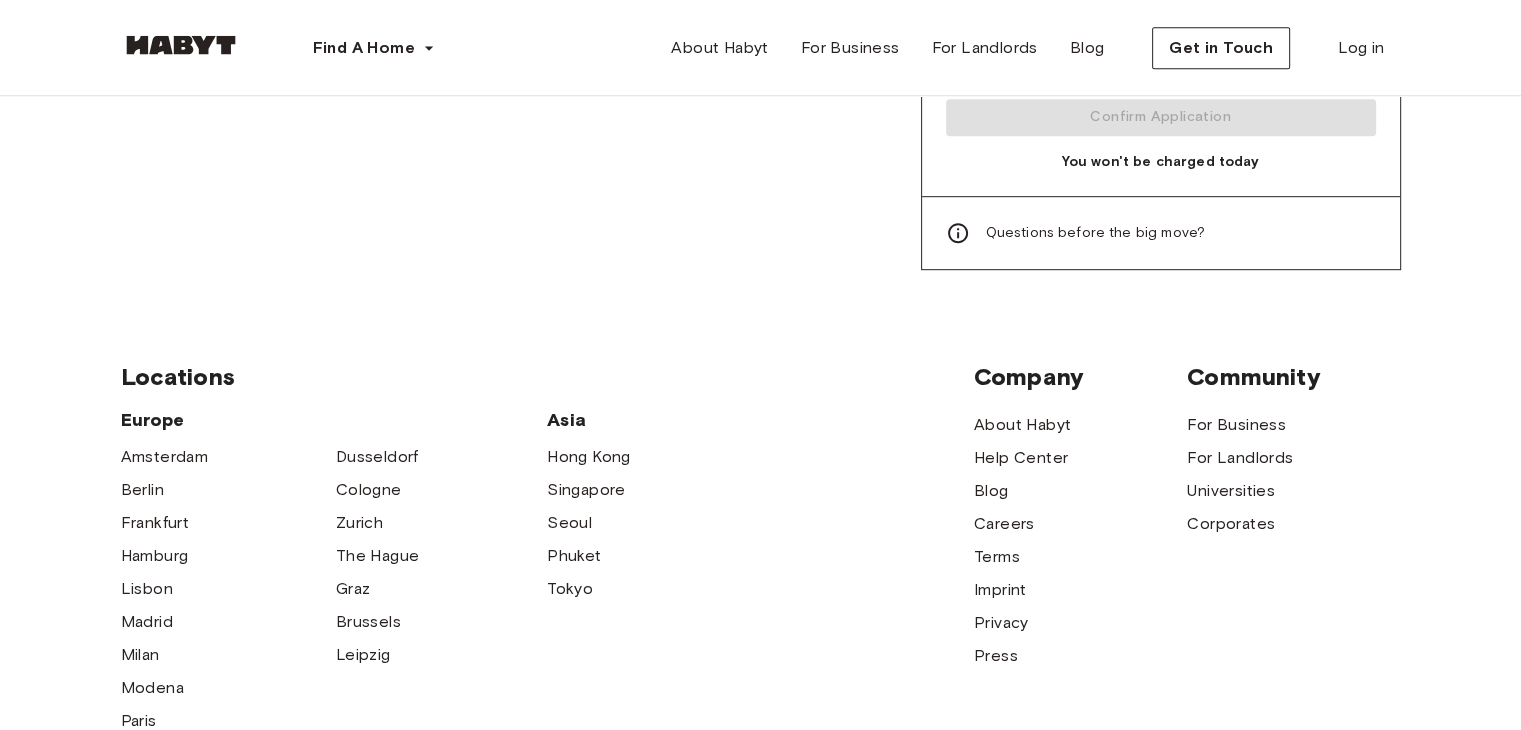 scroll, scrollTop: 700, scrollLeft: 0, axis: vertical 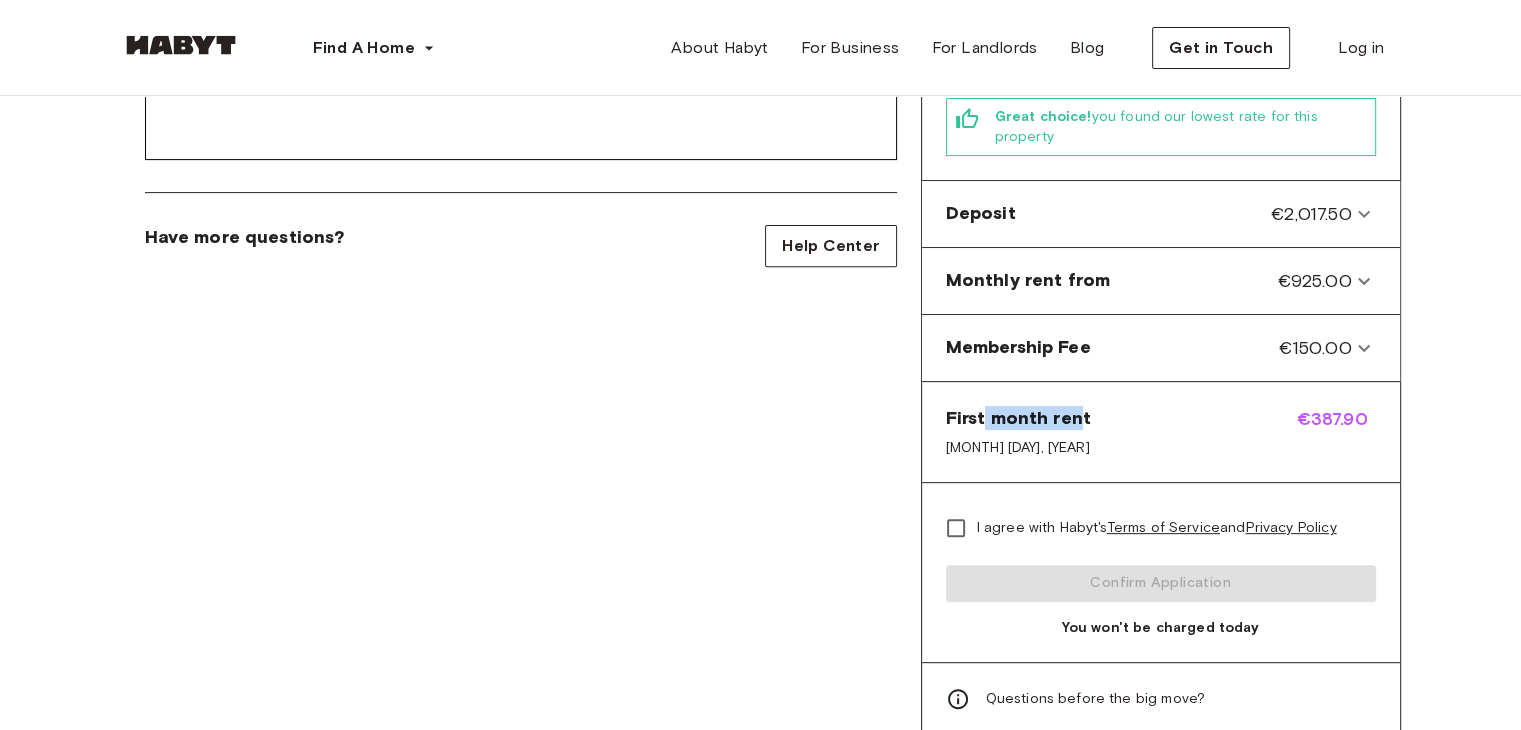 drag, startPoint x: 986, startPoint y: 400, endPoint x: 1079, endPoint y: 410, distance: 93.53609 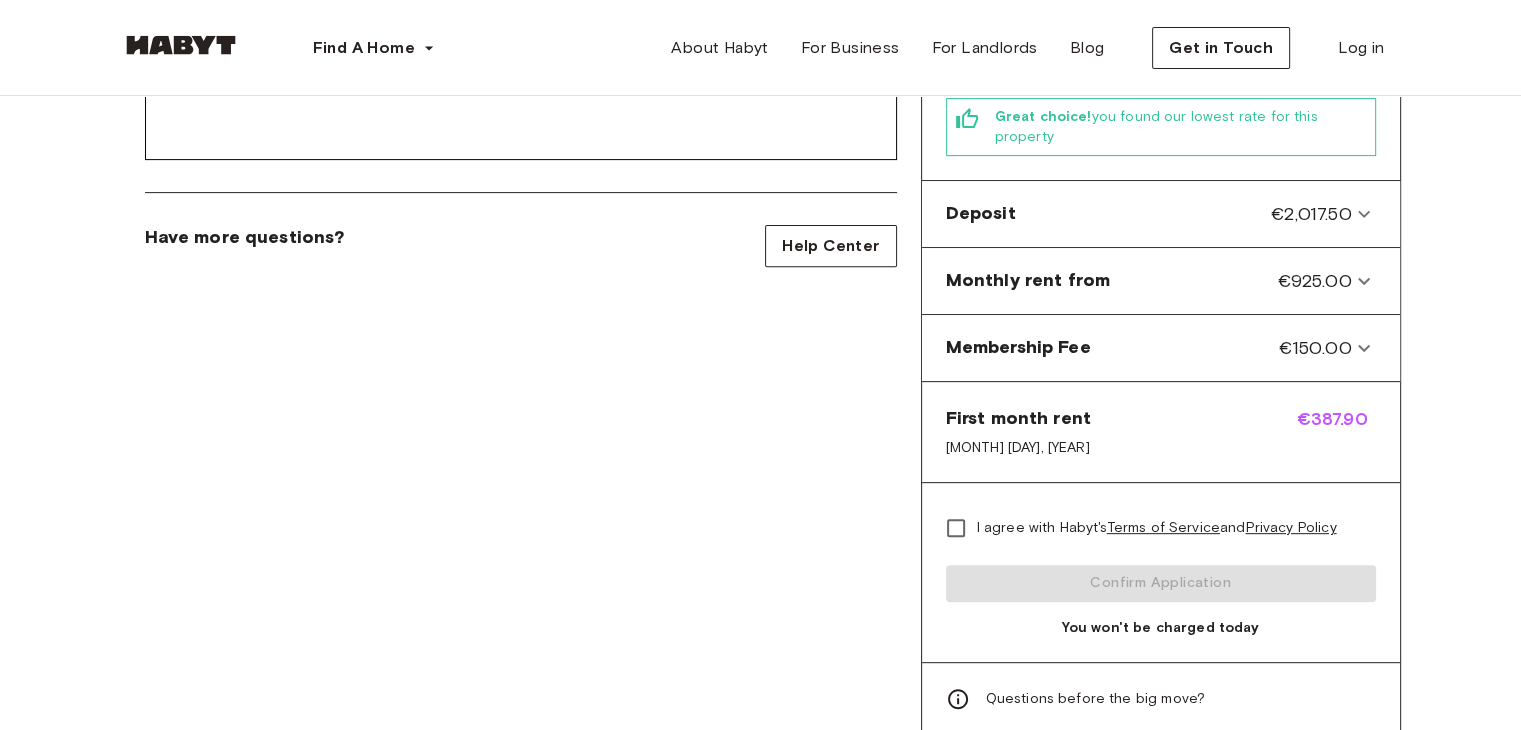 click on "[MONTH] [DAY], [YEAR]" at bounding box center [1018, 448] 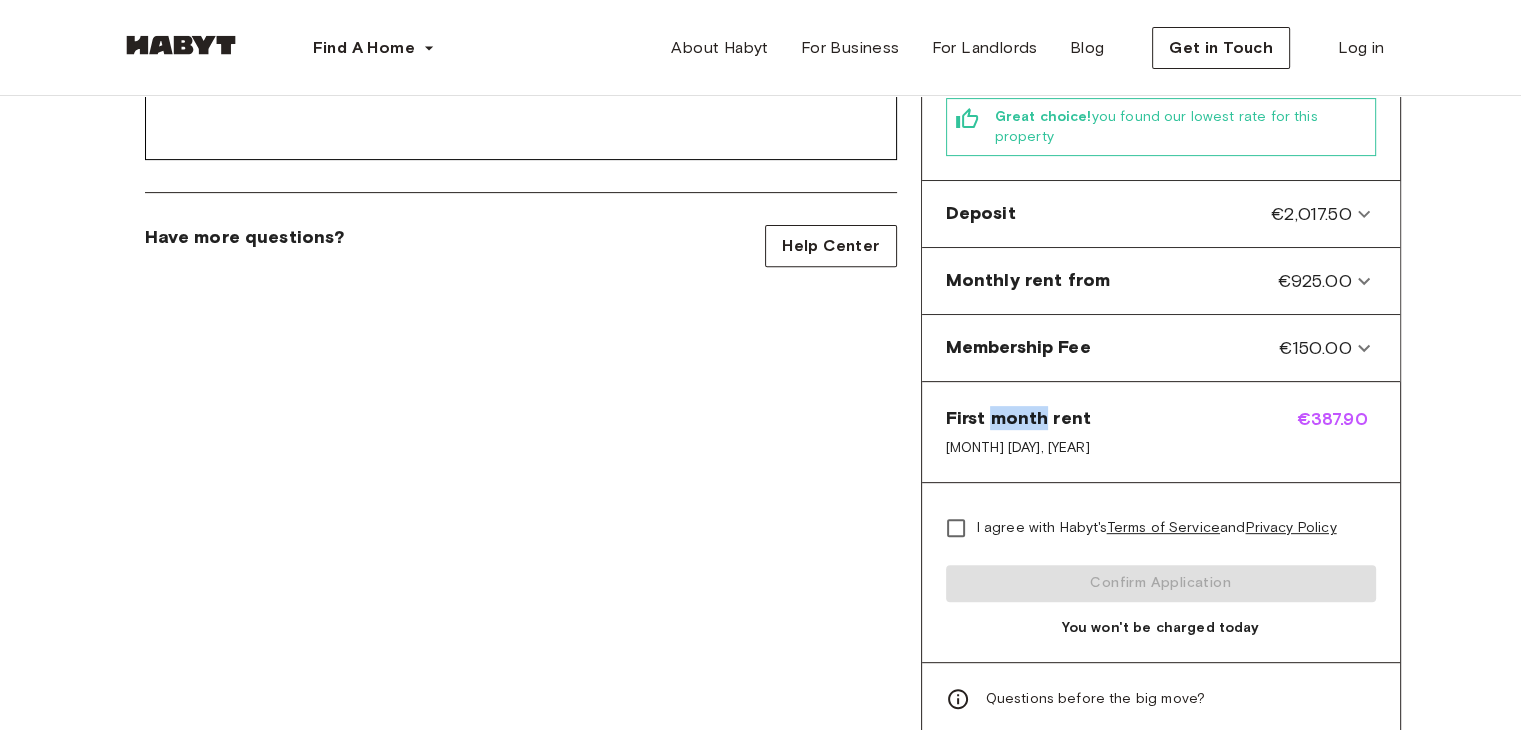 drag, startPoint x: 995, startPoint y: 399, endPoint x: 1046, endPoint y: 398, distance: 51.009804 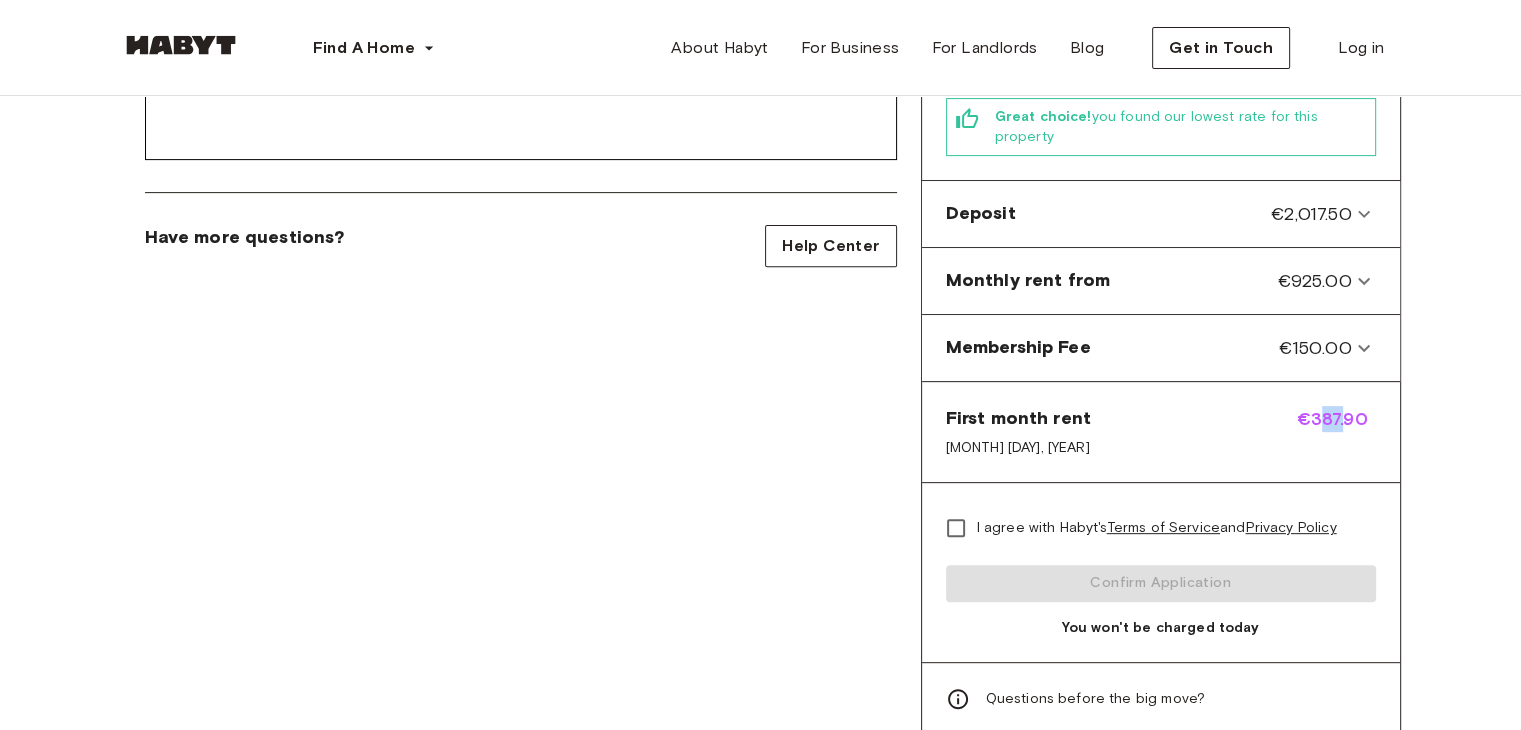 drag, startPoint x: 1328, startPoint y: 399, endPoint x: 1344, endPoint y: 399, distance: 16 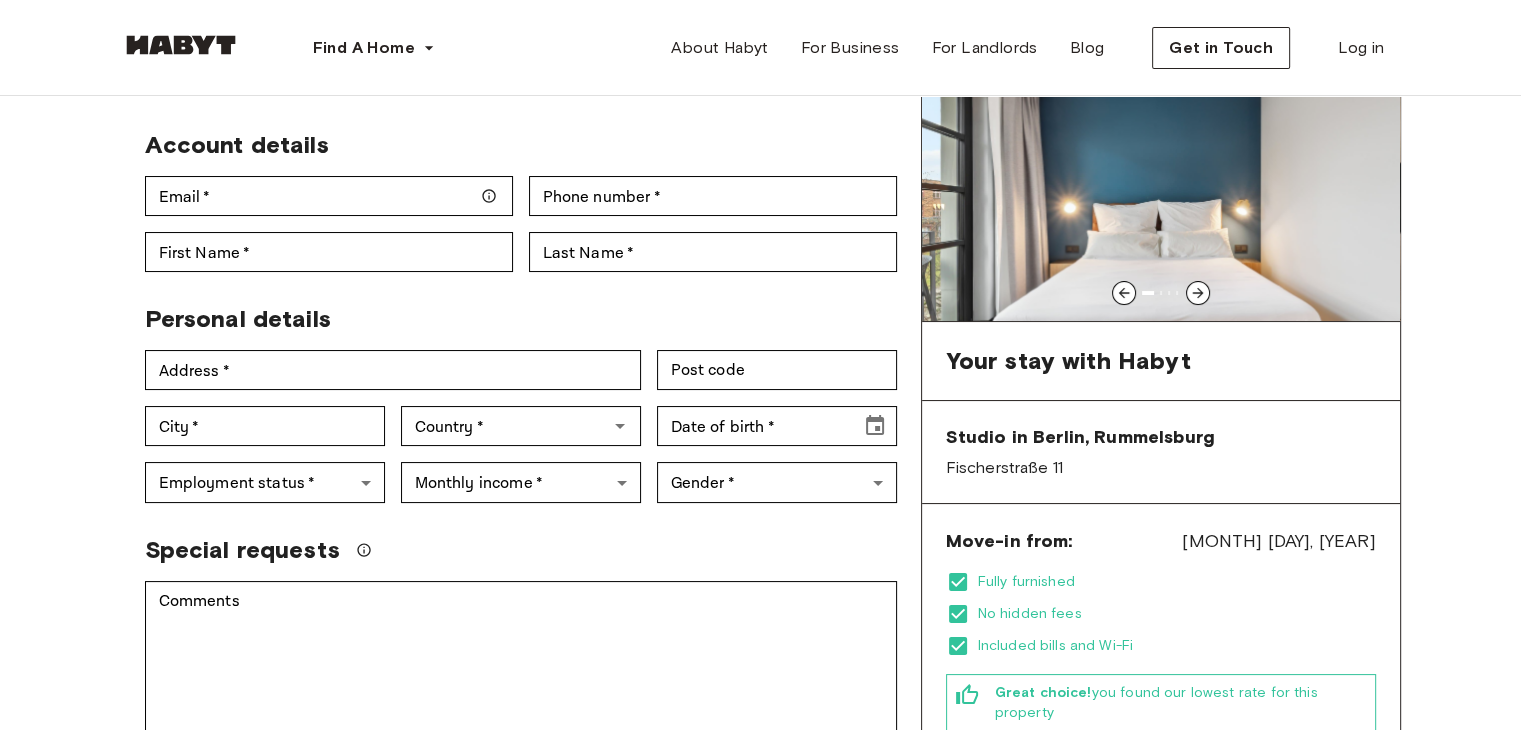 scroll, scrollTop: 233, scrollLeft: 0, axis: vertical 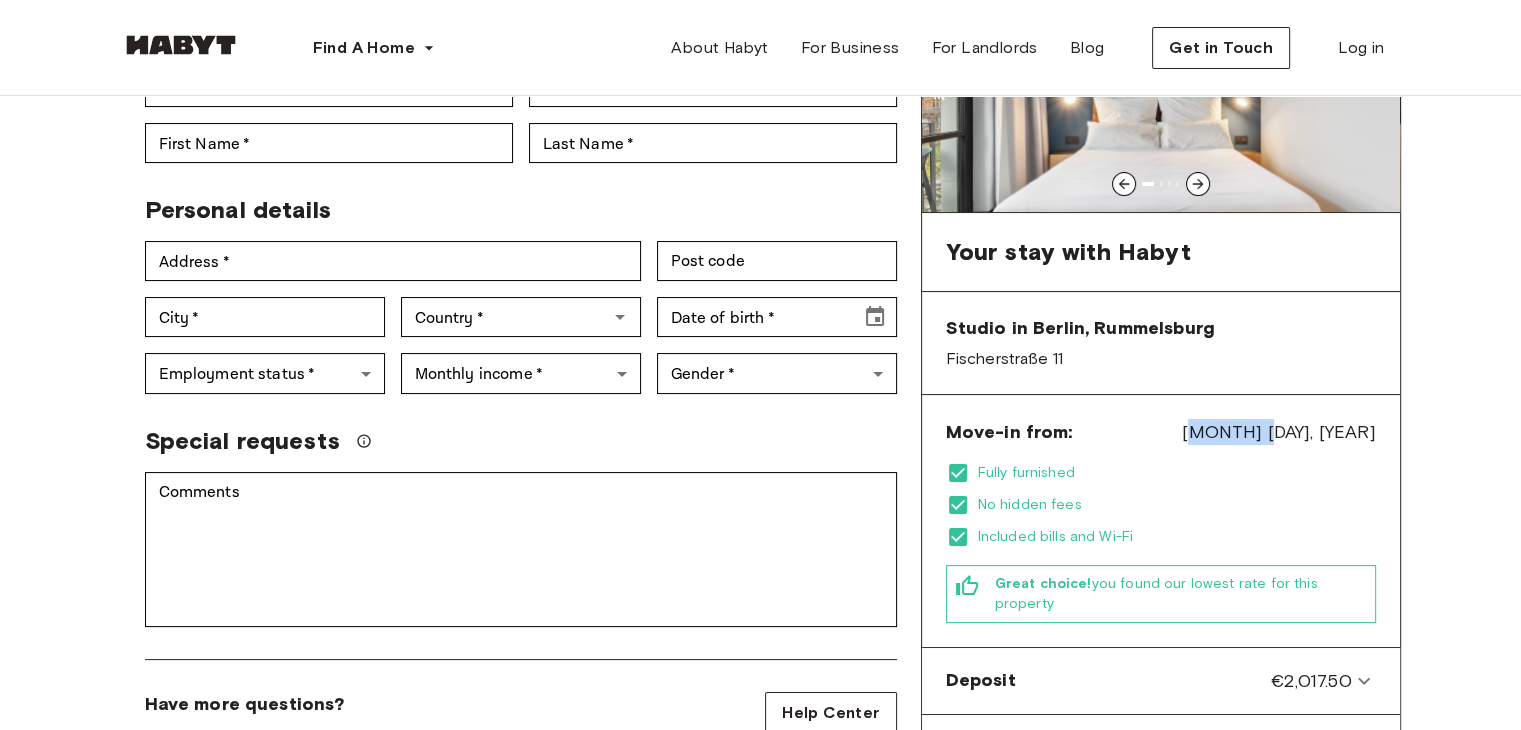 drag, startPoint x: 1285, startPoint y: 423, endPoint x: 1342, endPoint y: 425, distance: 57.035076 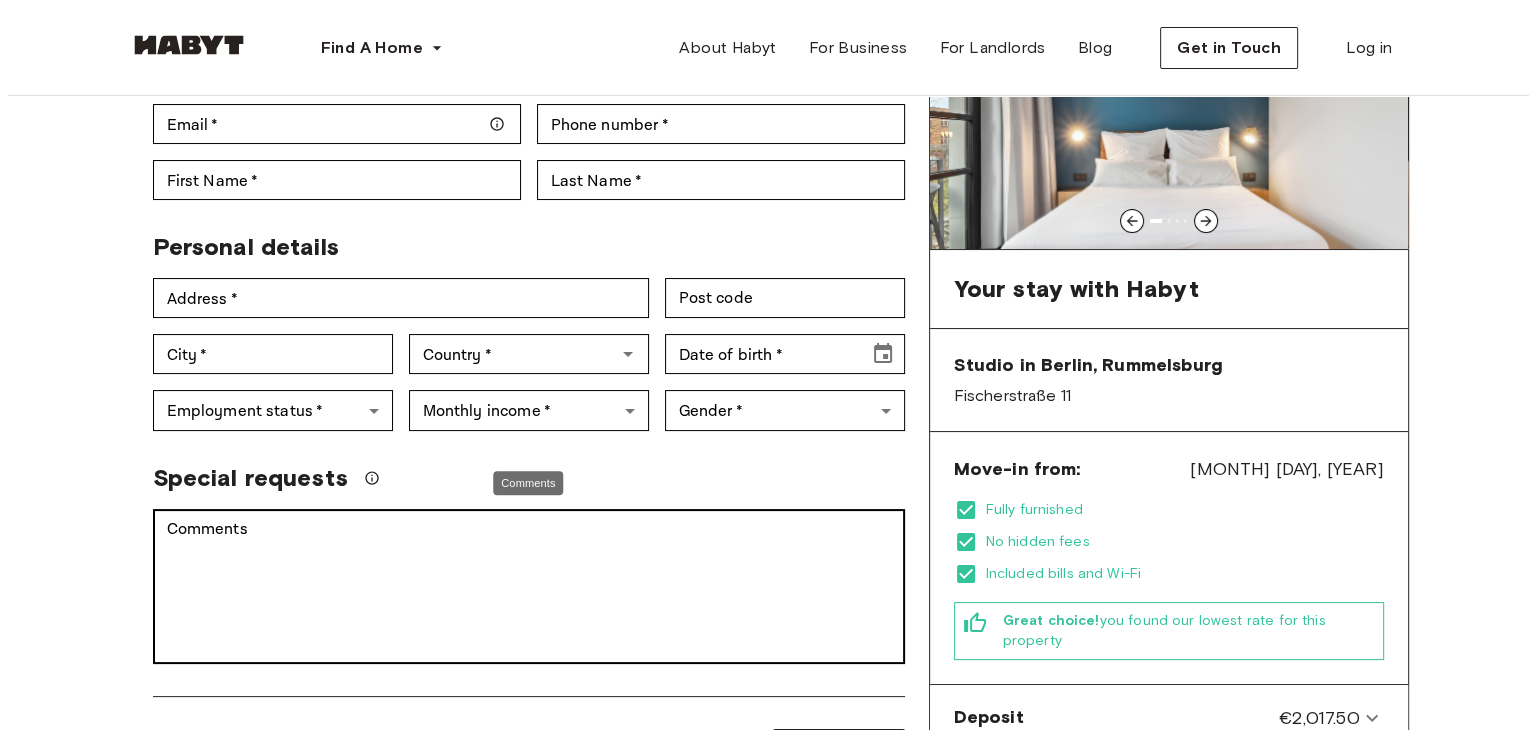 scroll, scrollTop: 0, scrollLeft: 0, axis: both 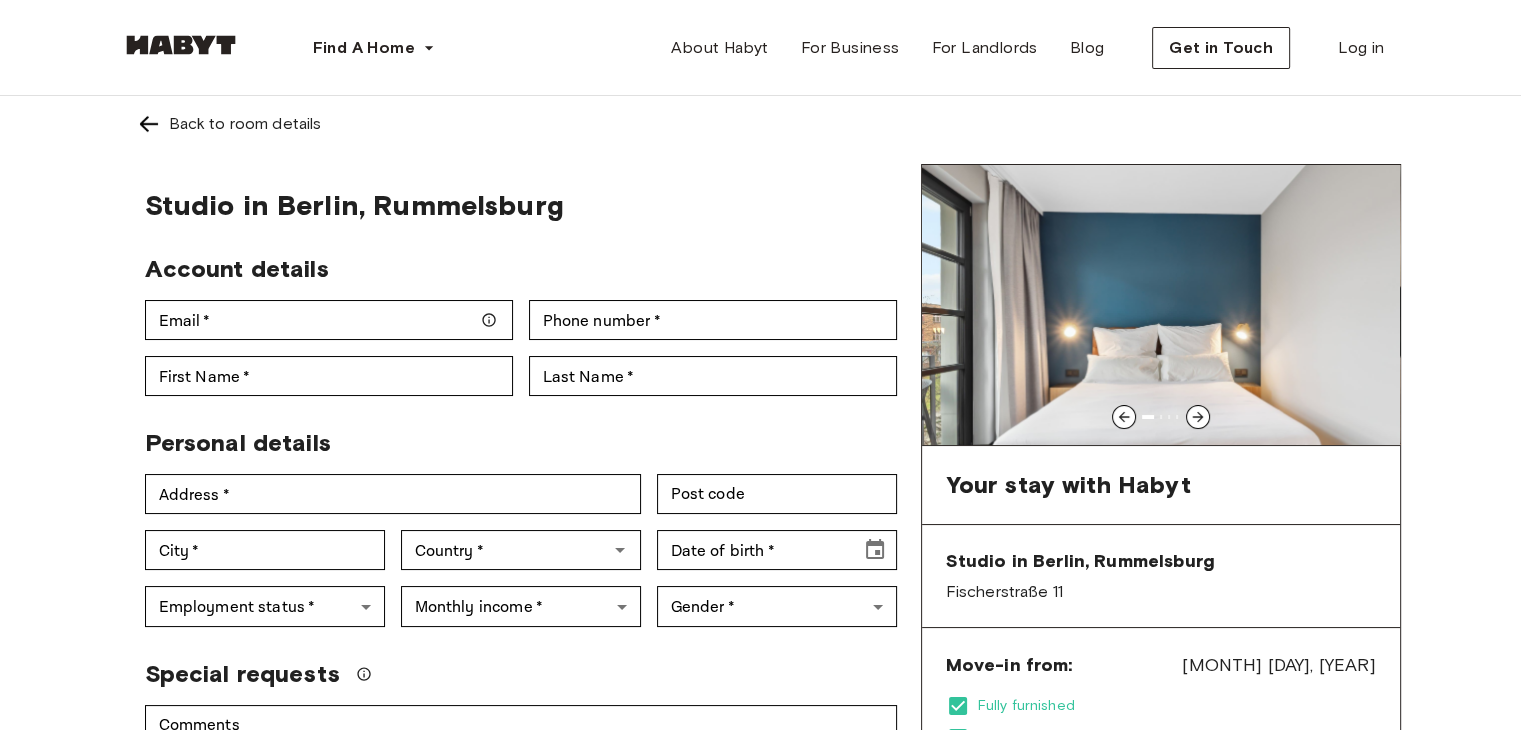 click 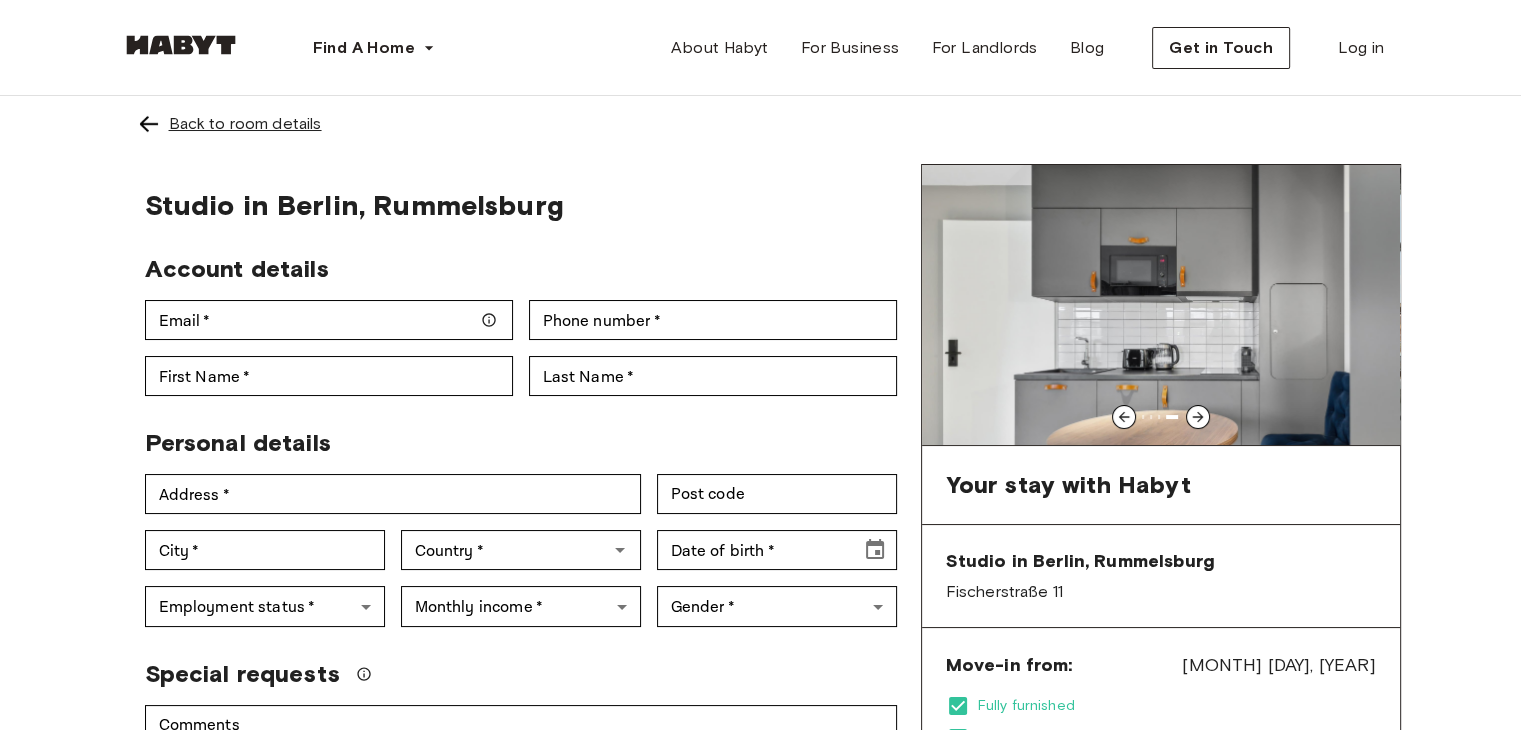 click on "Back to room details" at bounding box center (245, 124) 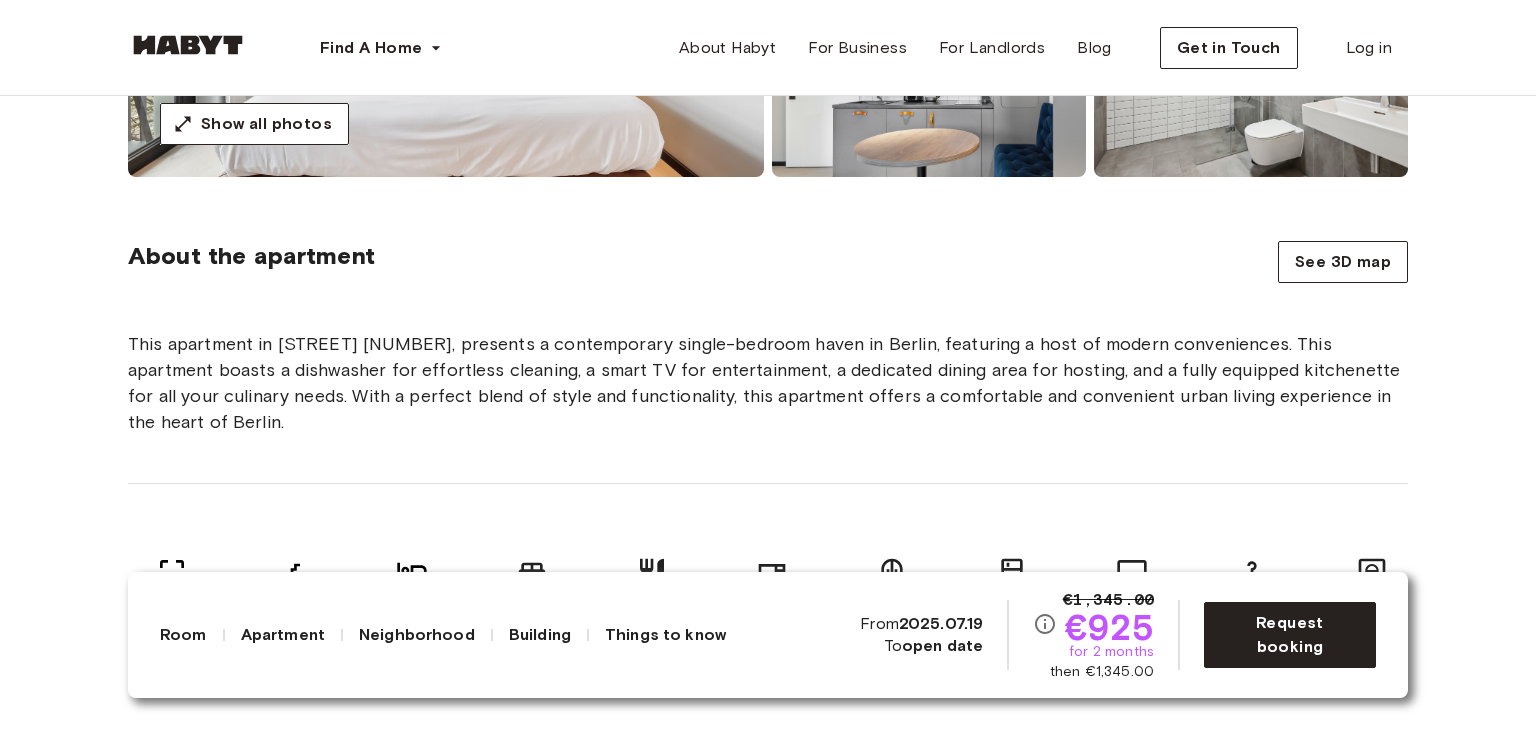 scroll, scrollTop: 700, scrollLeft: 0, axis: vertical 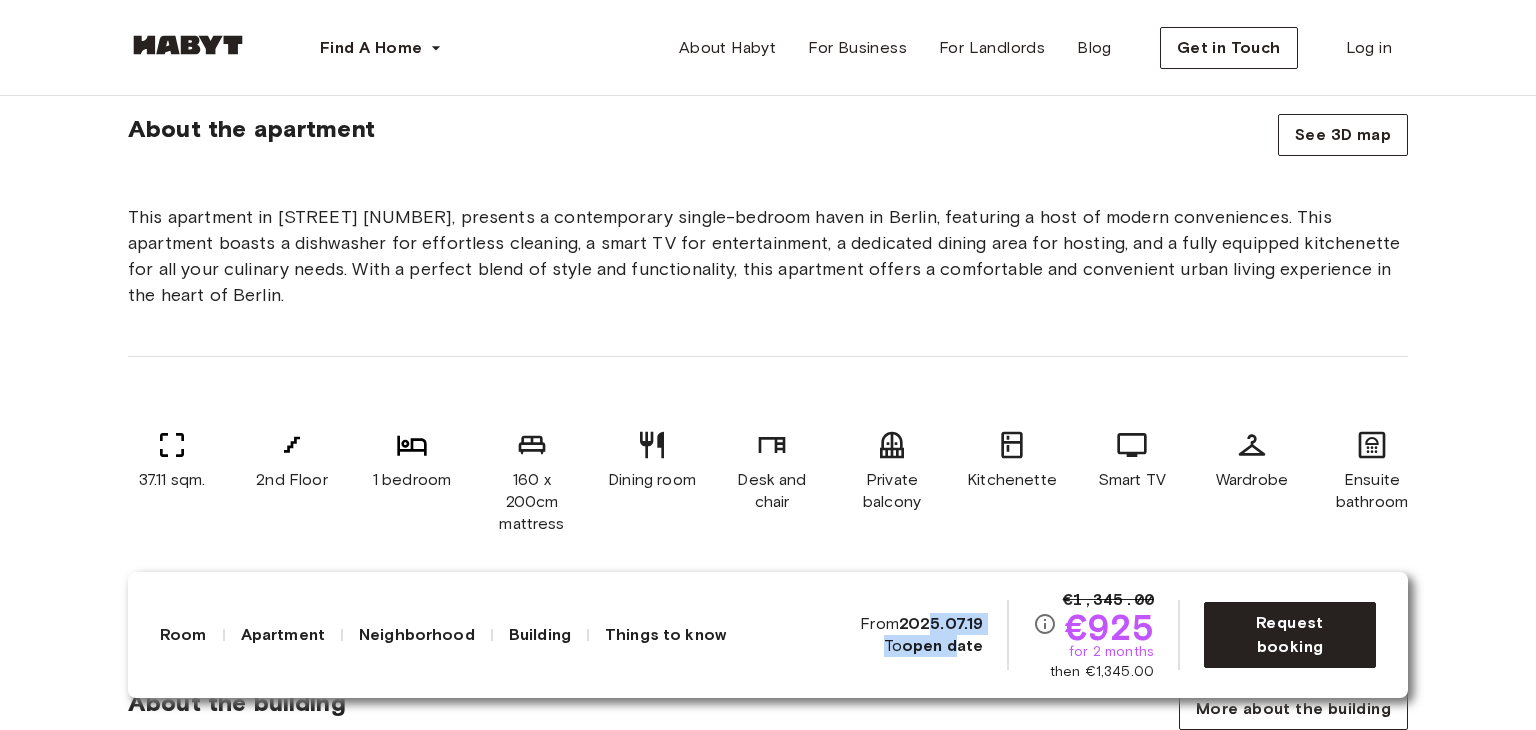 click on "From  [YEAR].[MONTH].[DAY] To  open date" at bounding box center [921, 635] 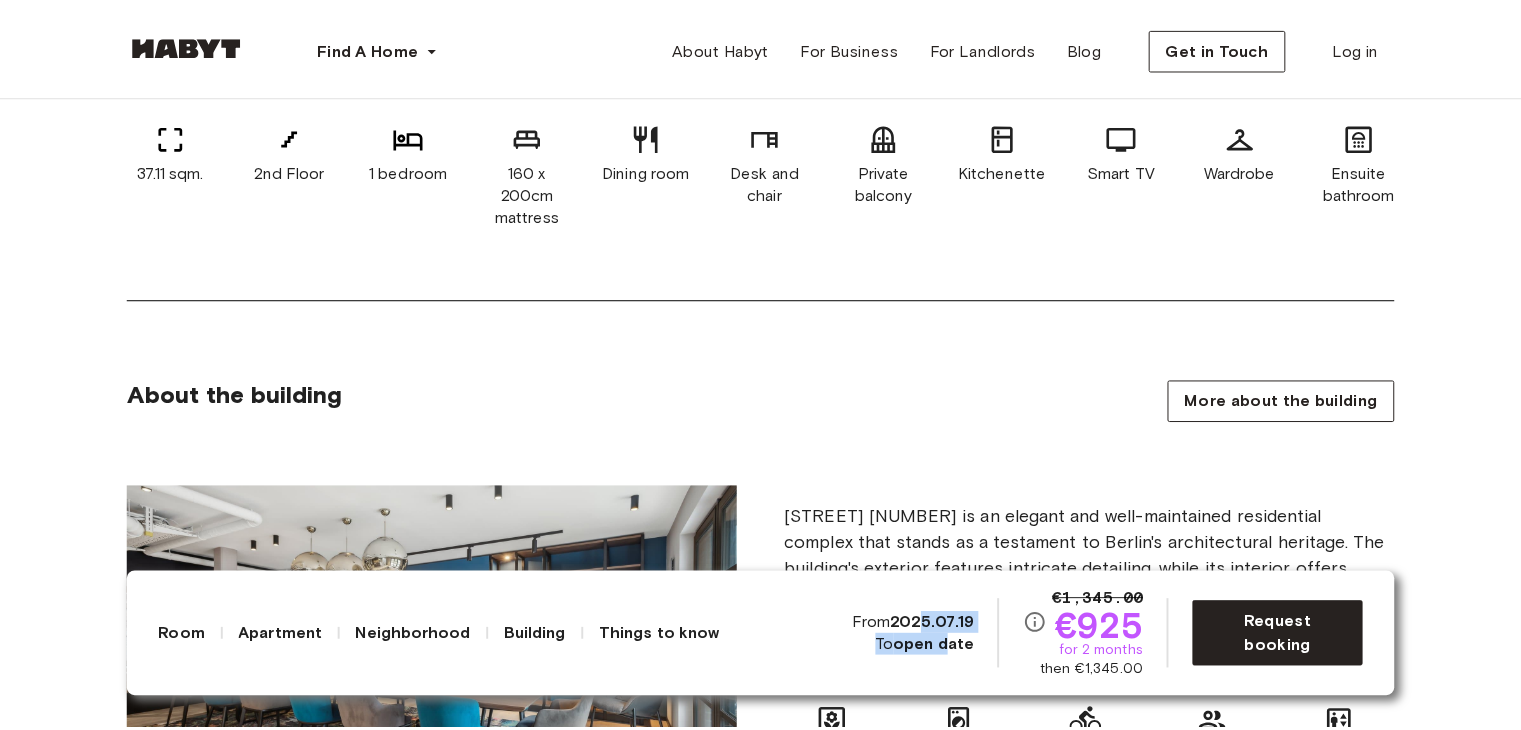 scroll, scrollTop: 0, scrollLeft: 0, axis: both 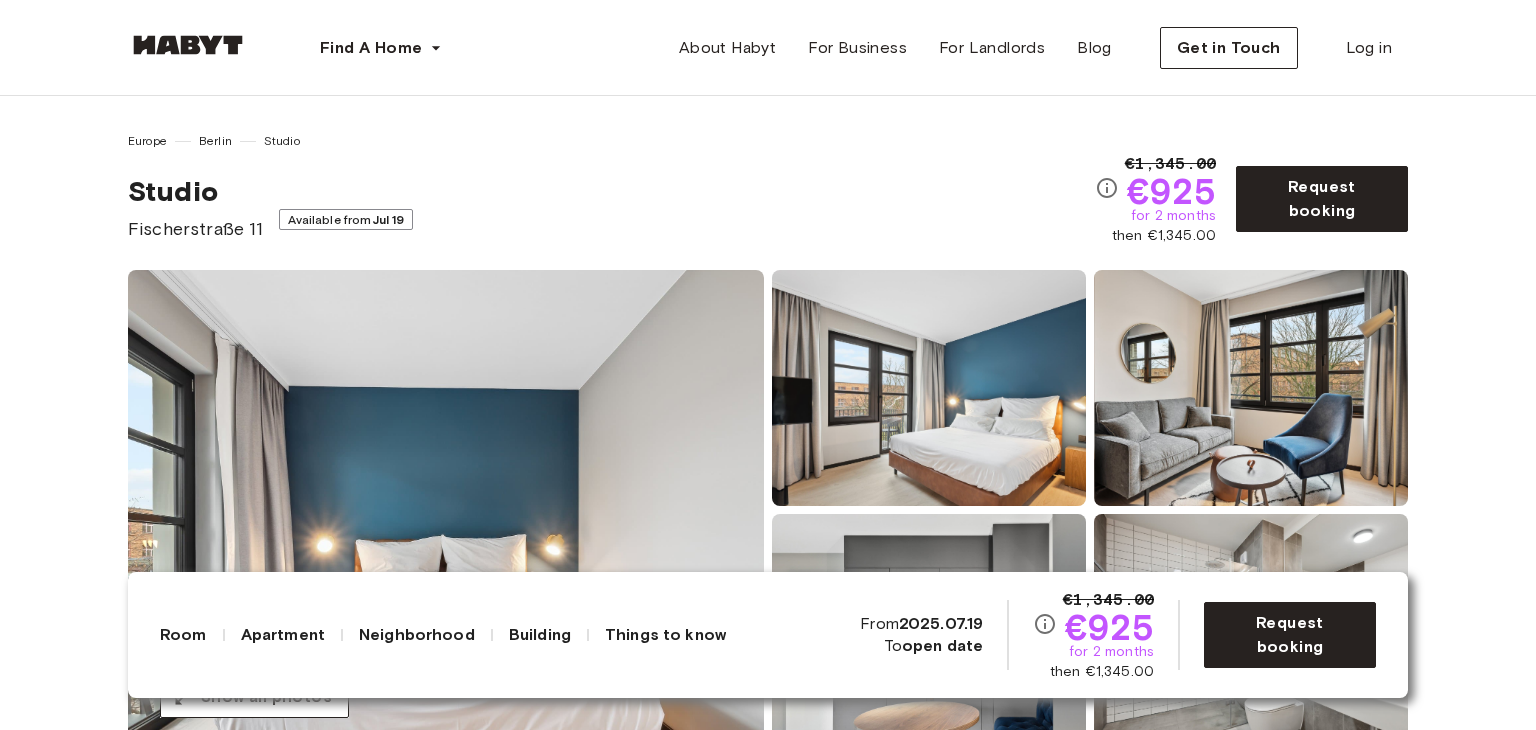 click on "2025.07.19" at bounding box center [941, 623] 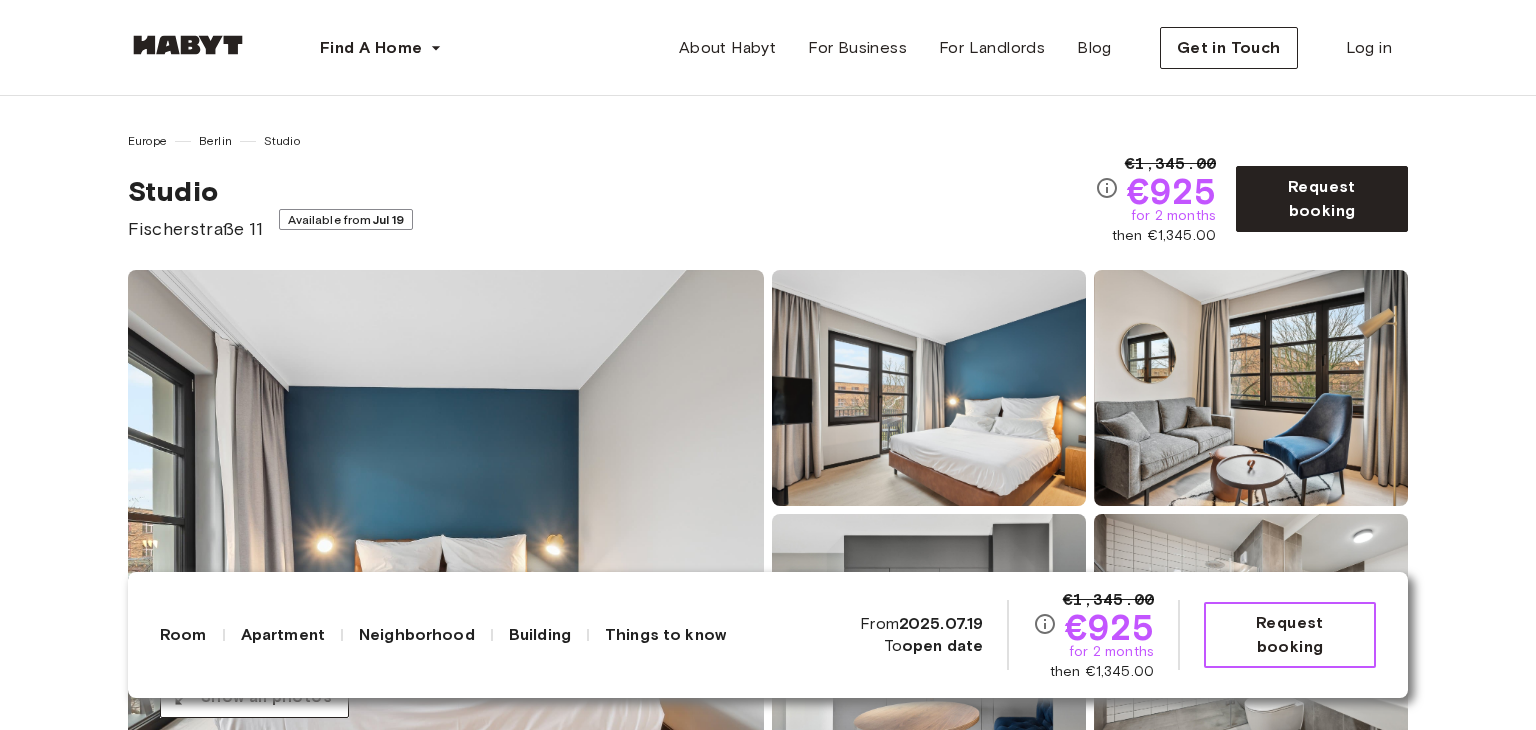 click on "Request booking" at bounding box center (1290, 635) 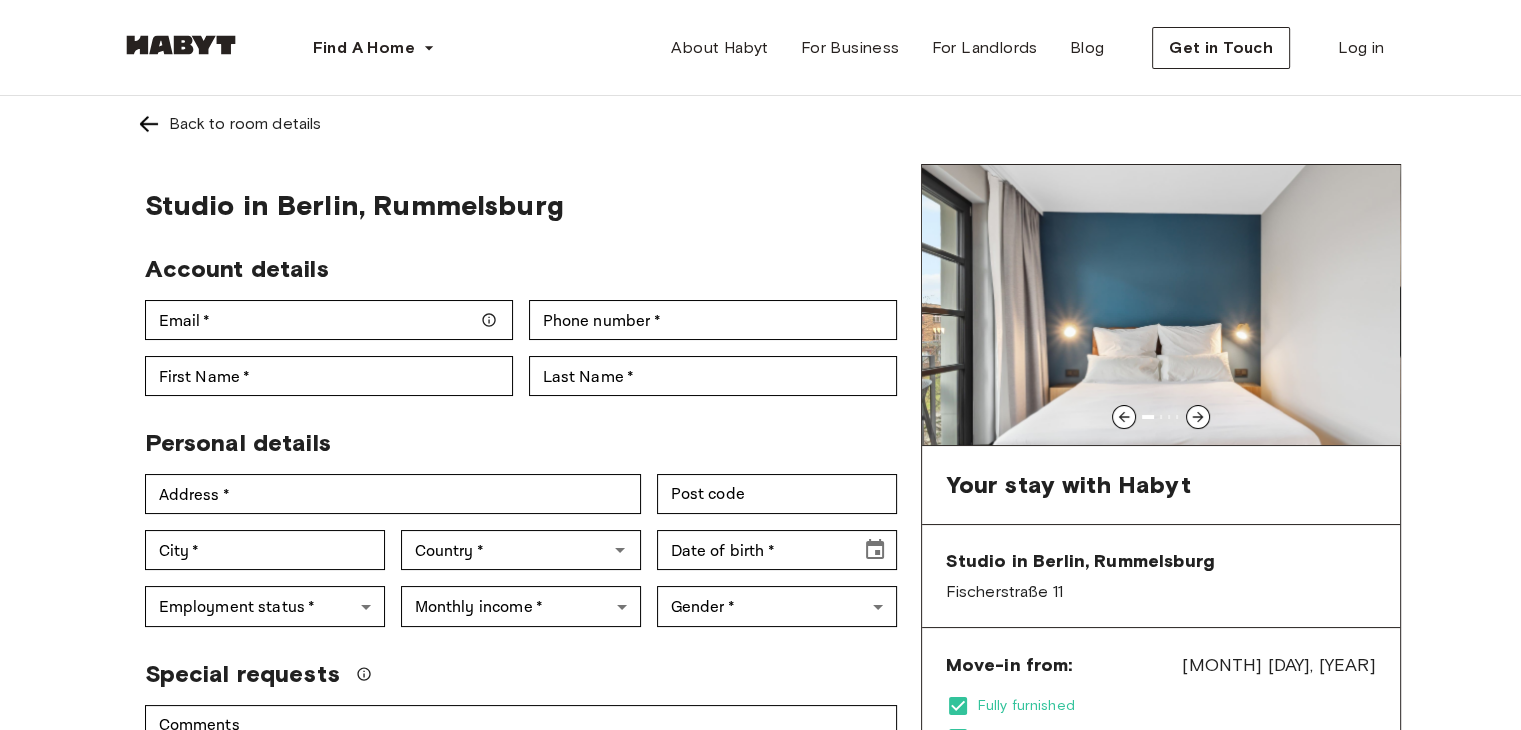 scroll, scrollTop: 233, scrollLeft: 0, axis: vertical 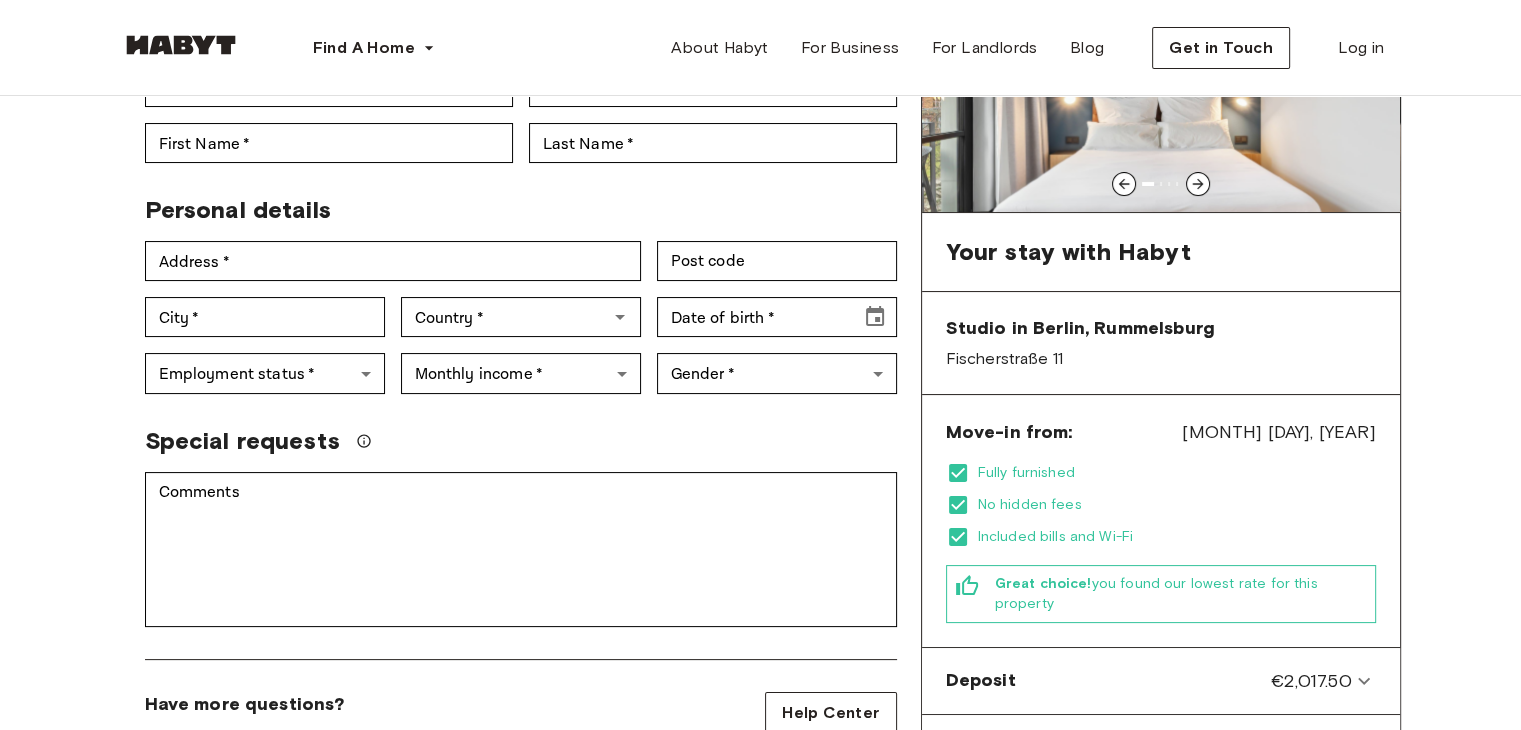 click 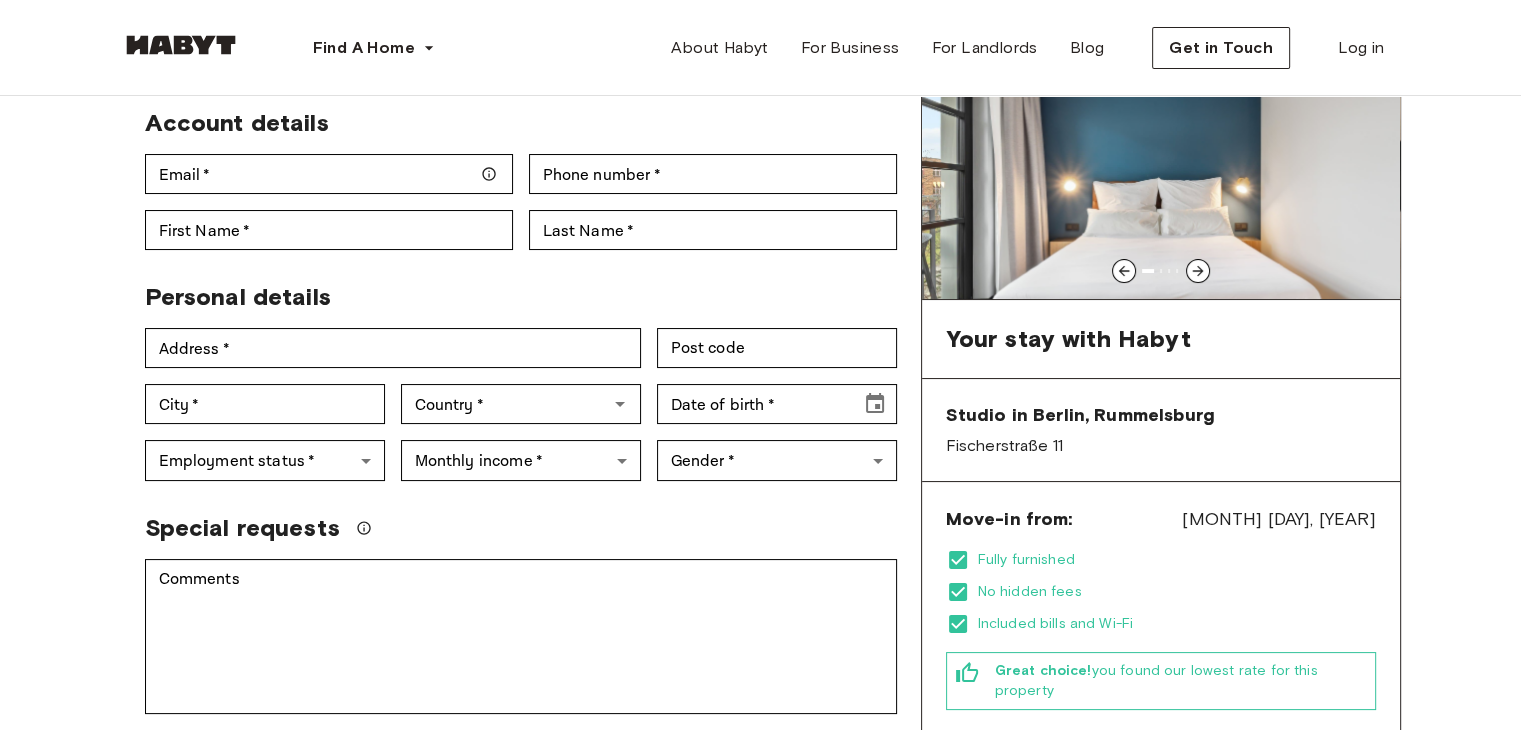 scroll, scrollTop: 0, scrollLeft: 0, axis: both 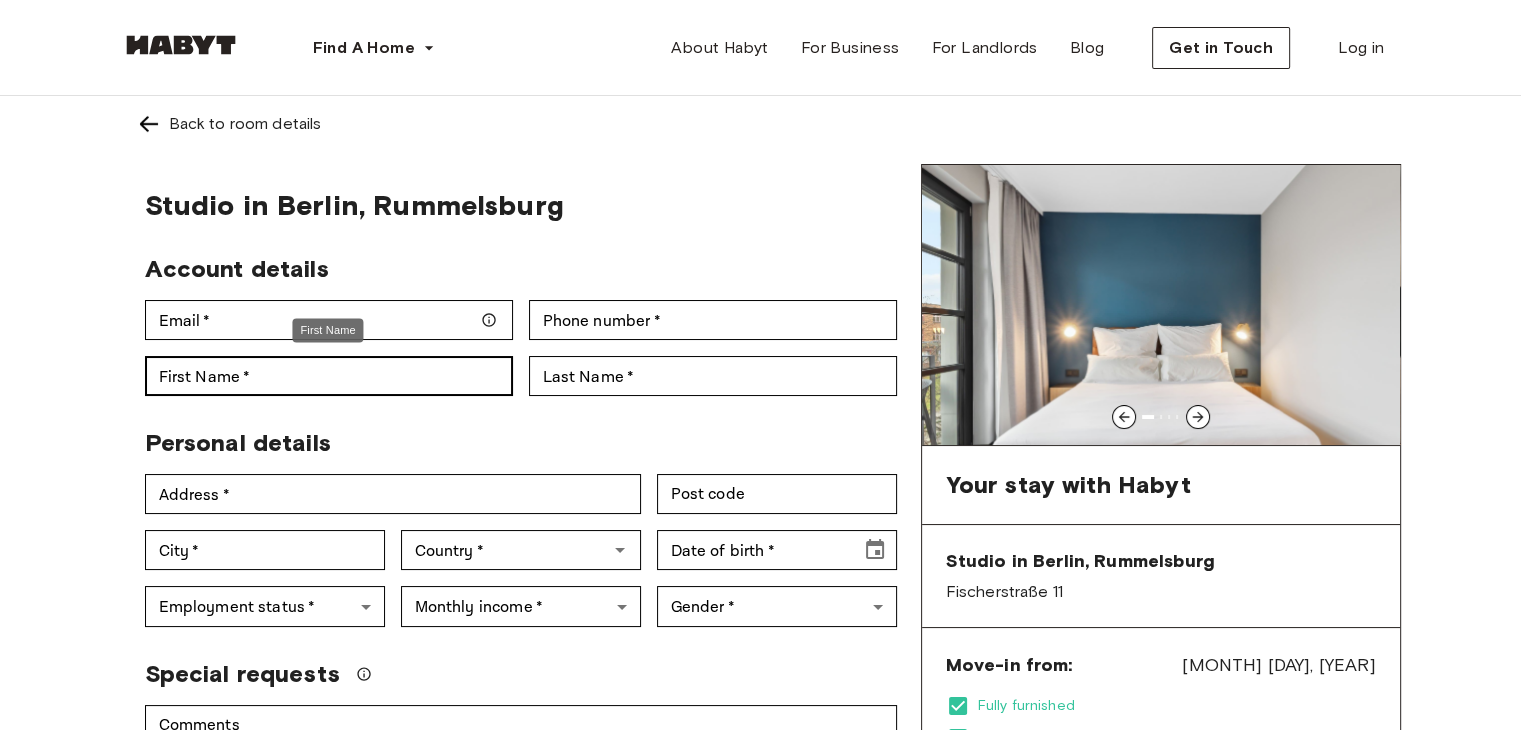 click on "First Name" at bounding box center (327, 336) 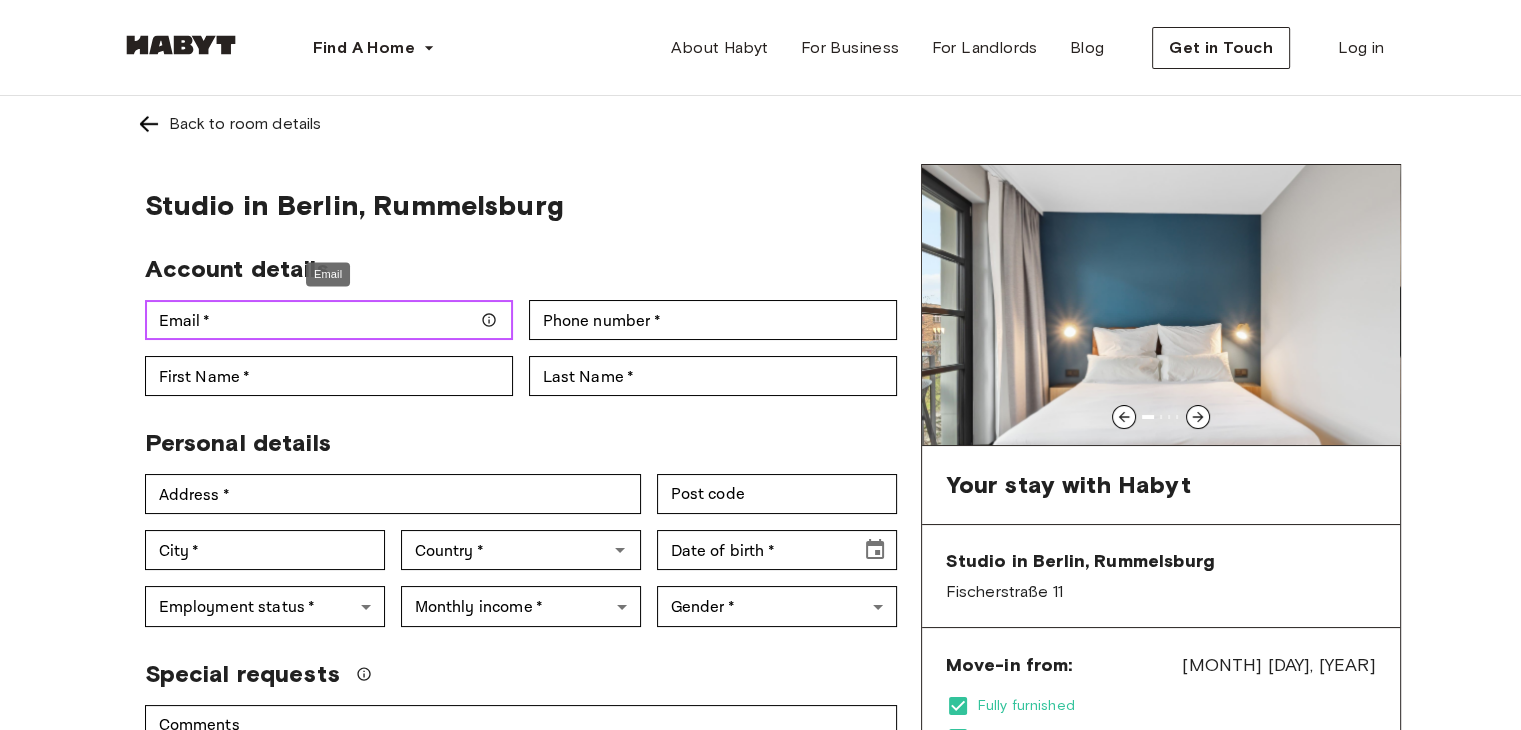 click on "Email   *" at bounding box center (329, 320) 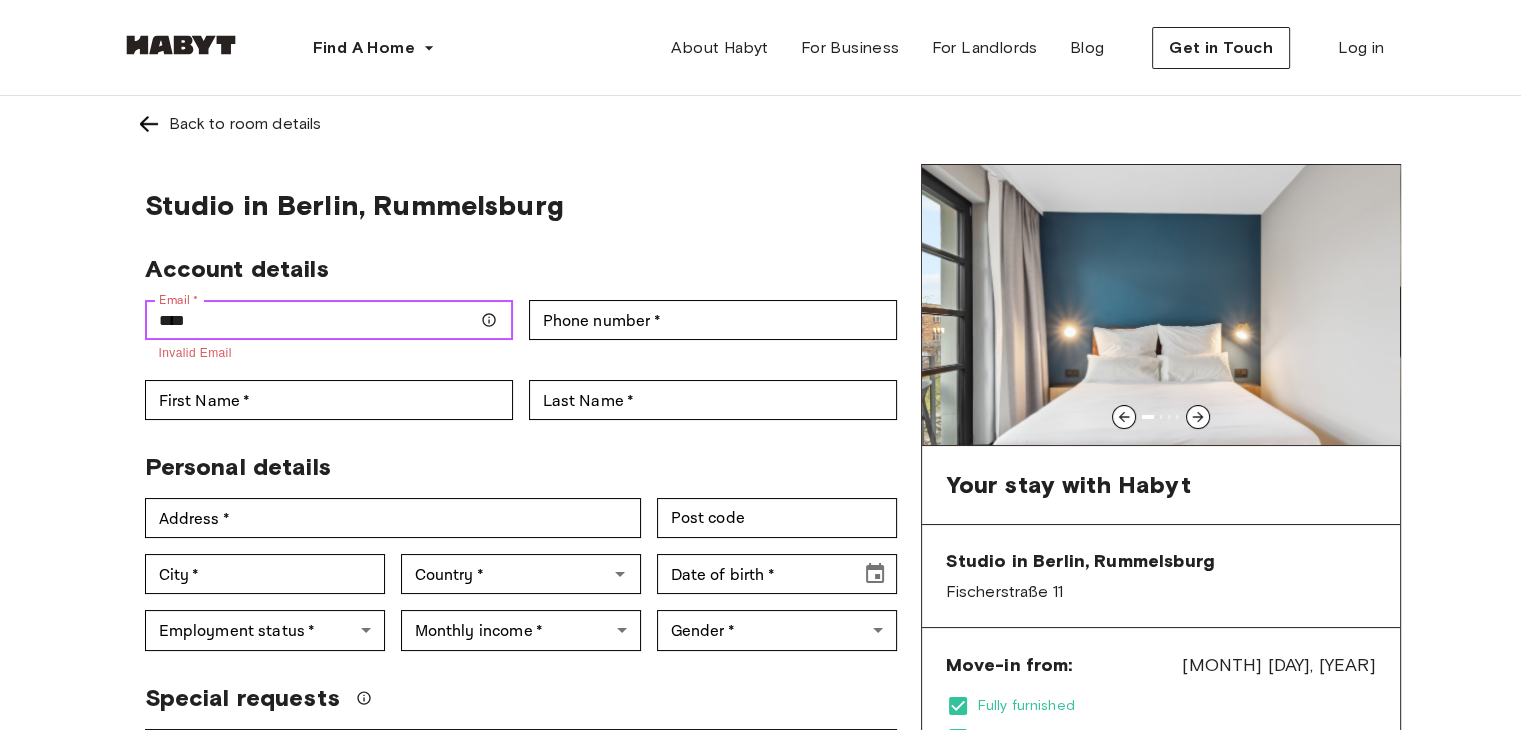 type on "**********" 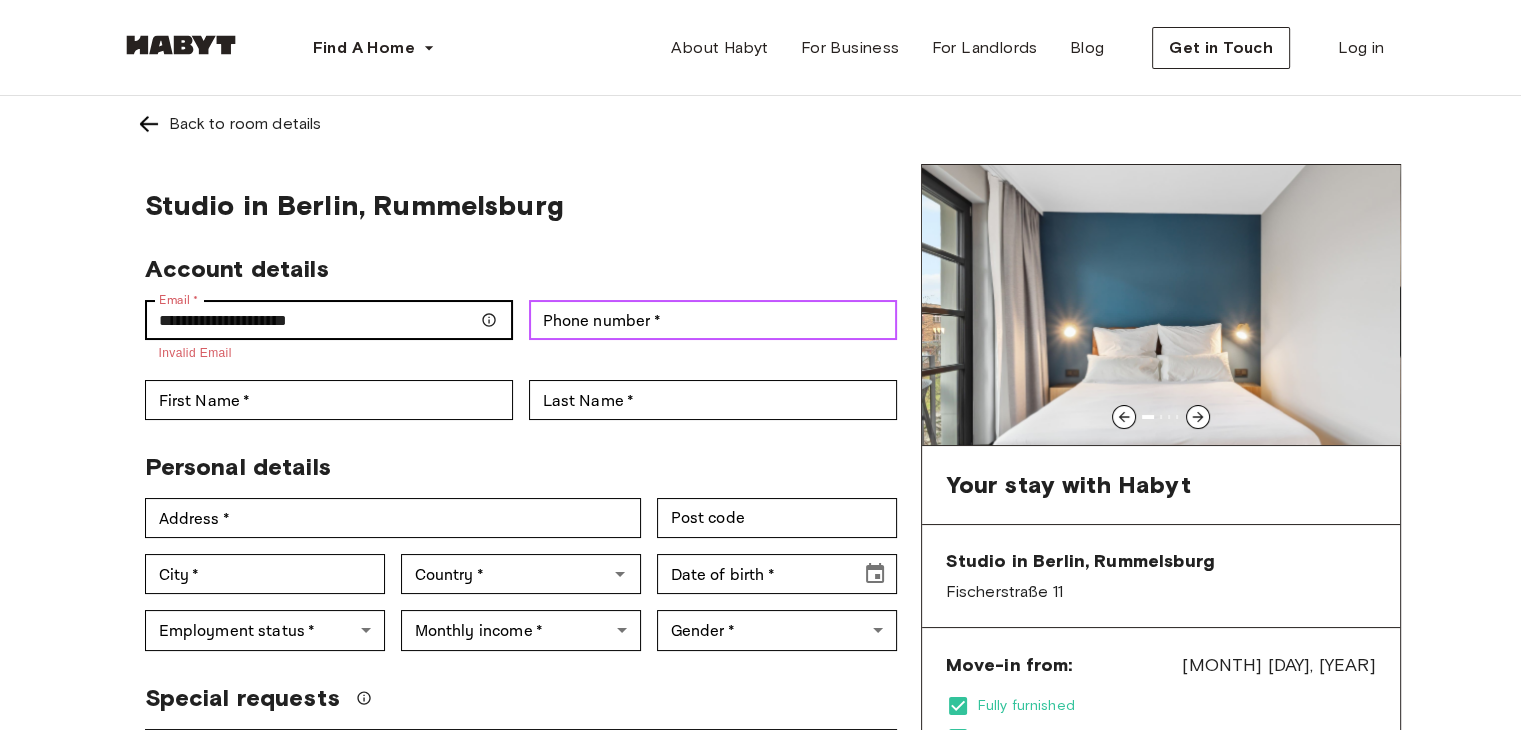 type on "**********" 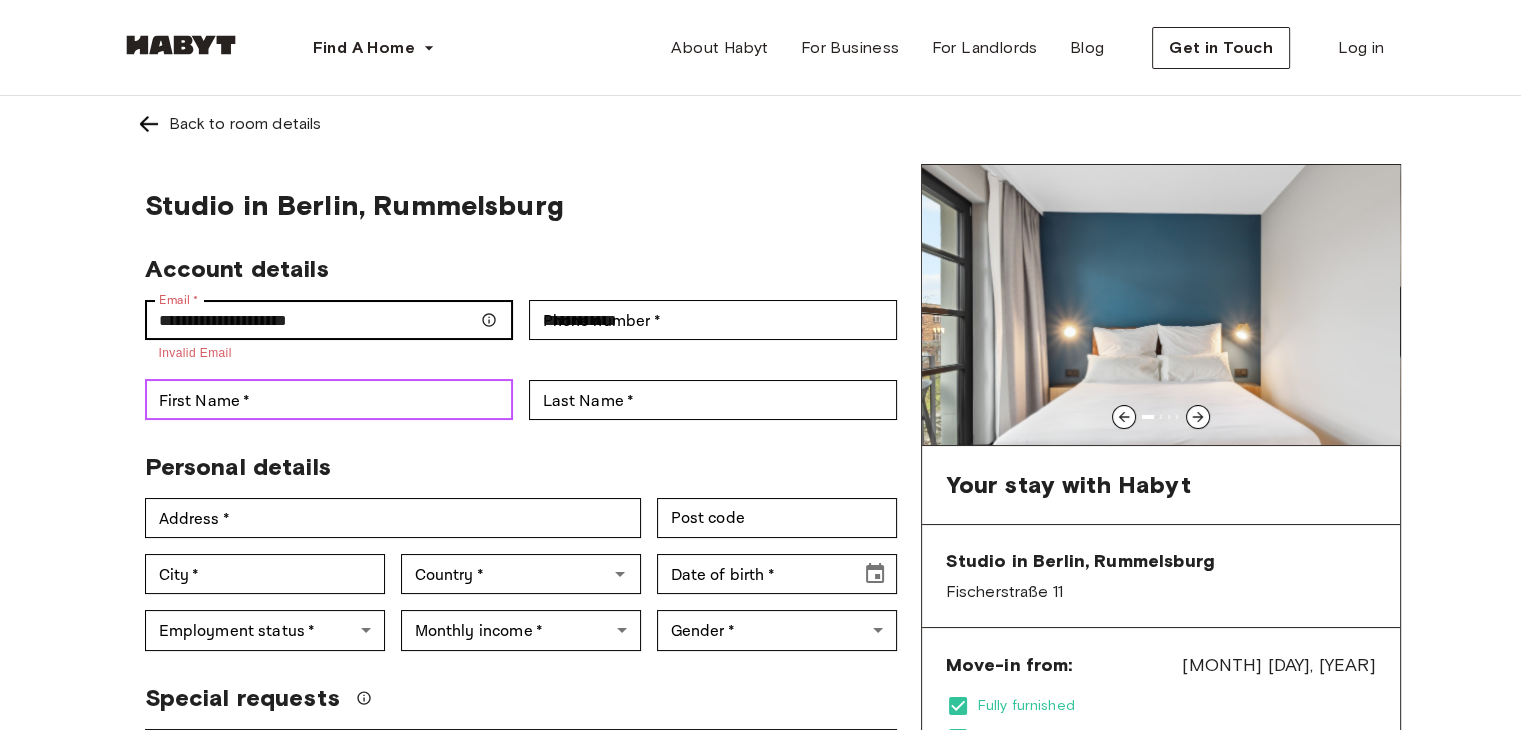 type on "**********" 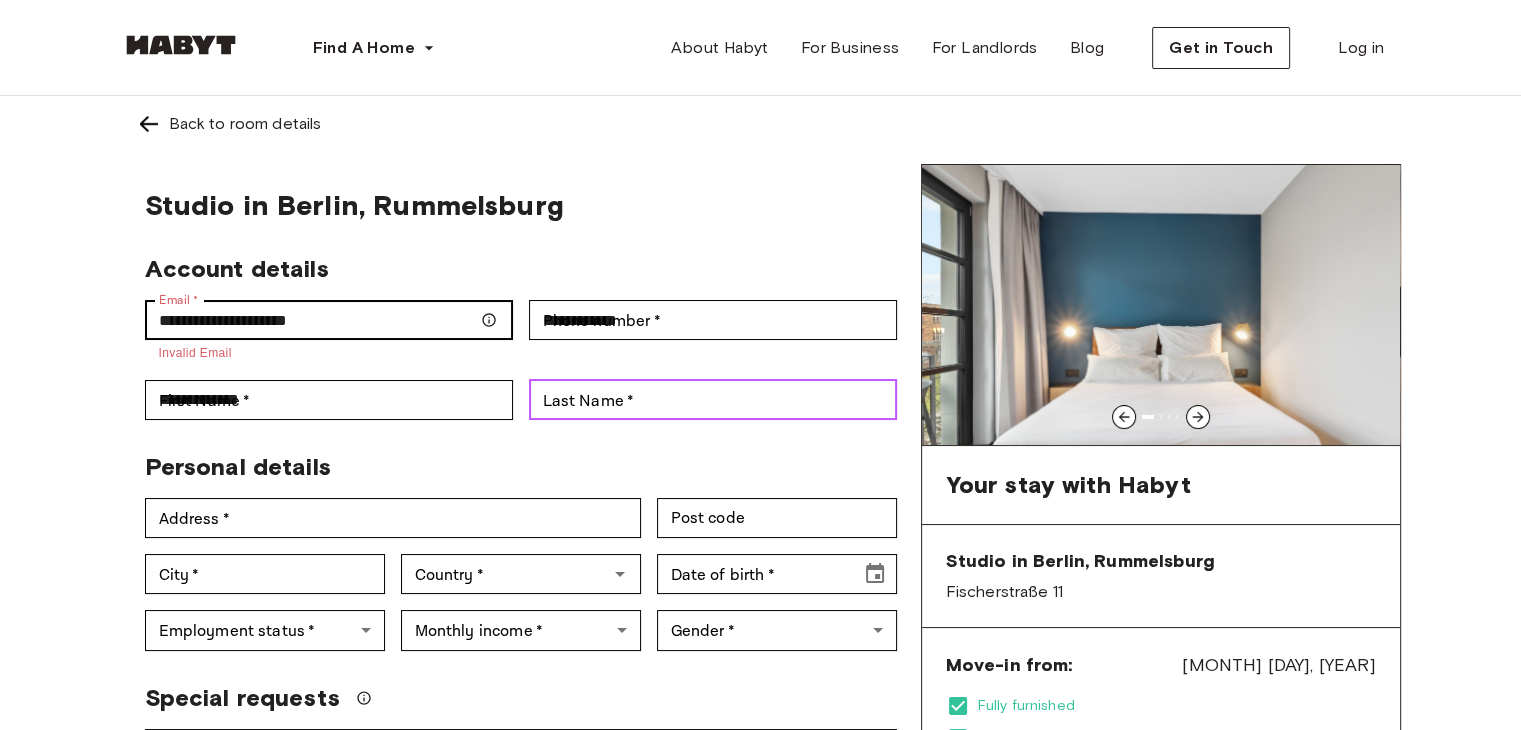 type on "**********" 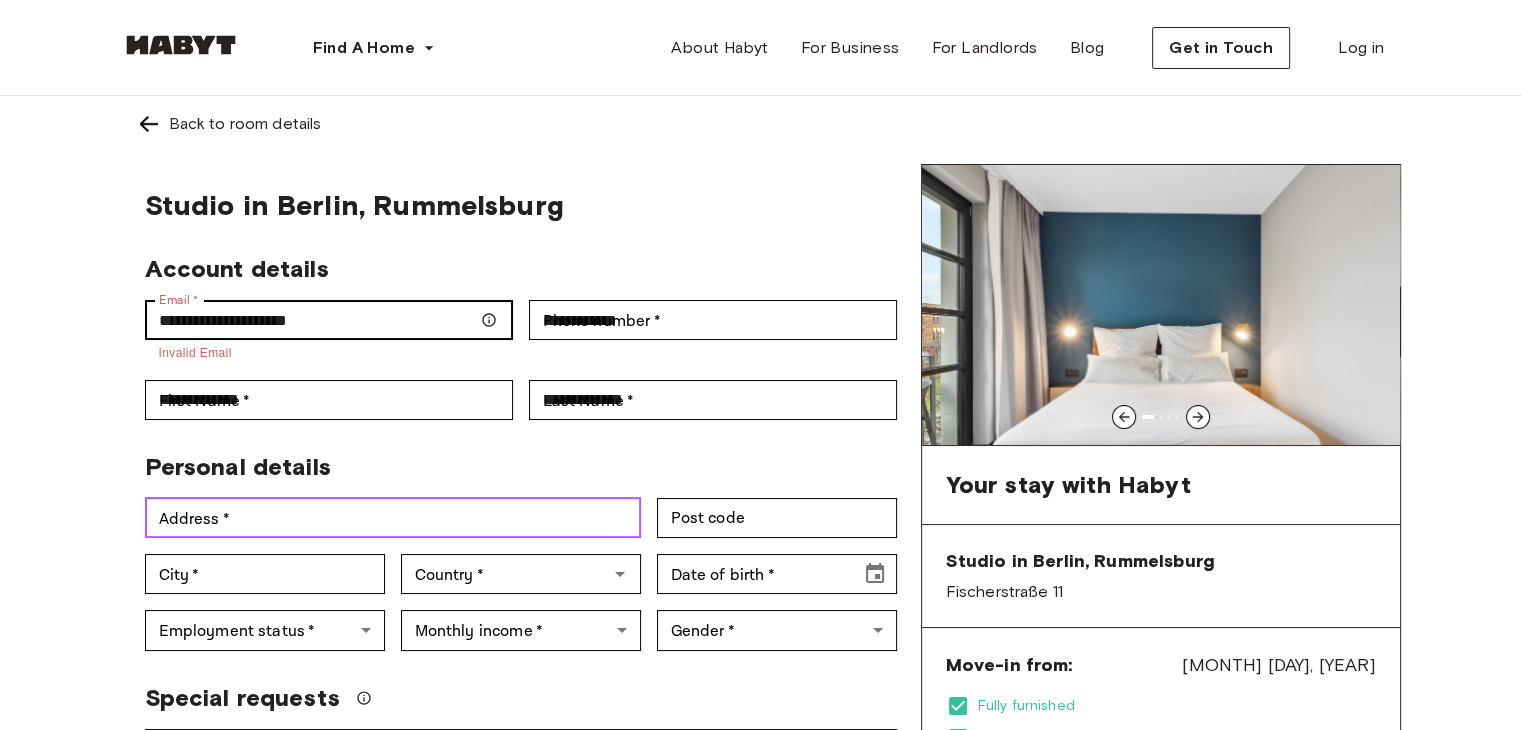 type on "**********" 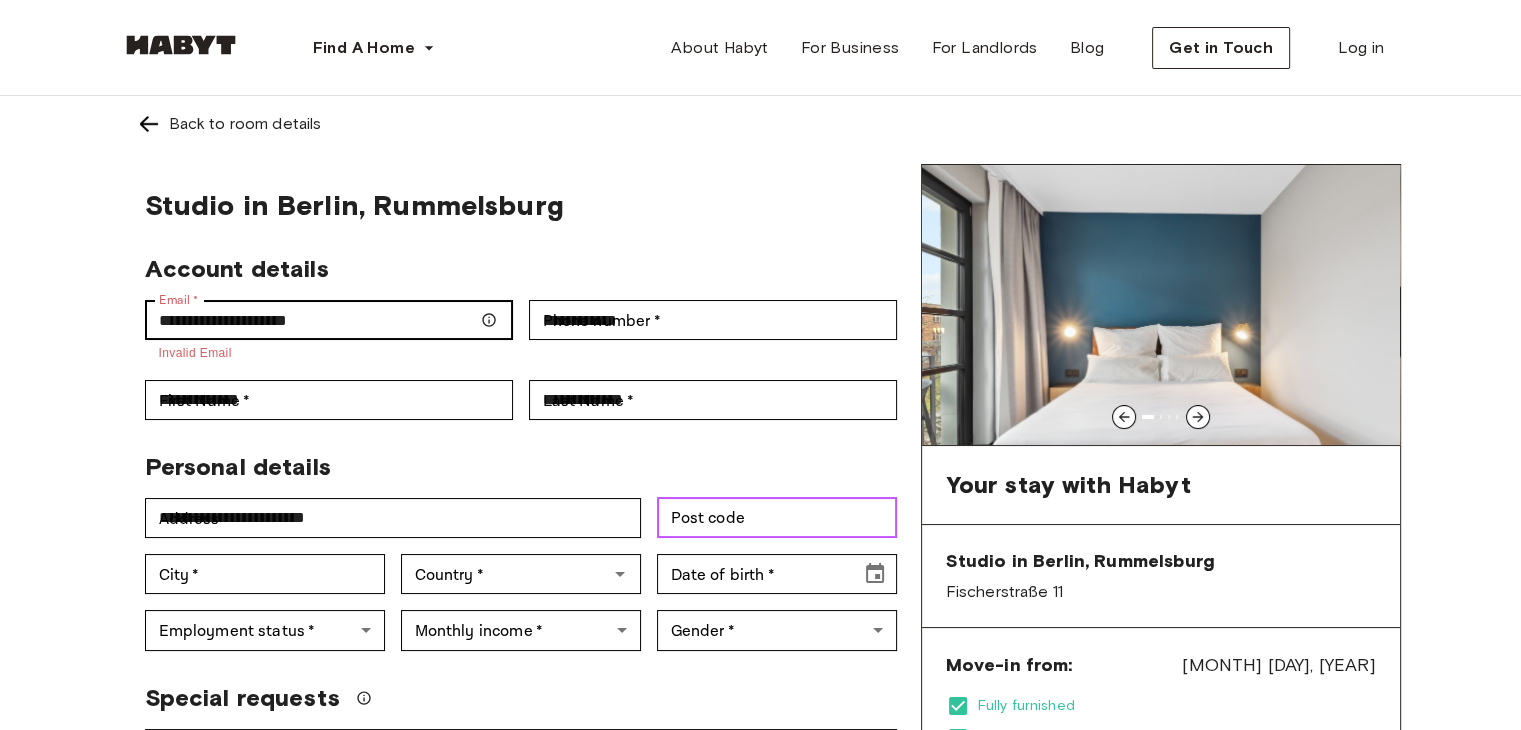 type on "*****" 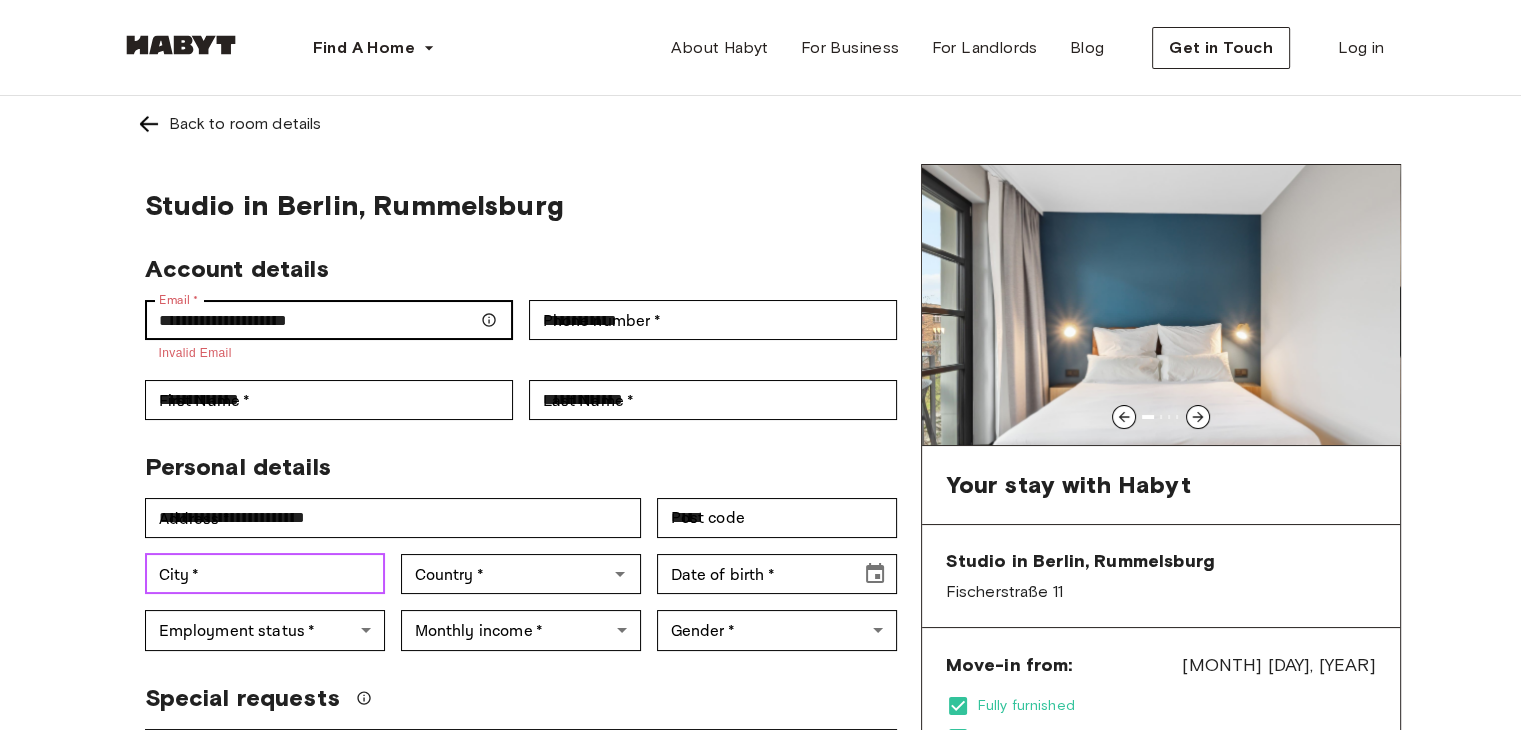 type on "*******" 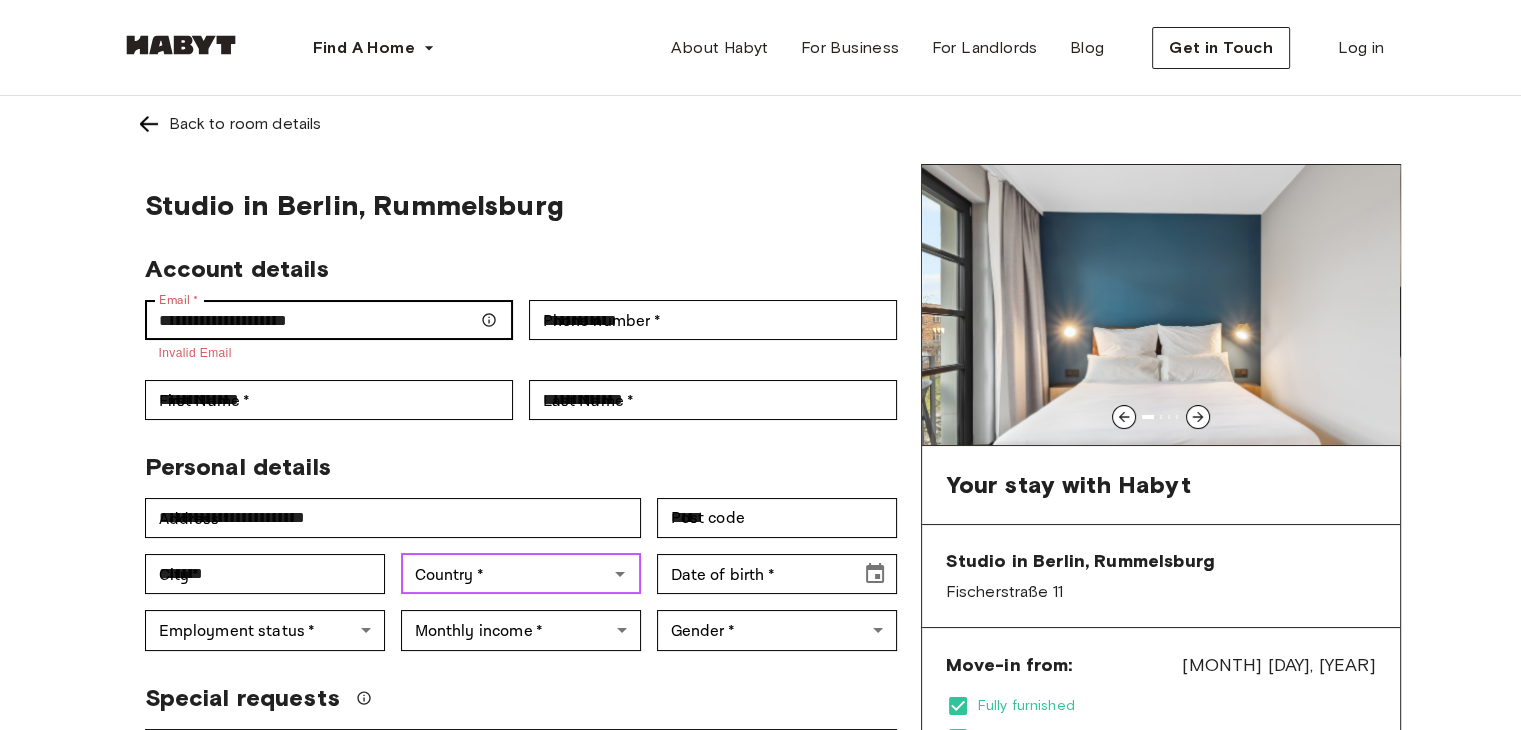 type on "*******" 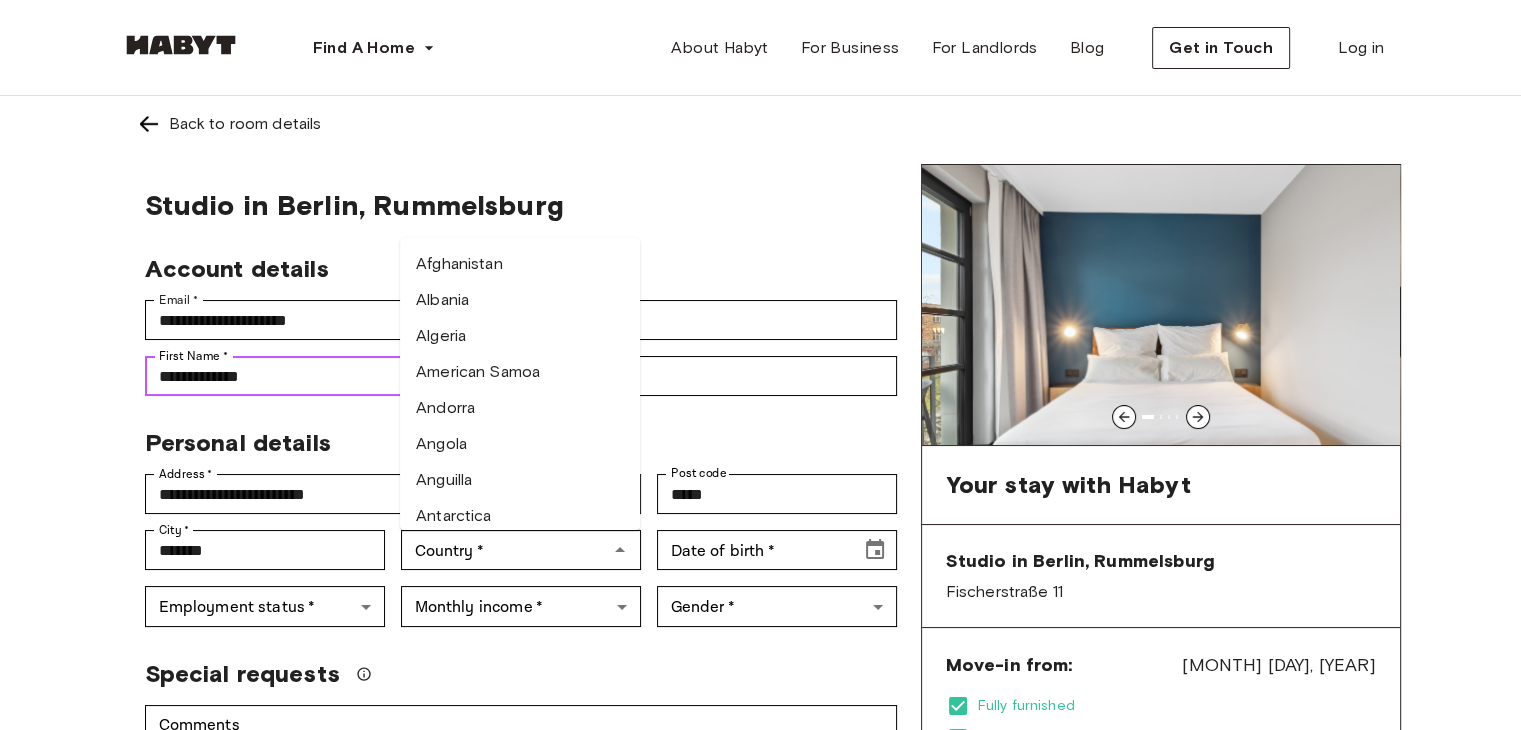 click on "**********" at bounding box center (329, 376) 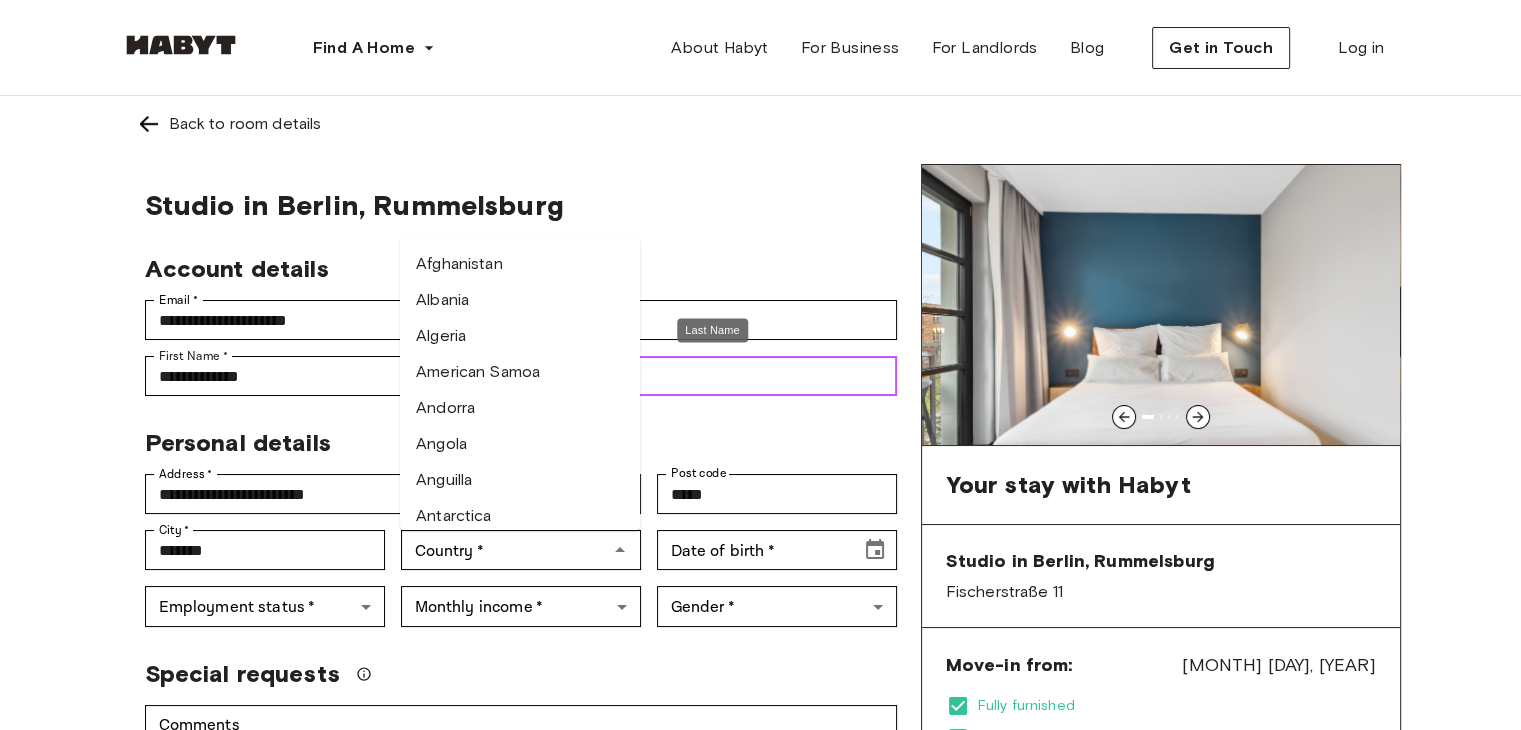 click on "**********" at bounding box center (713, 376) 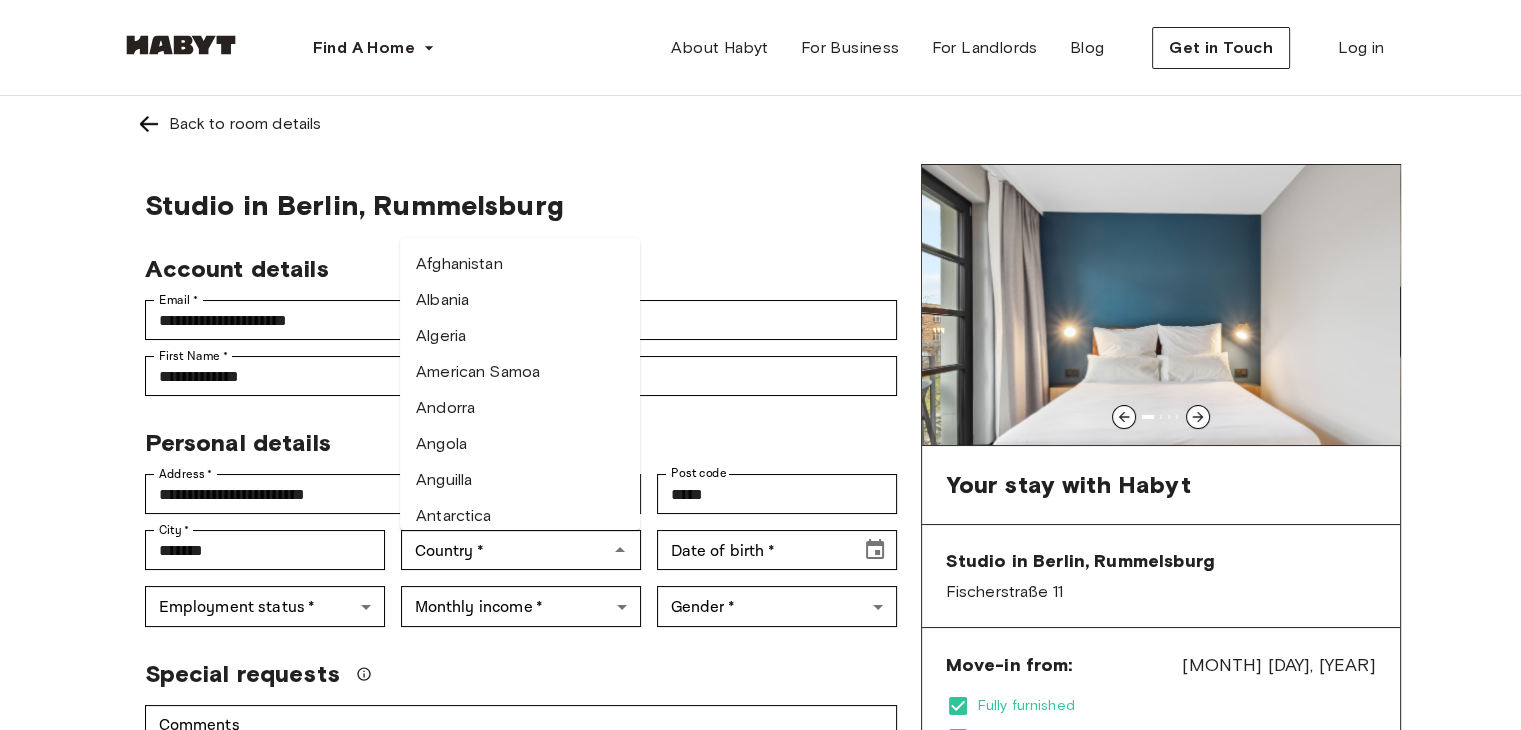 click on "**********" at bounding box center [705, 312] 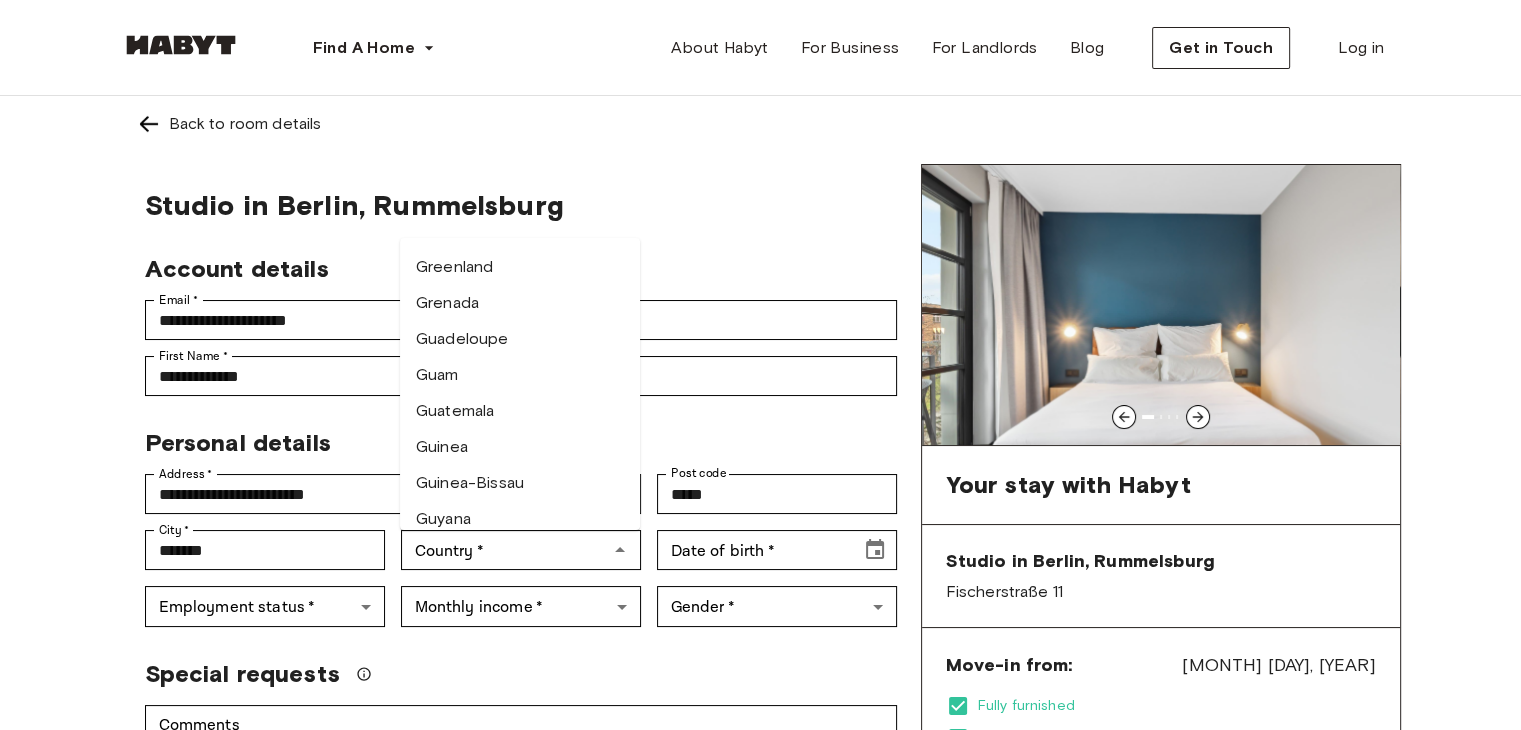 scroll, scrollTop: 2800, scrollLeft: 0, axis: vertical 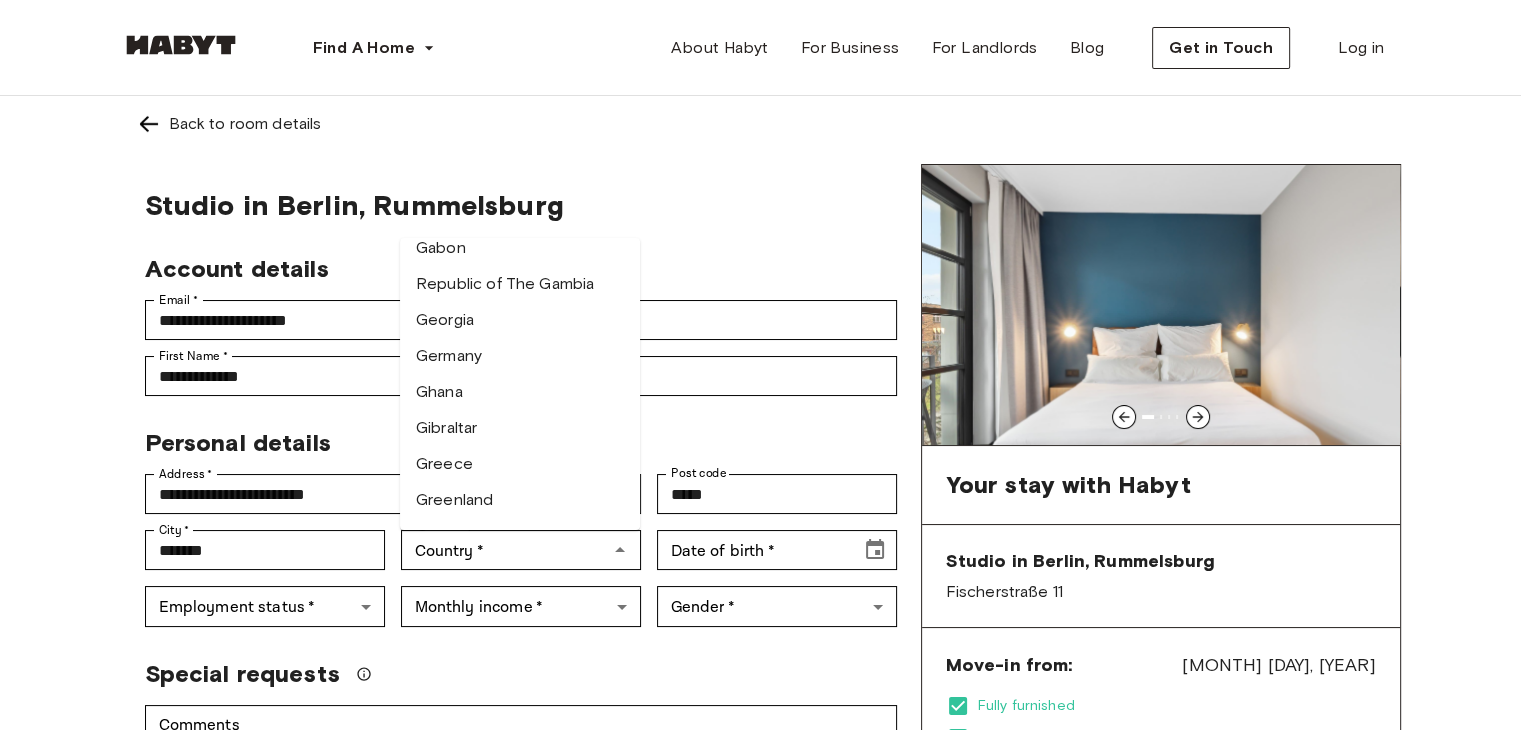 click on "Germany" at bounding box center (520, 356) 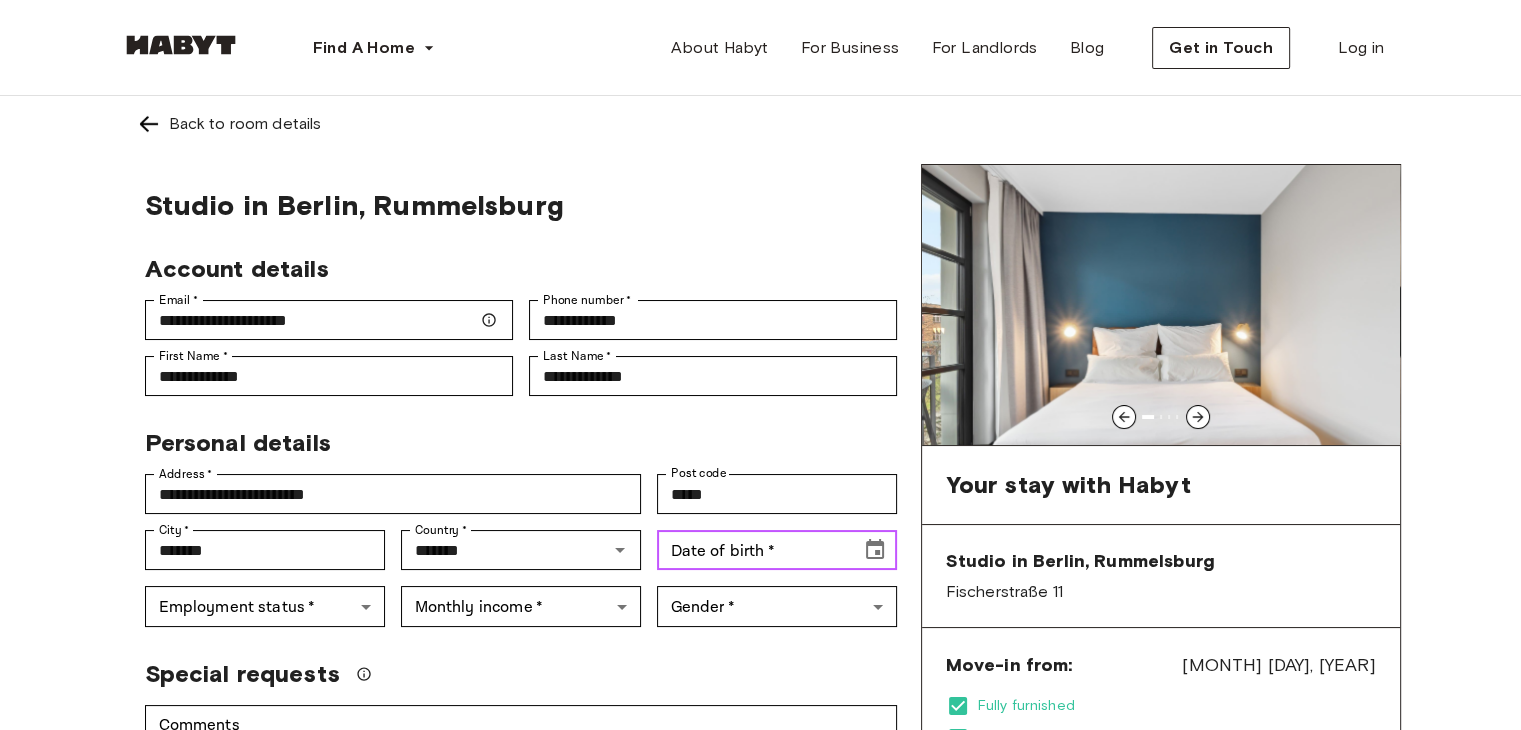 click on "Date of birth   *" at bounding box center (752, 550) 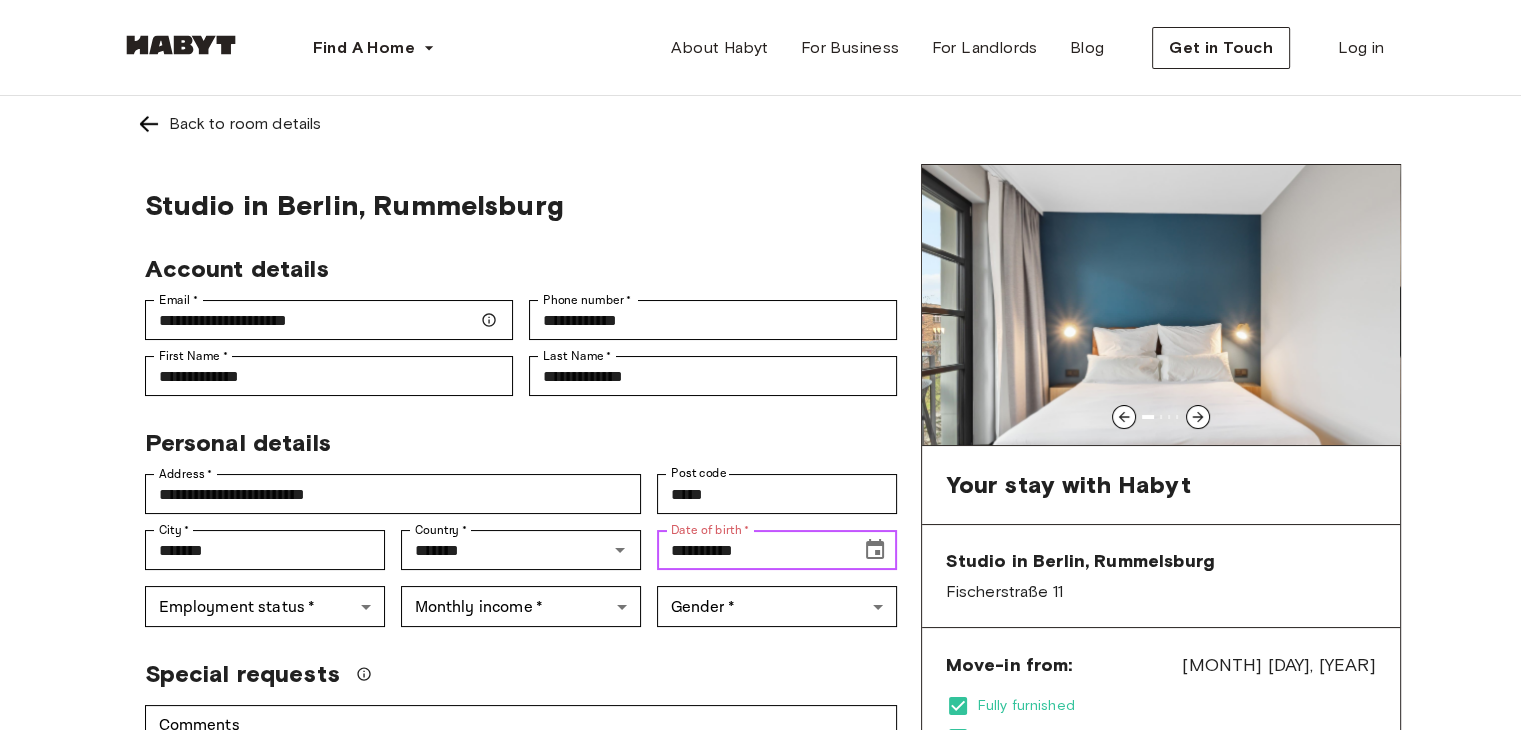 drag, startPoint x: 824, startPoint y: 558, endPoint x: 744, endPoint y: 545, distance: 81.04937 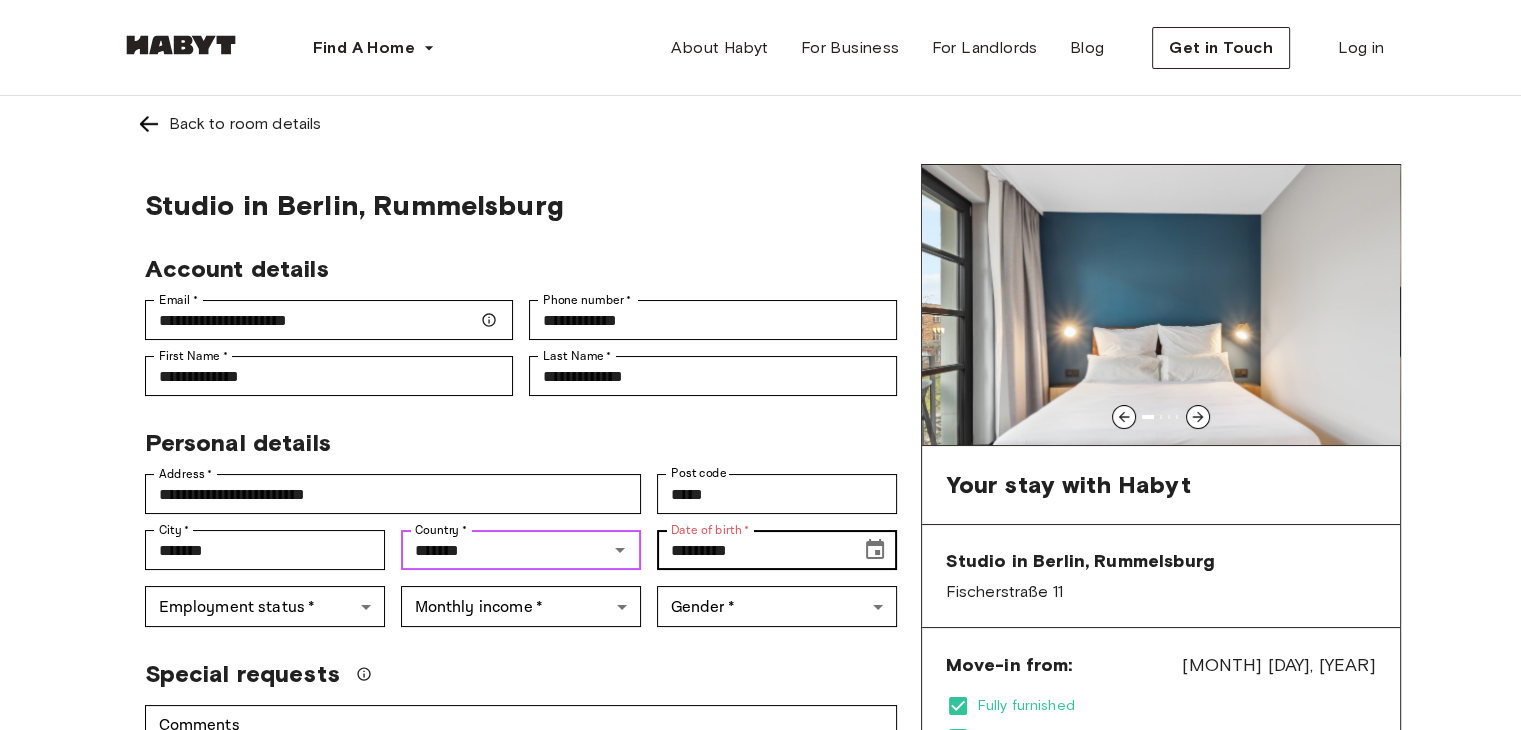 type on "********" 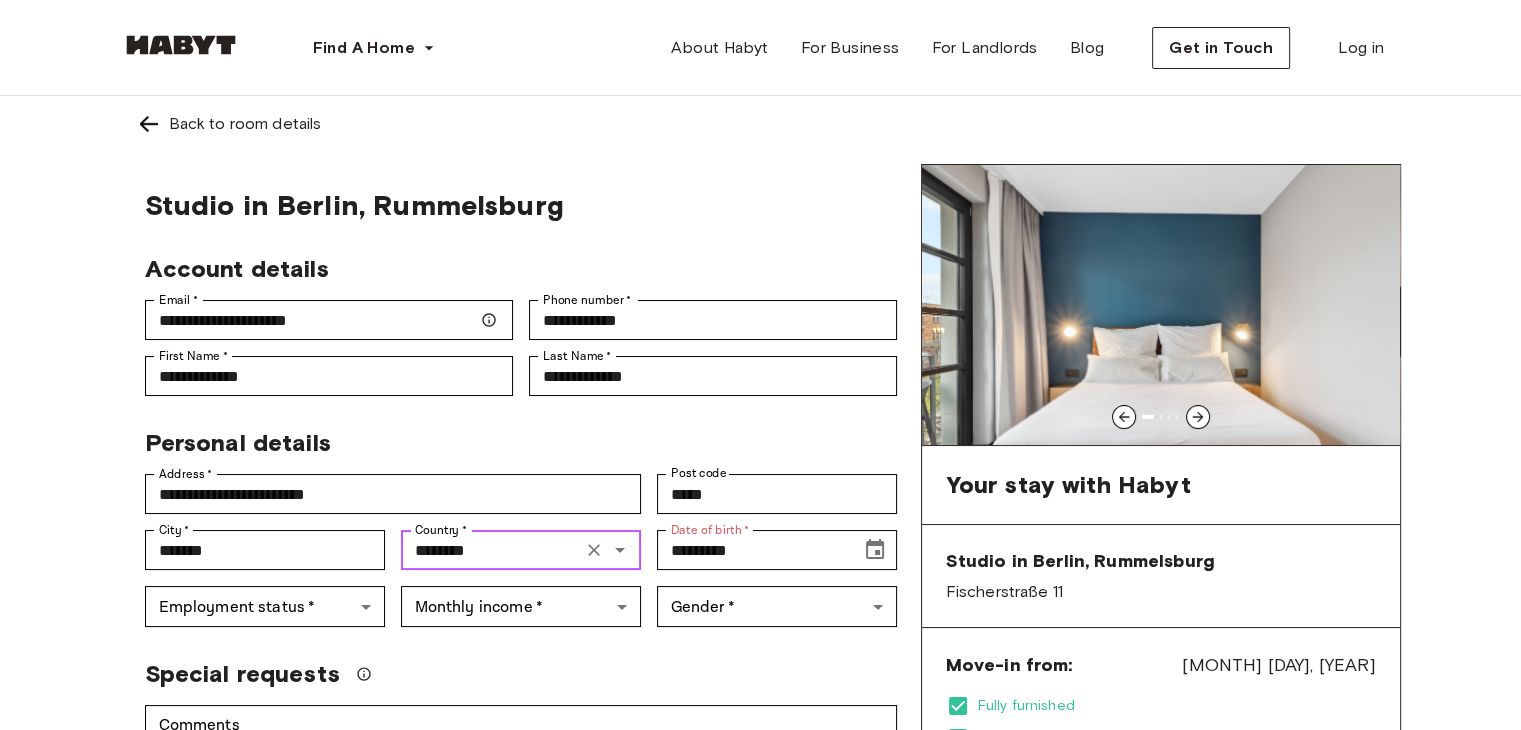 type on "**********" 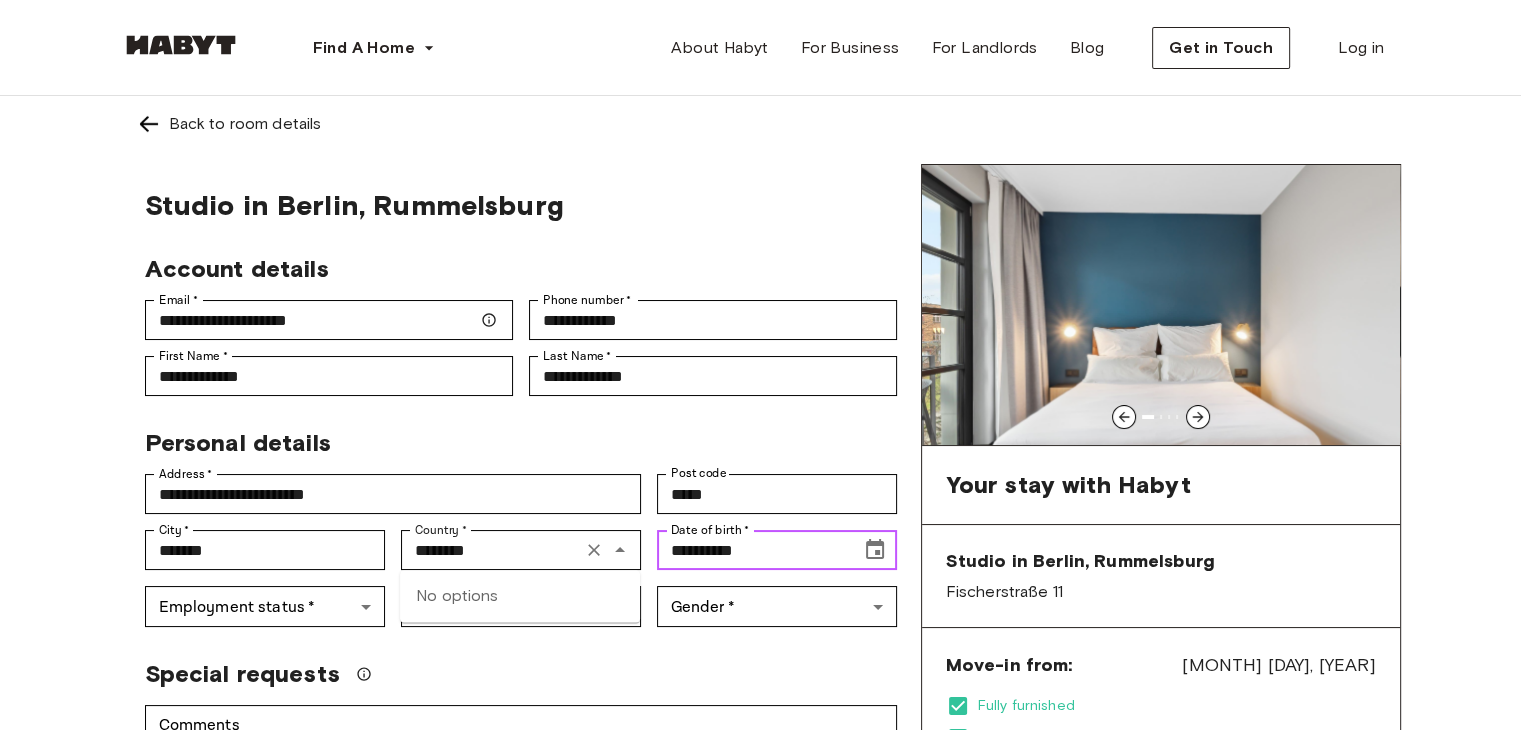 type on "*******" 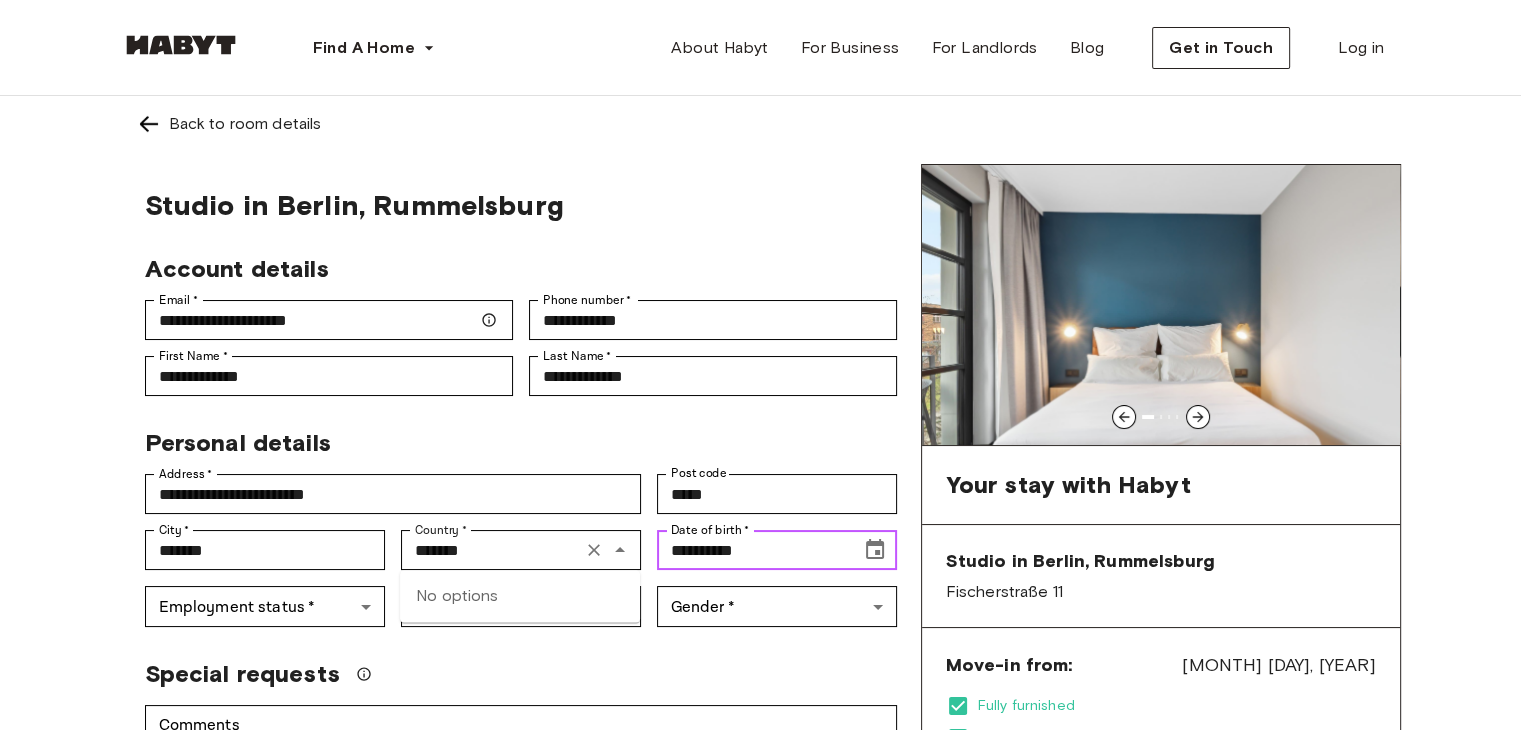 click on "**********" at bounding box center (752, 550) 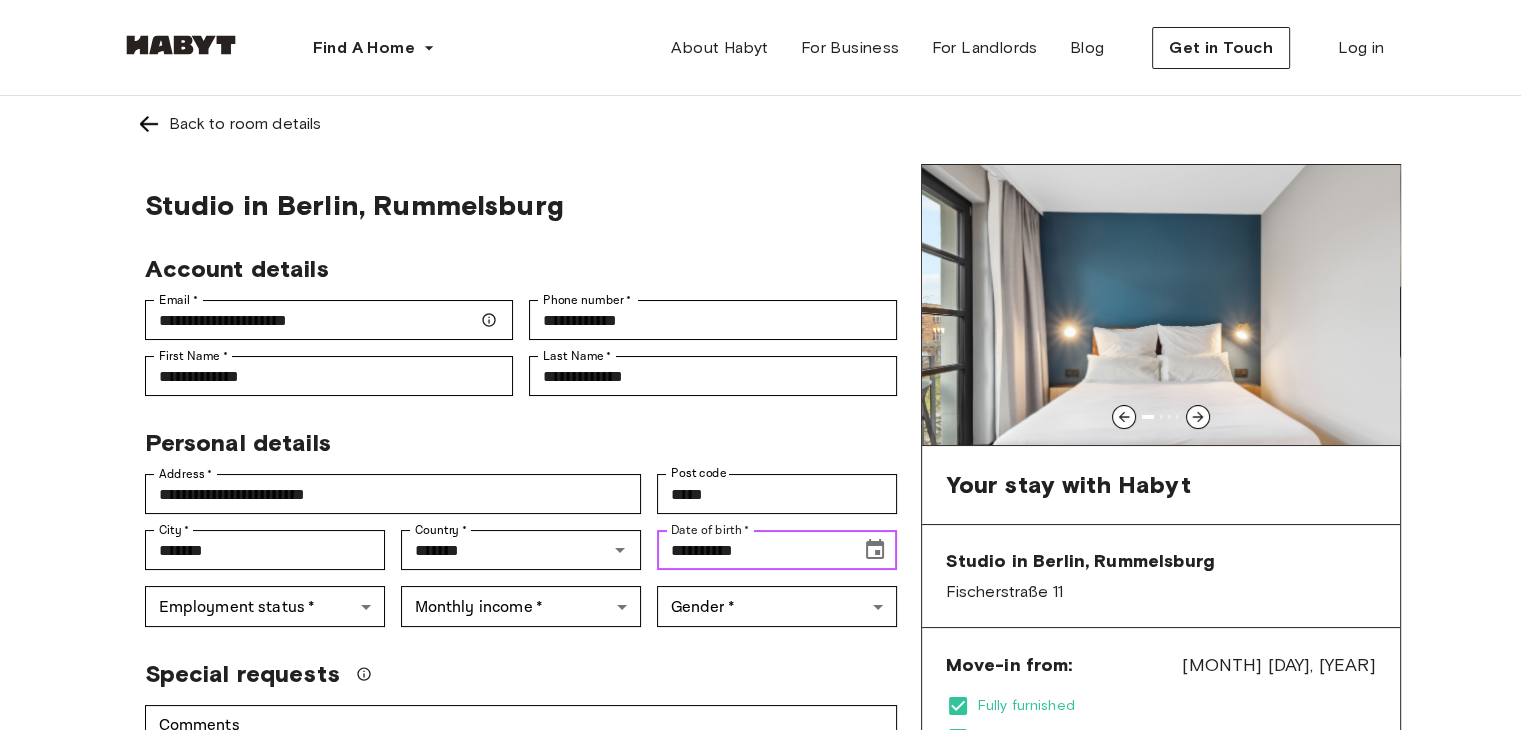 drag, startPoint x: 750, startPoint y: 541, endPoint x: 719, endPoint y: 548, distance: 31.780497 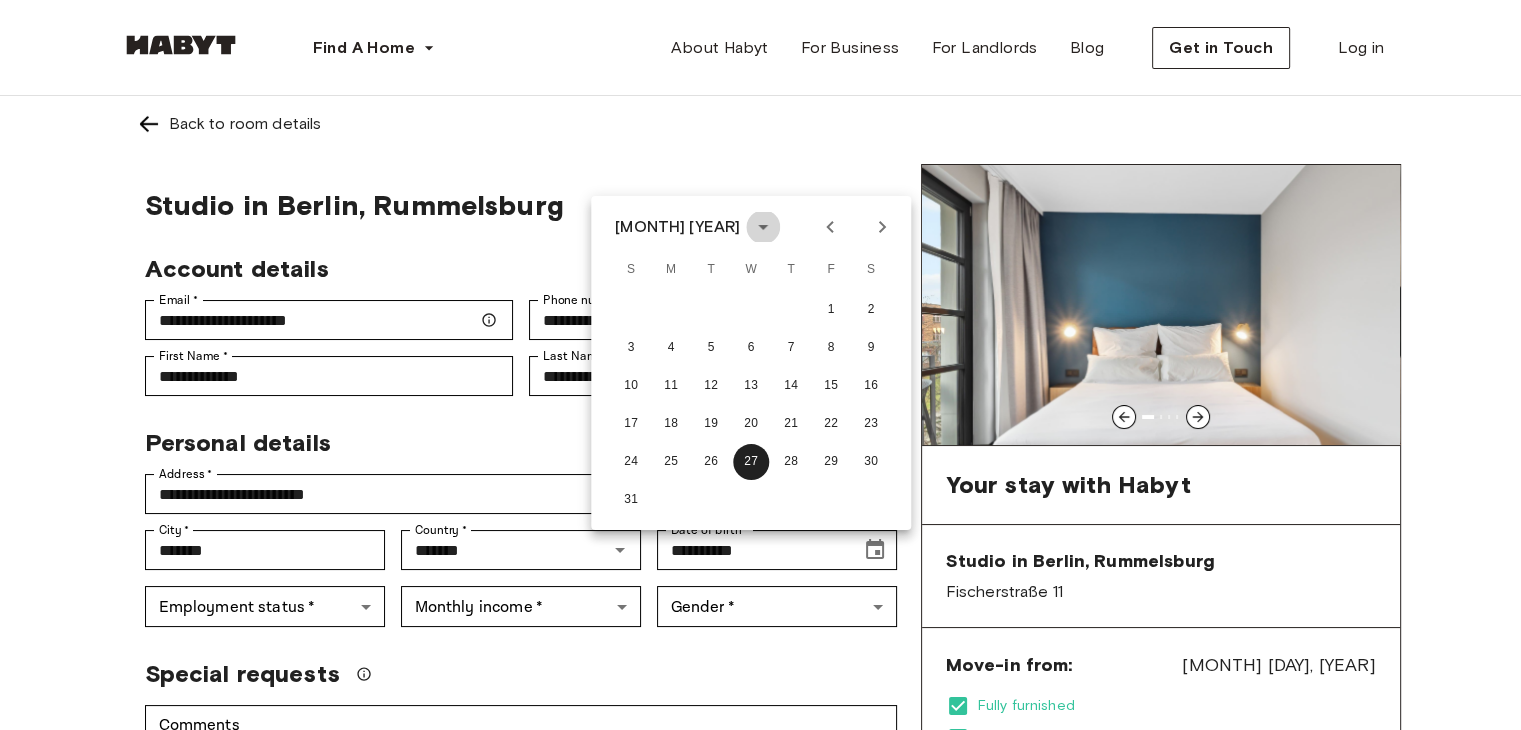 click at bounding box center (763, 227) 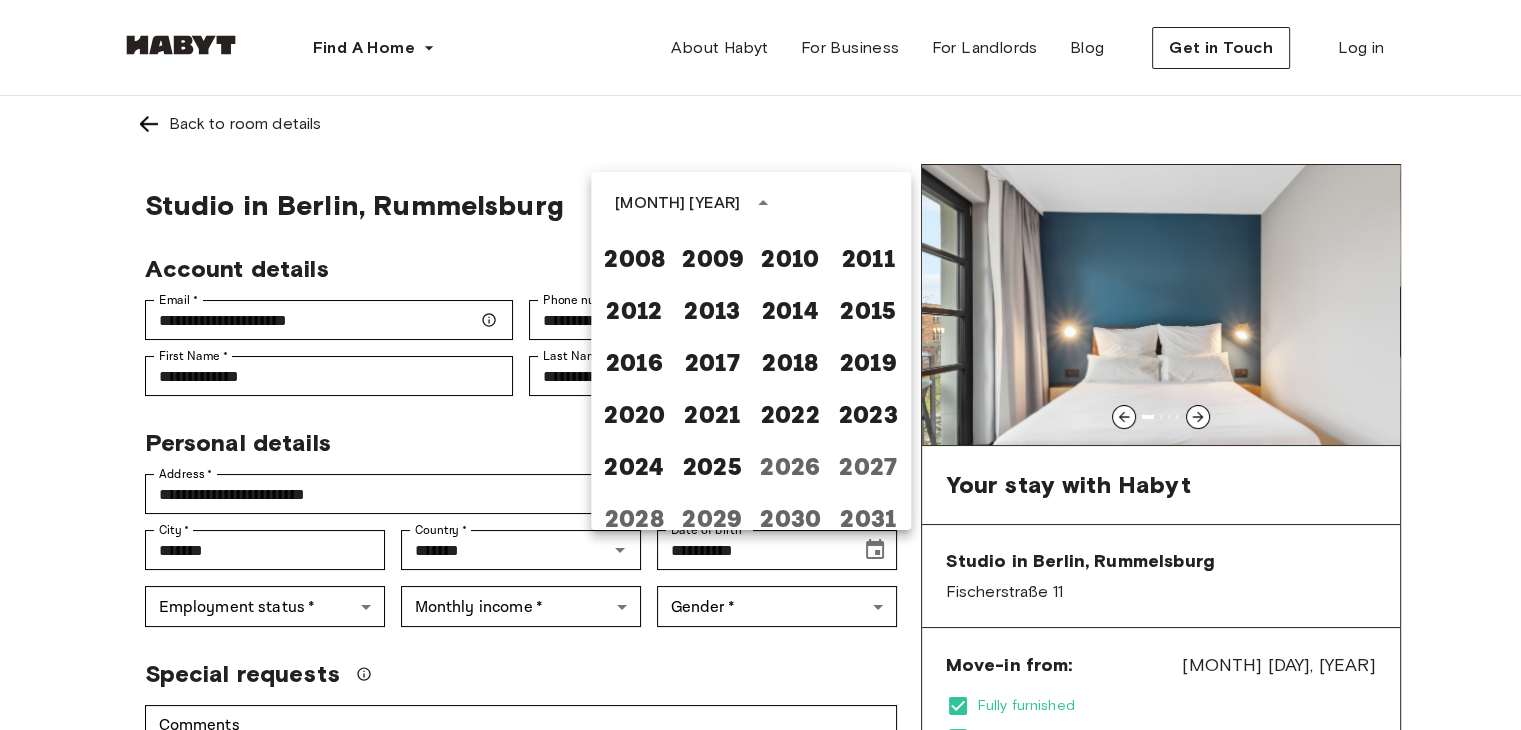 scroll, scrollTop: 1166, scrollLeft: 0, axis: vertical 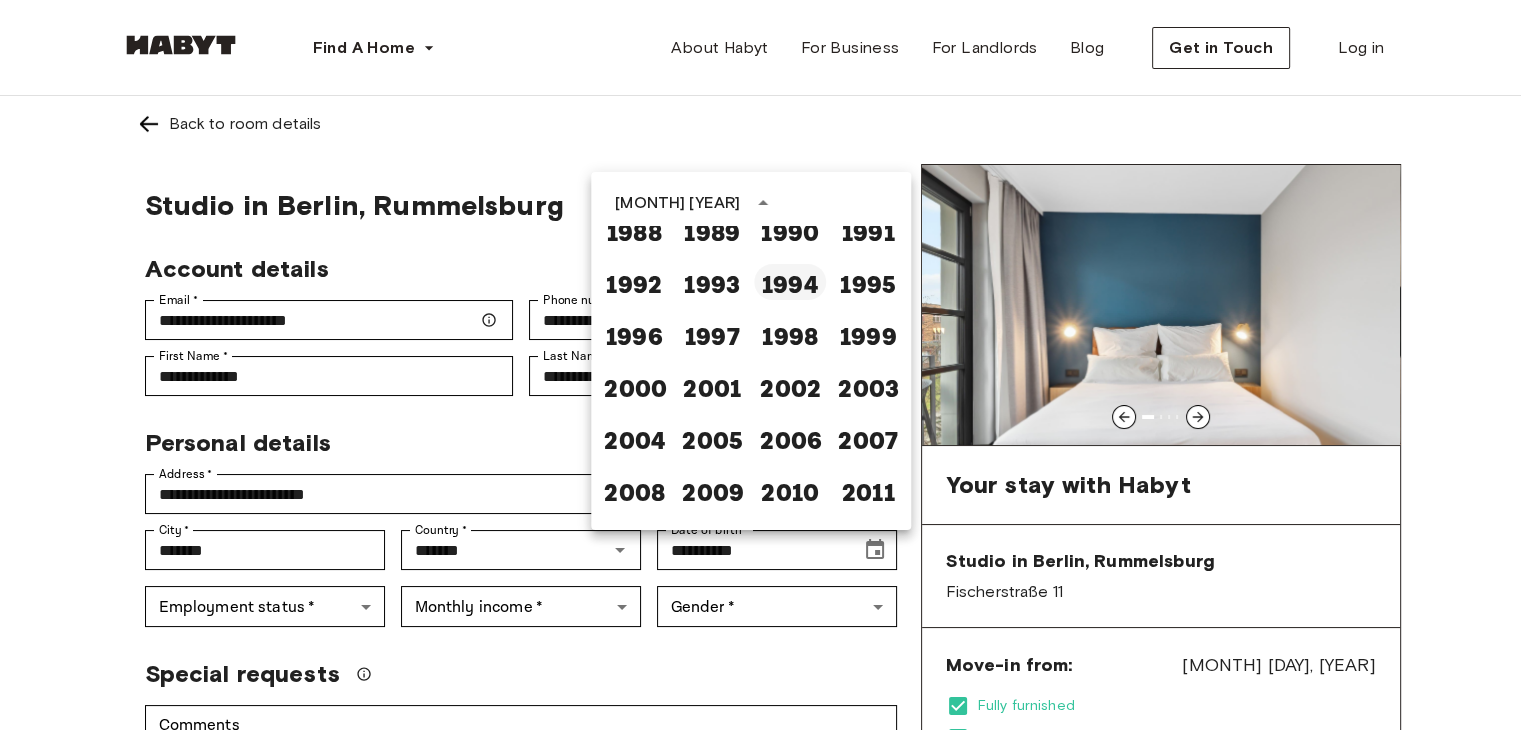 click on "1994" at bounding box center [790, 282] 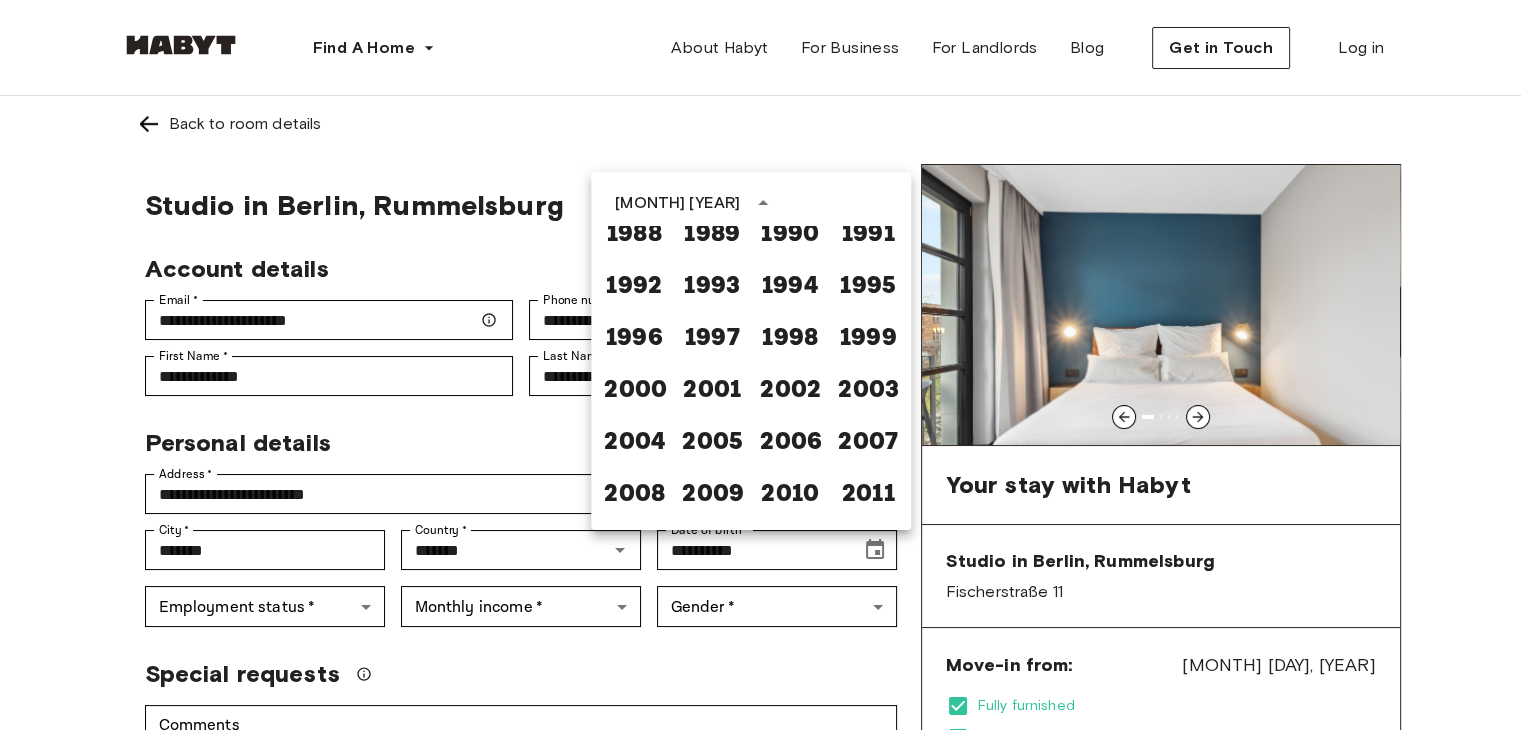 scroll, scrollTop: 0, scrollLeft: 0, axis: both 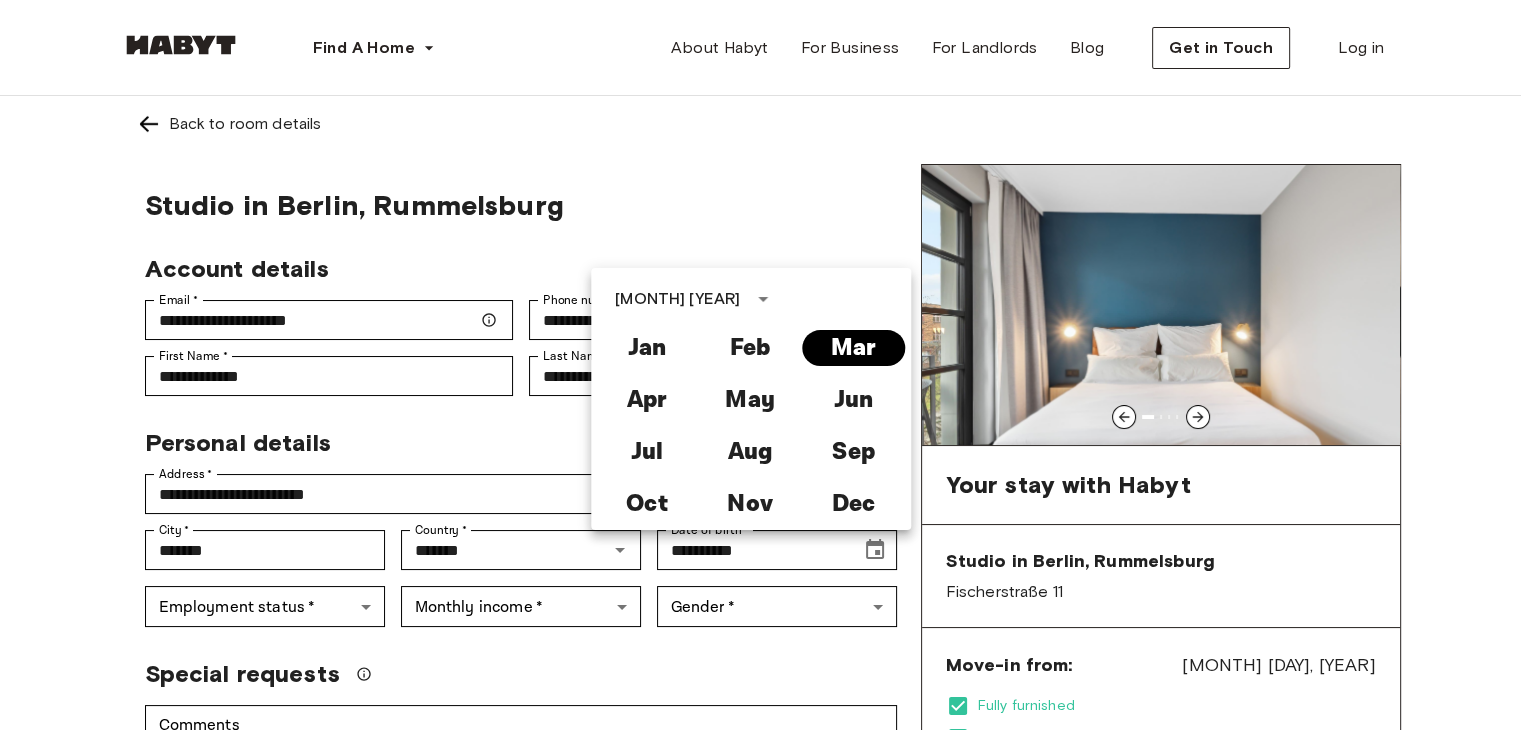 click on "Mar" at bounding box center [853, 348] 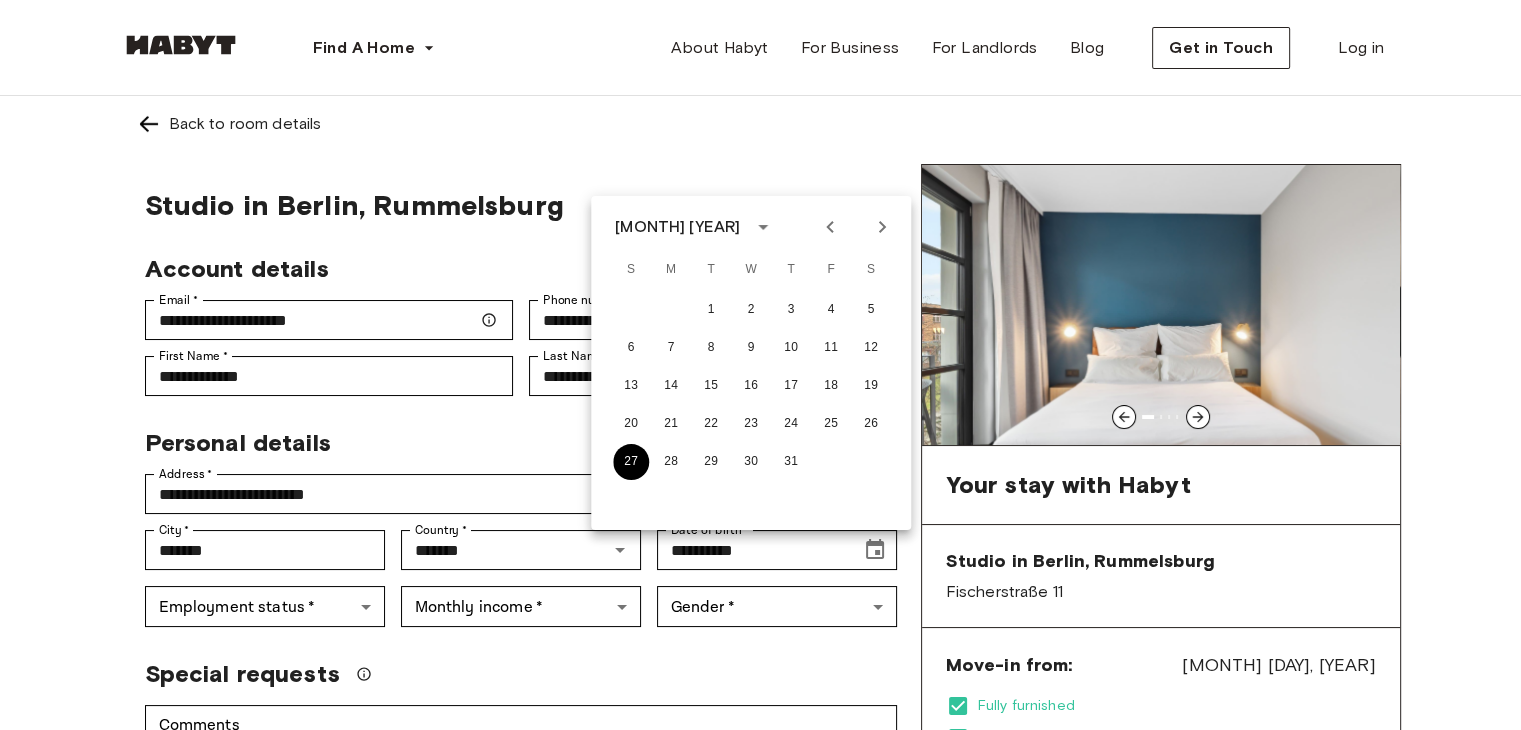 click on "27" at bounding box center [631, 462] 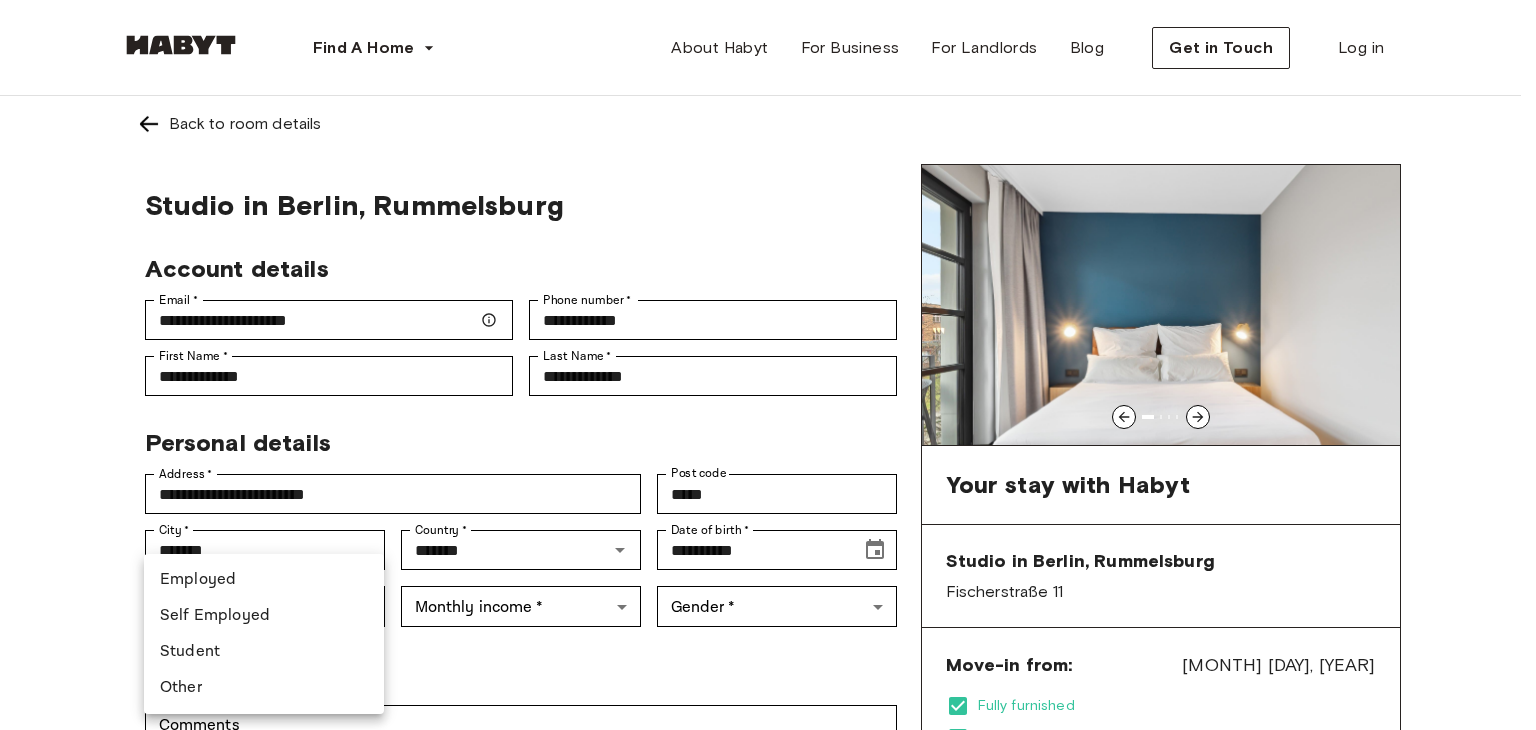 click on "**********" at bounding box center [768, 1191] 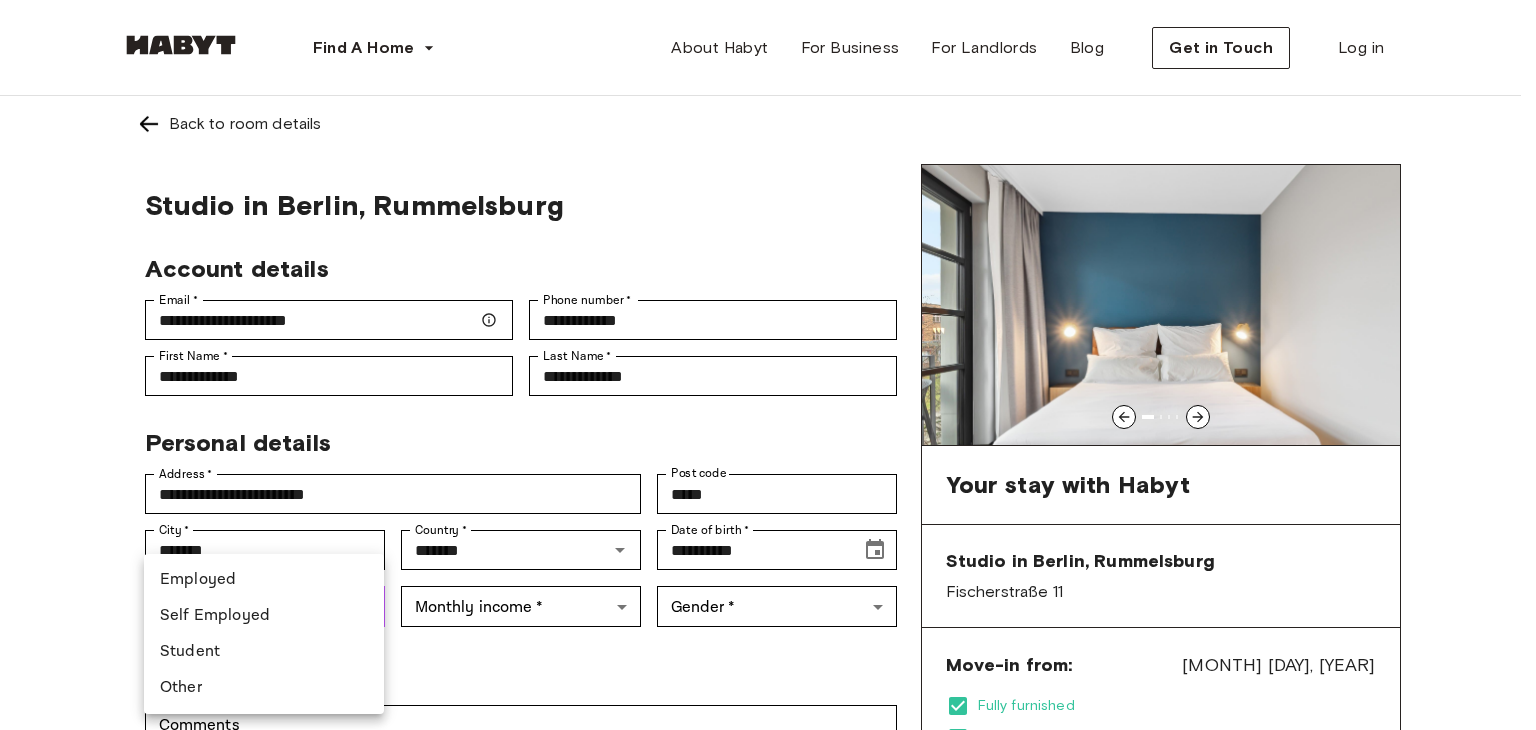 type on "*****" 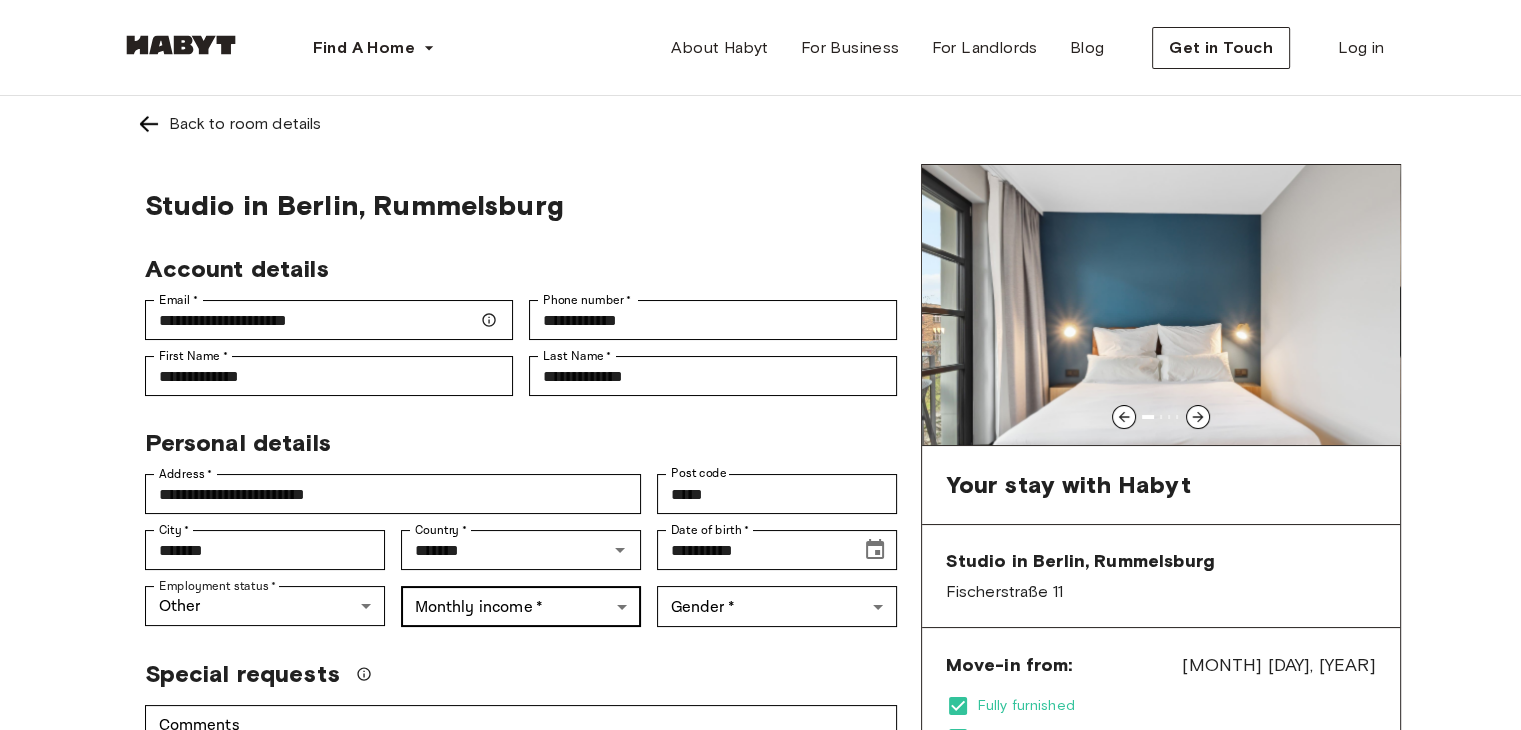 click on "**********" at bounding box center (760, 1191) 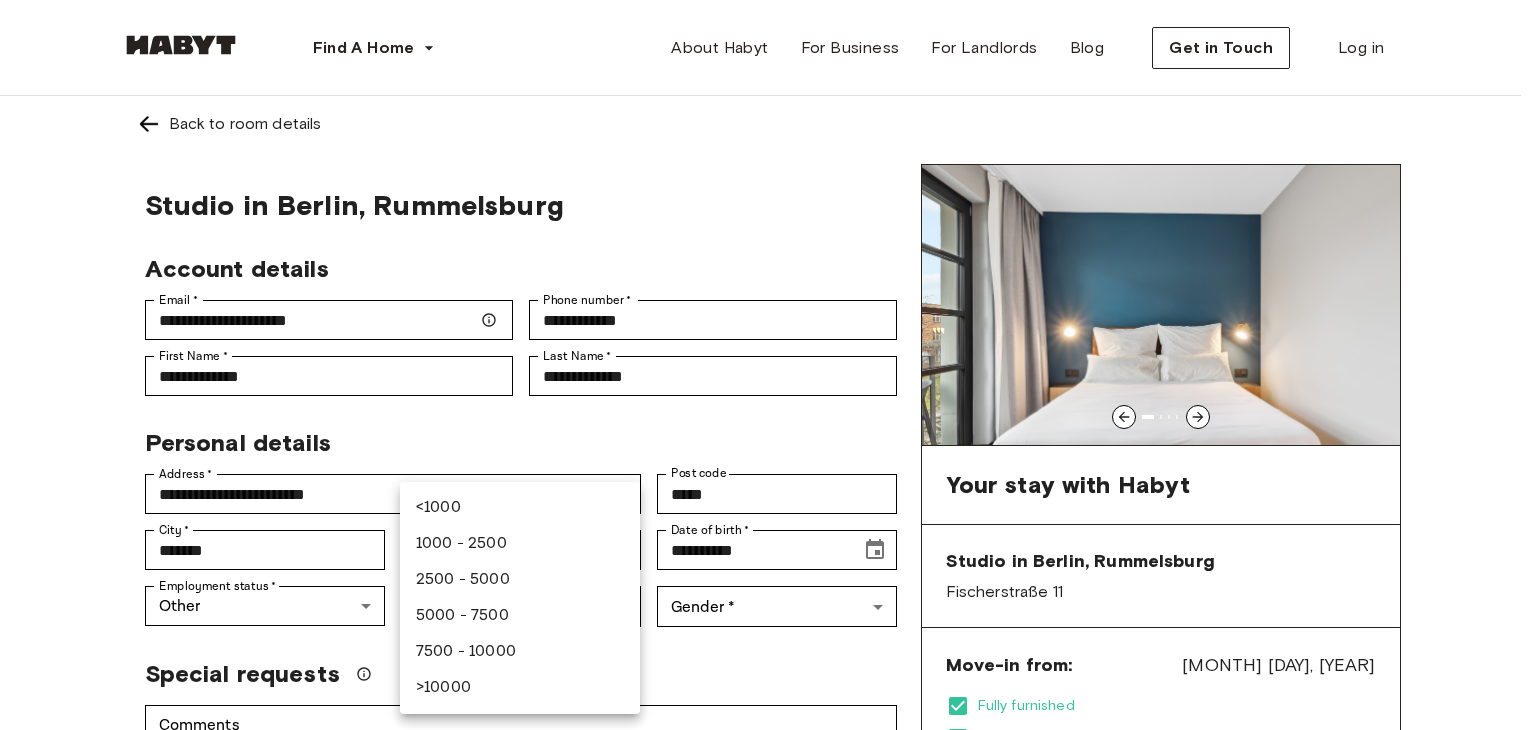 click at bounding box center (768, 365) 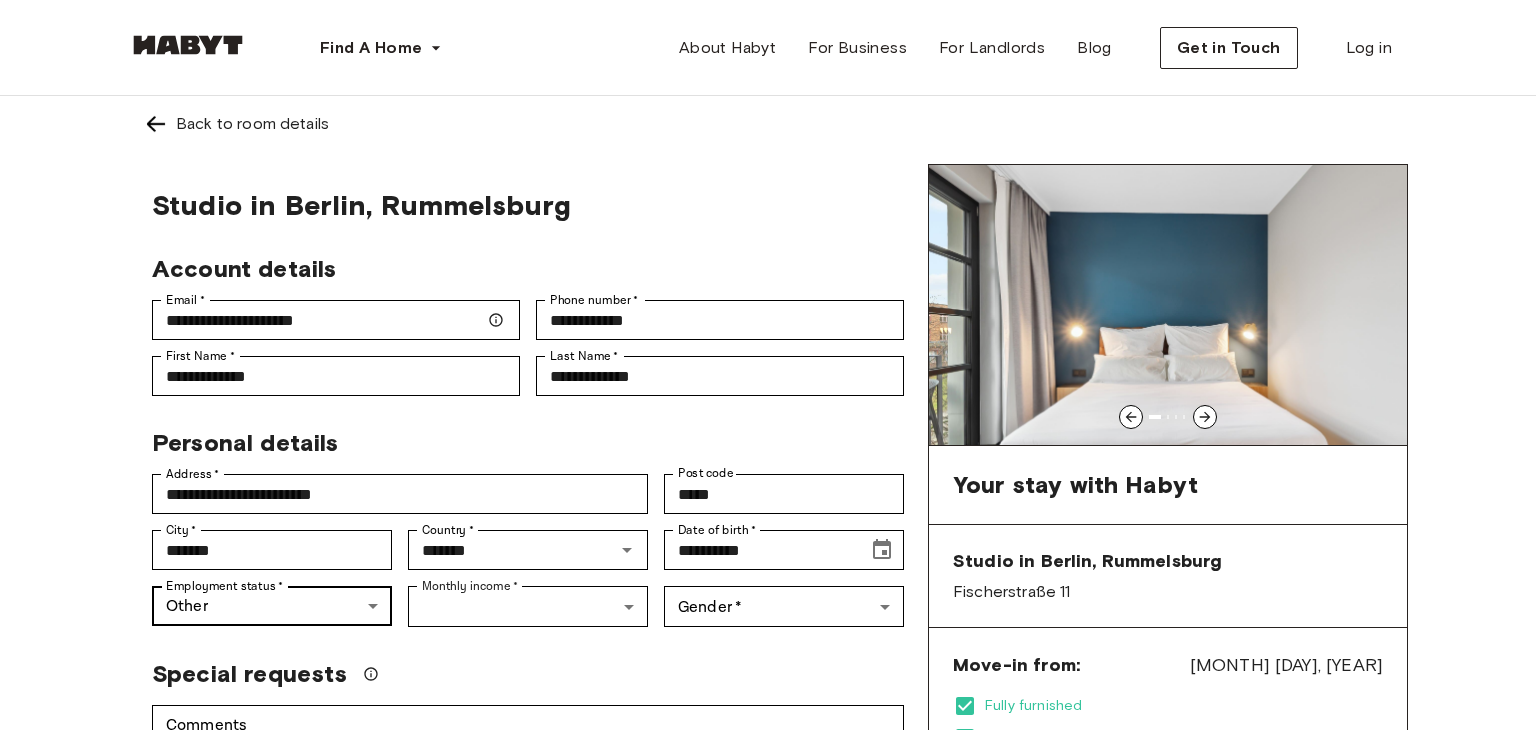click on "**********" at bounding box center [768, 1191] 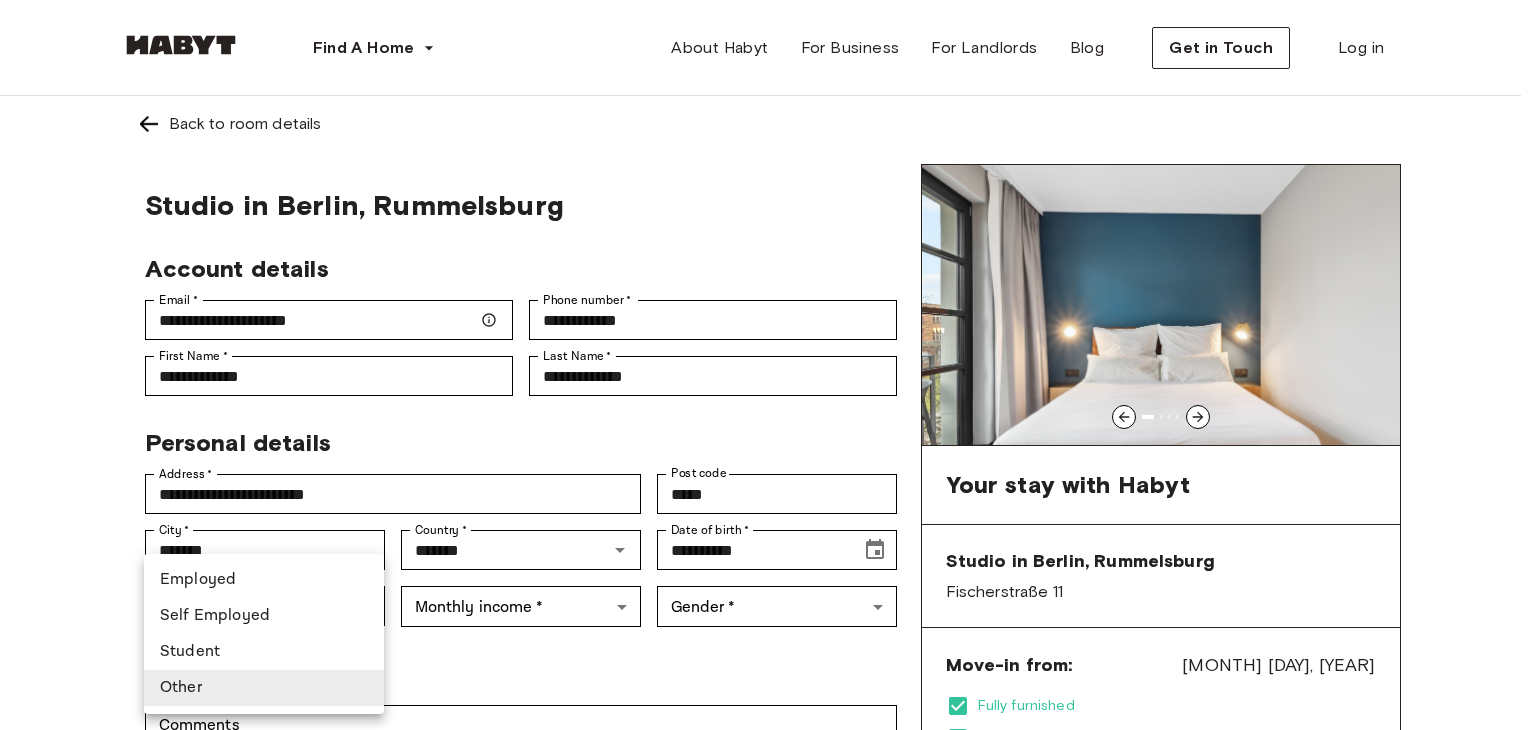 click at bounding box center [768, 365] 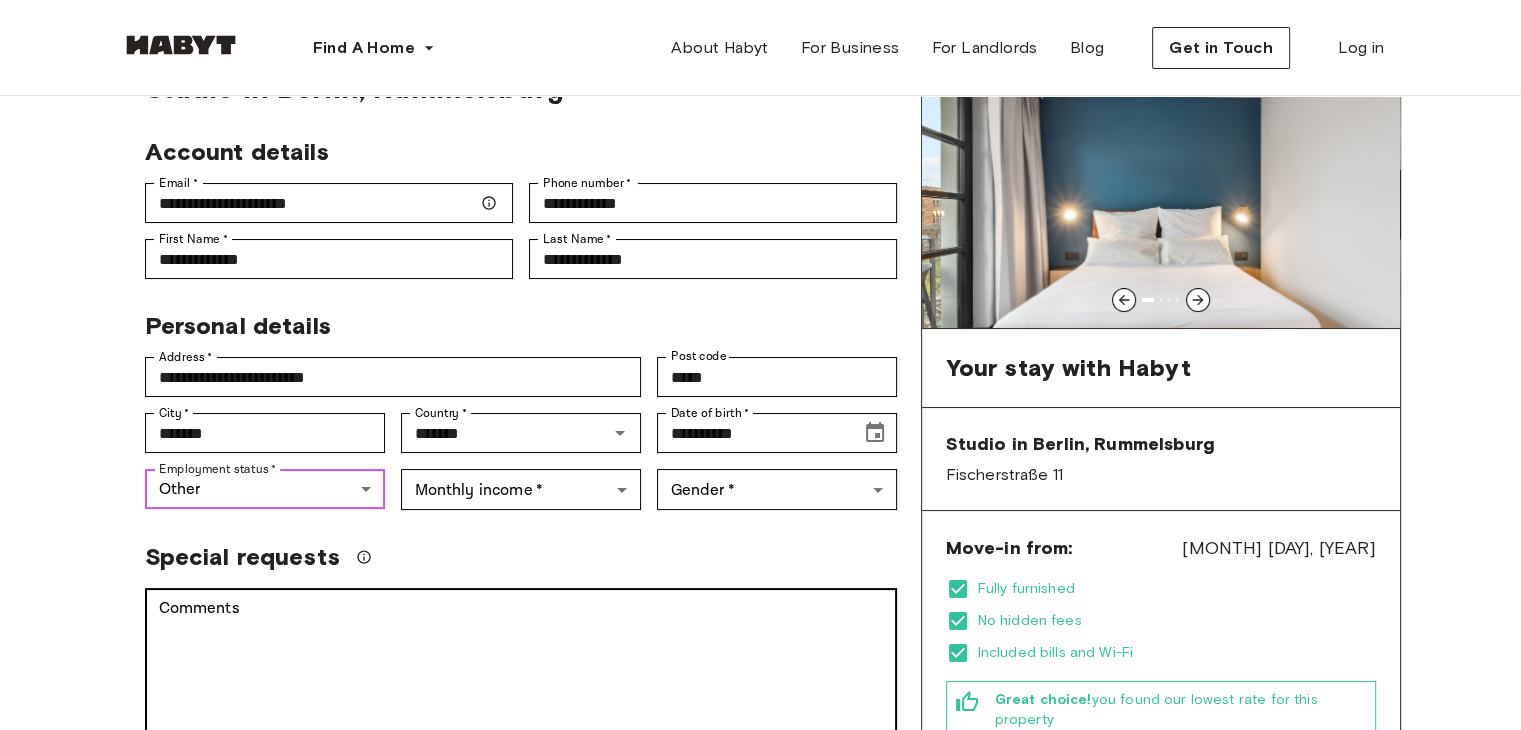scroll, scrollTop: 233, scrollLeft: 0, axis: vertical 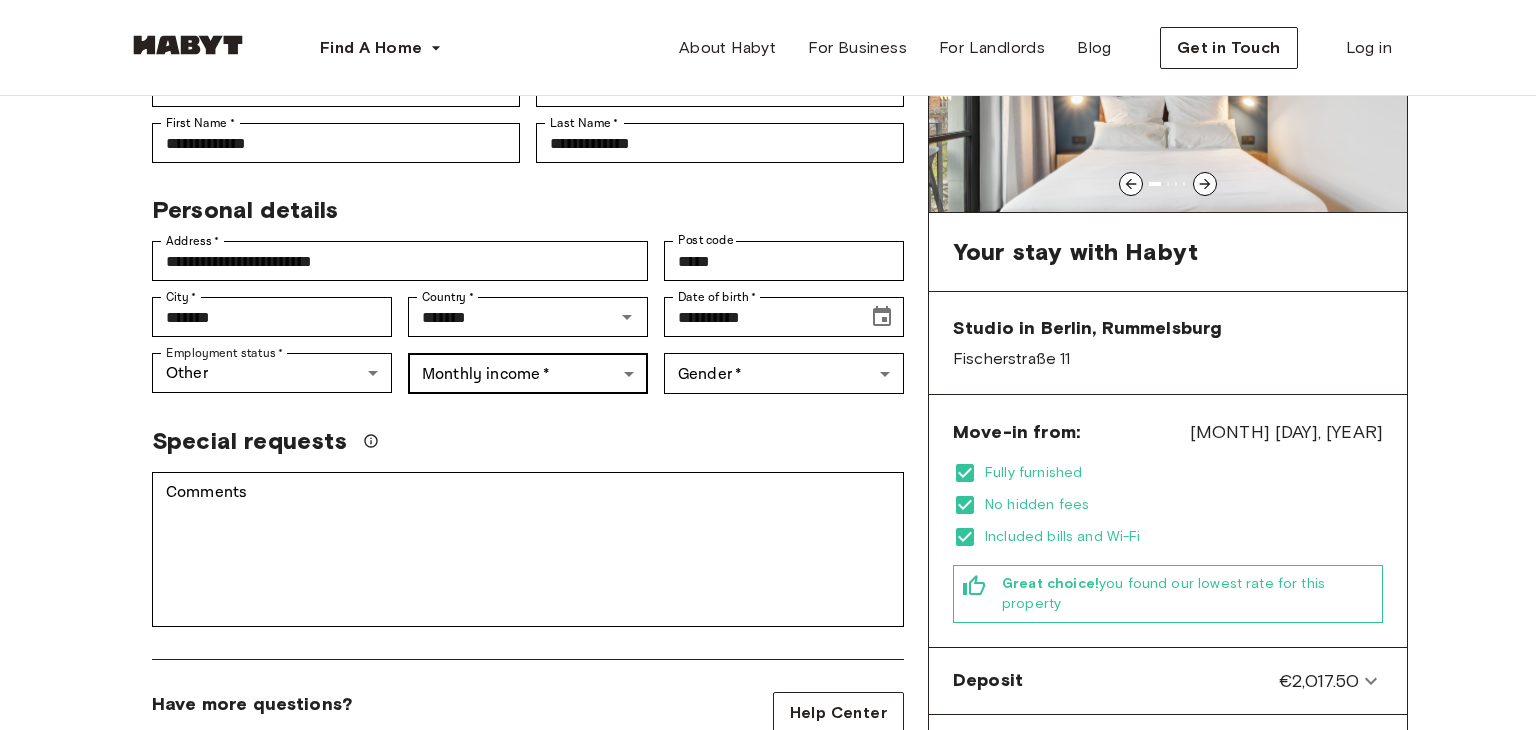 click on "**********" at bounding box center [768, 958] 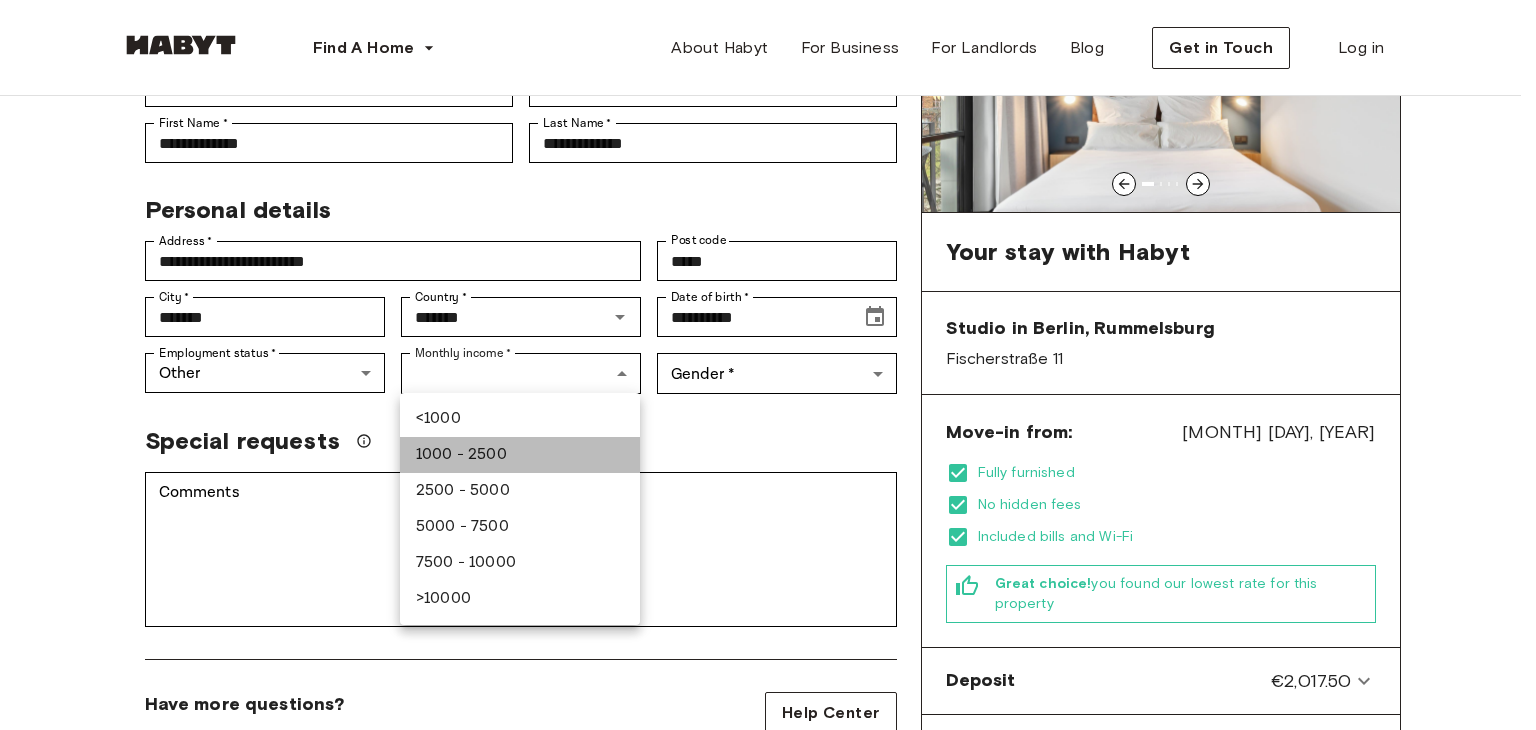 click on "1000 - 2500" at bounding box center (520, 455) 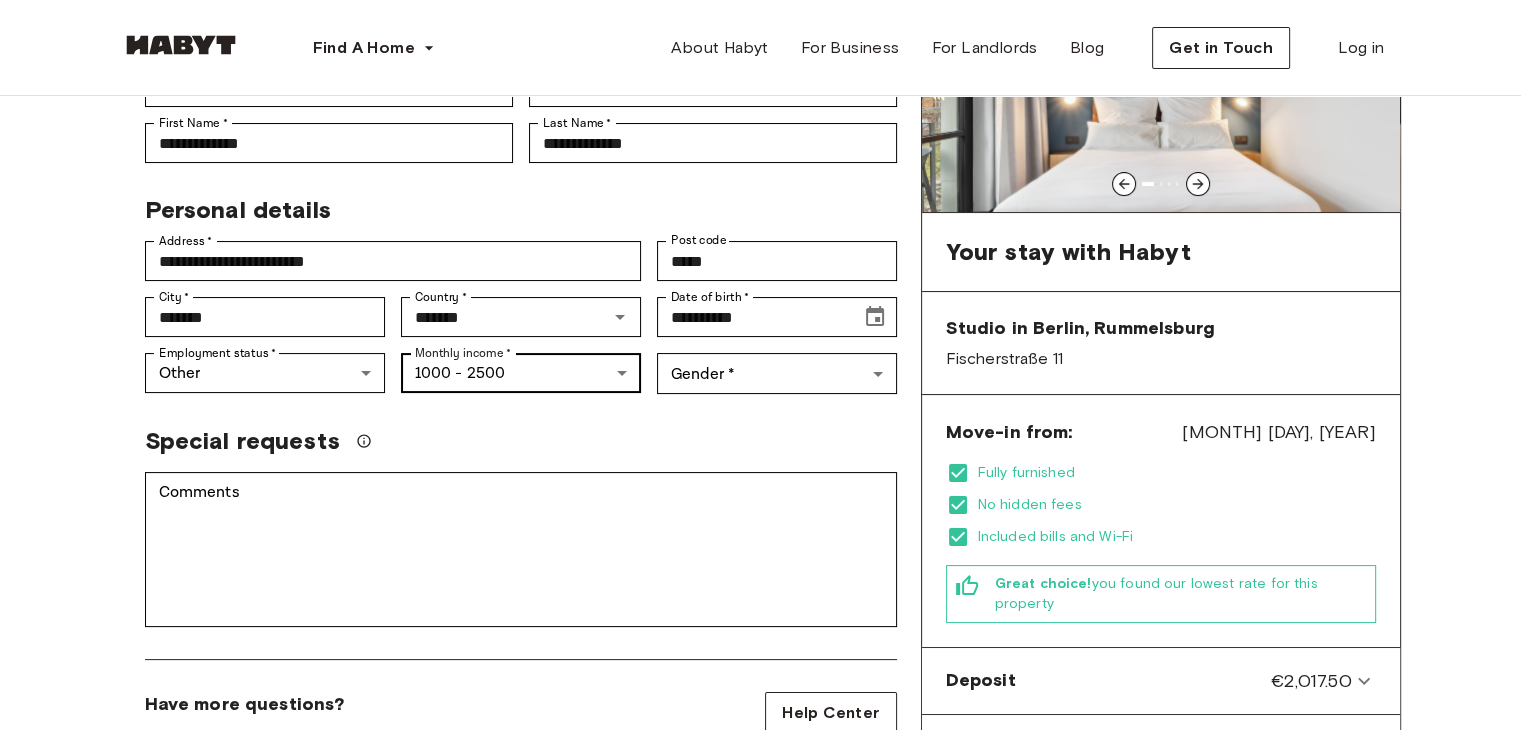 click on "**********" at bounding box center [760, 958] 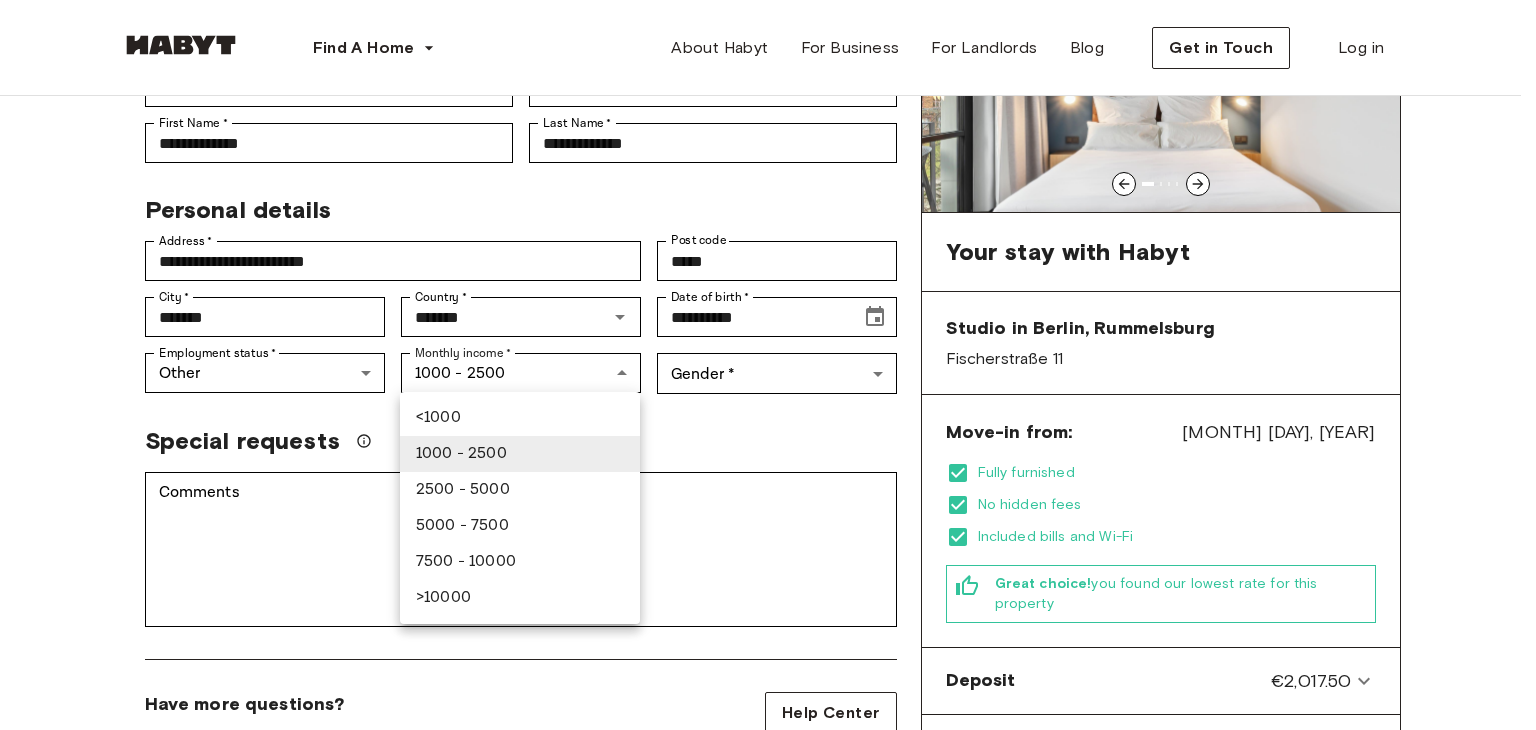 click on "2500 - 5000" at bounding box center (520, 490) 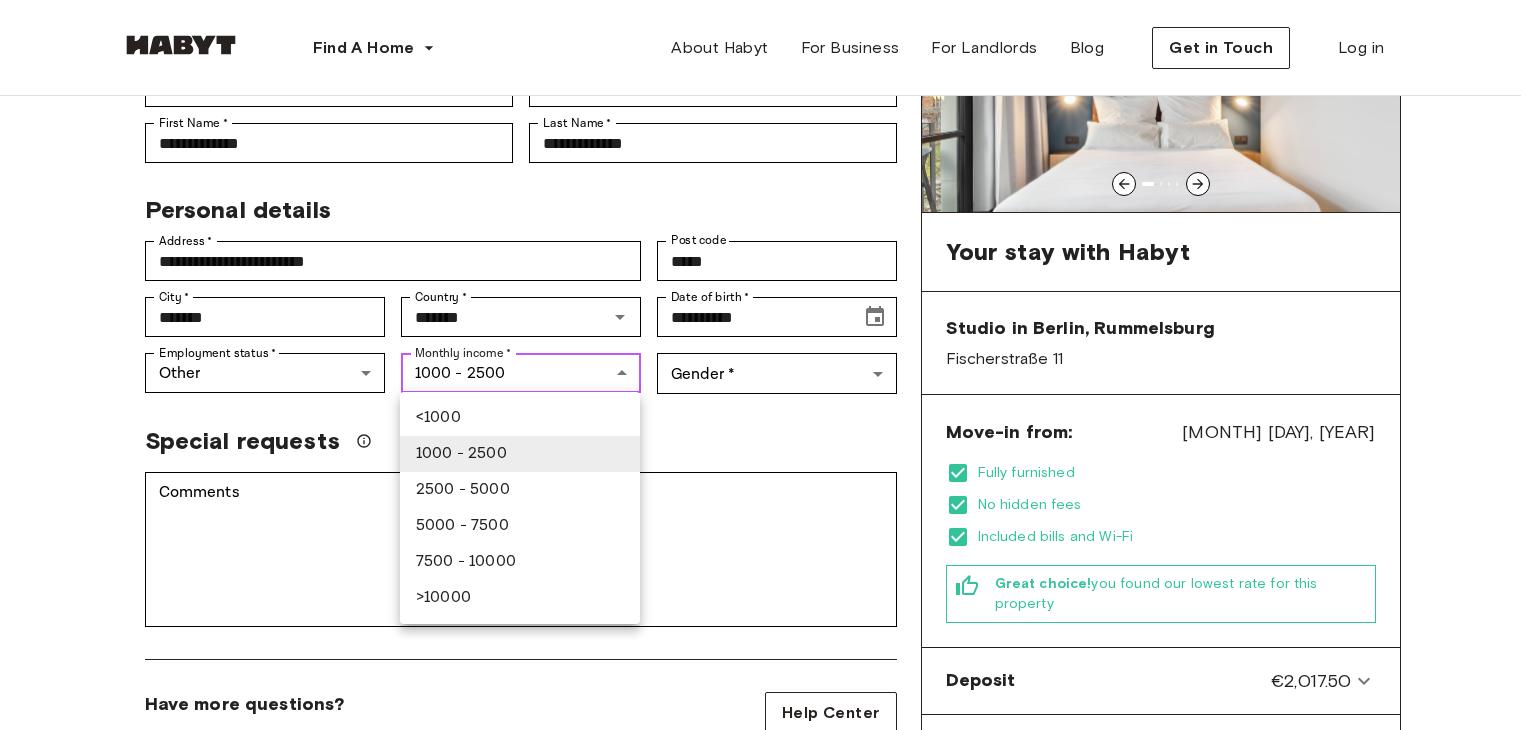 type on "******" 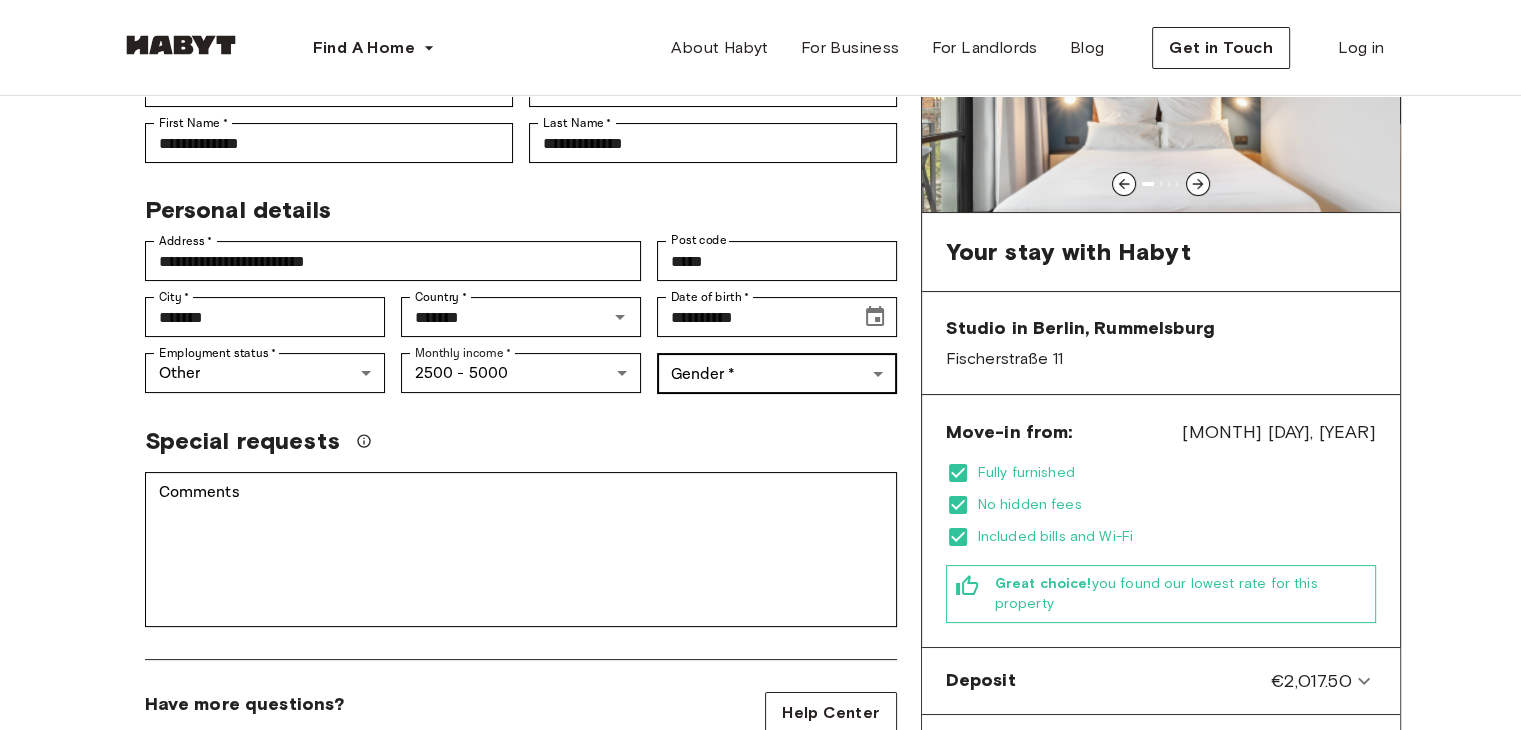 click on "**********" at bounding box center (760, 958) 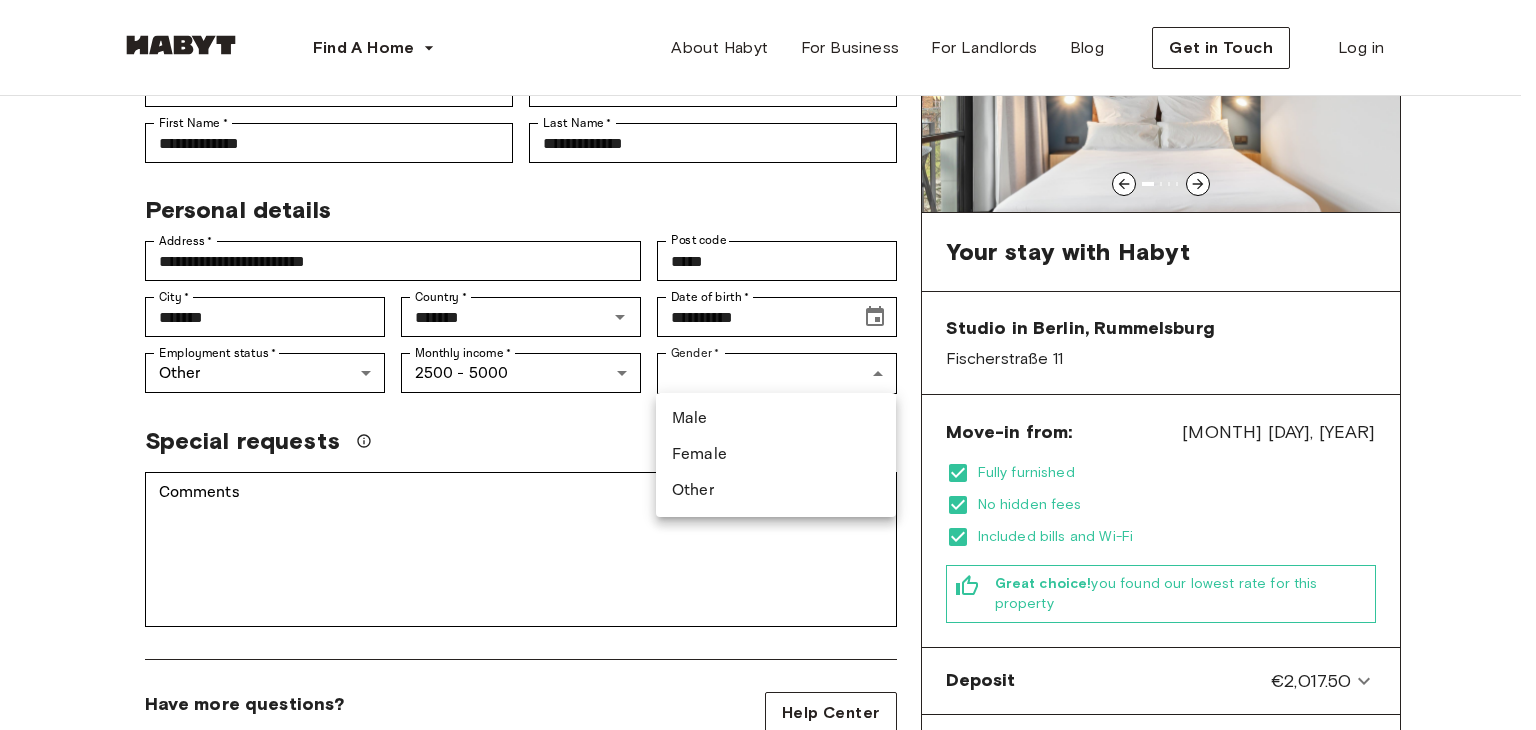 click on "Male" at bounding box center (776, 419) 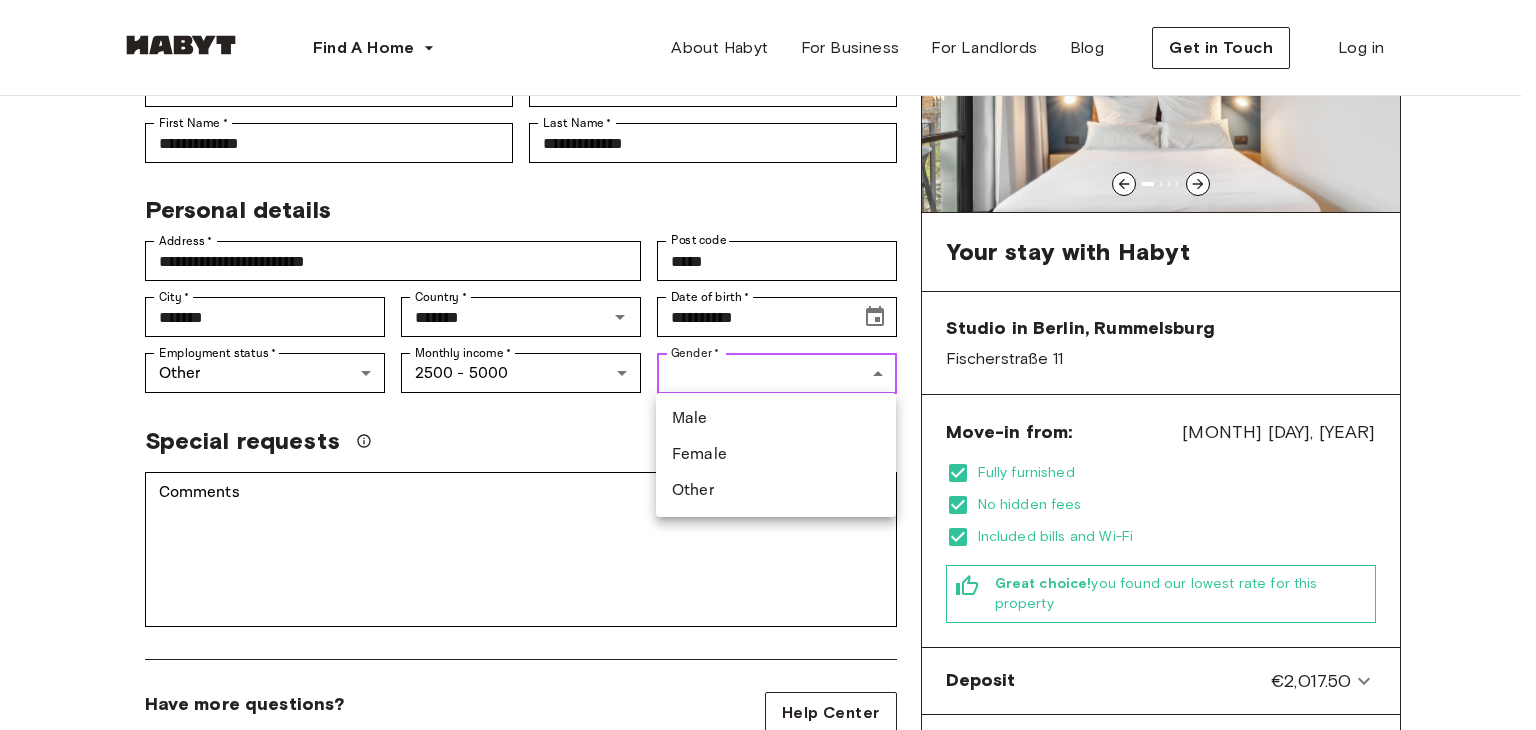 type on "****" 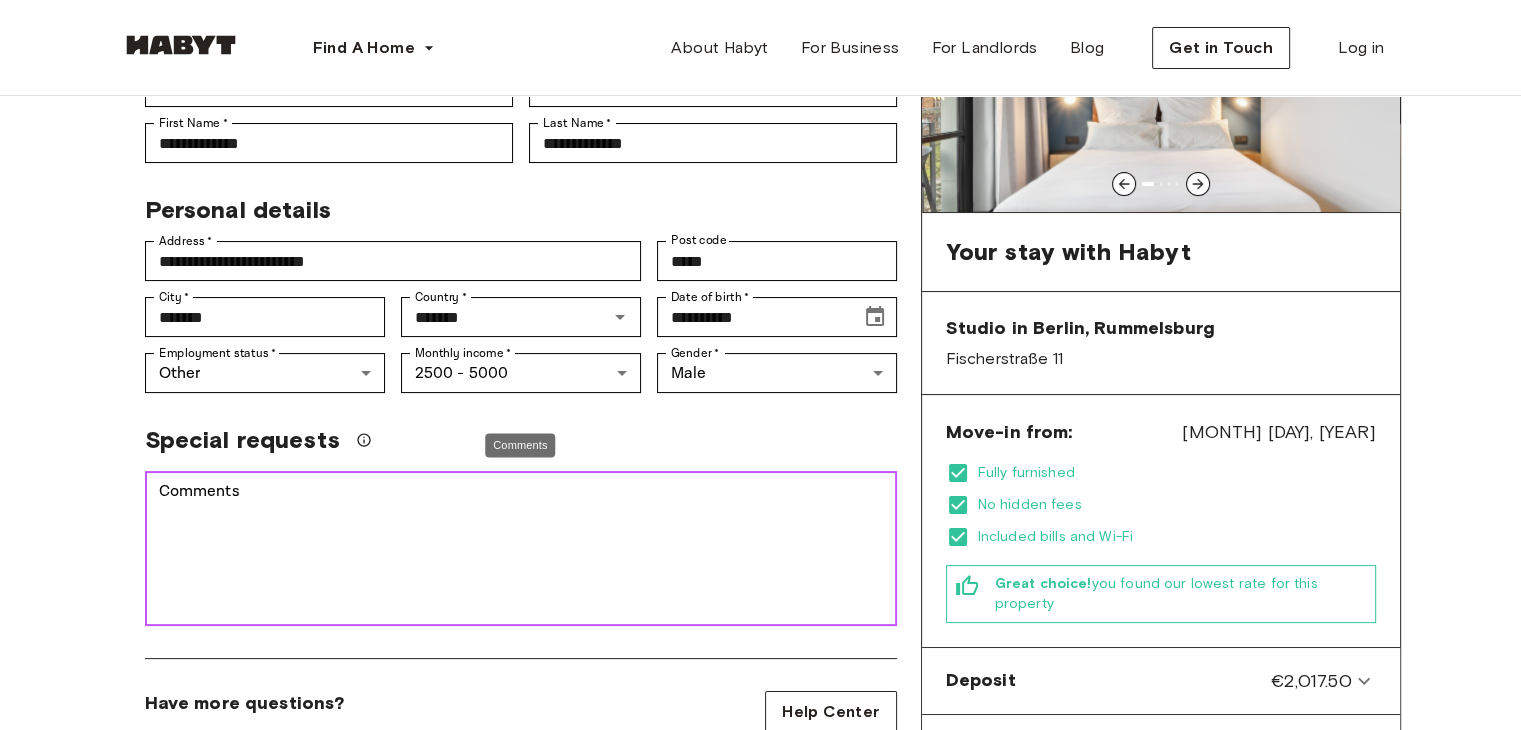 click on "Comments" at bounding box center [521, 549] 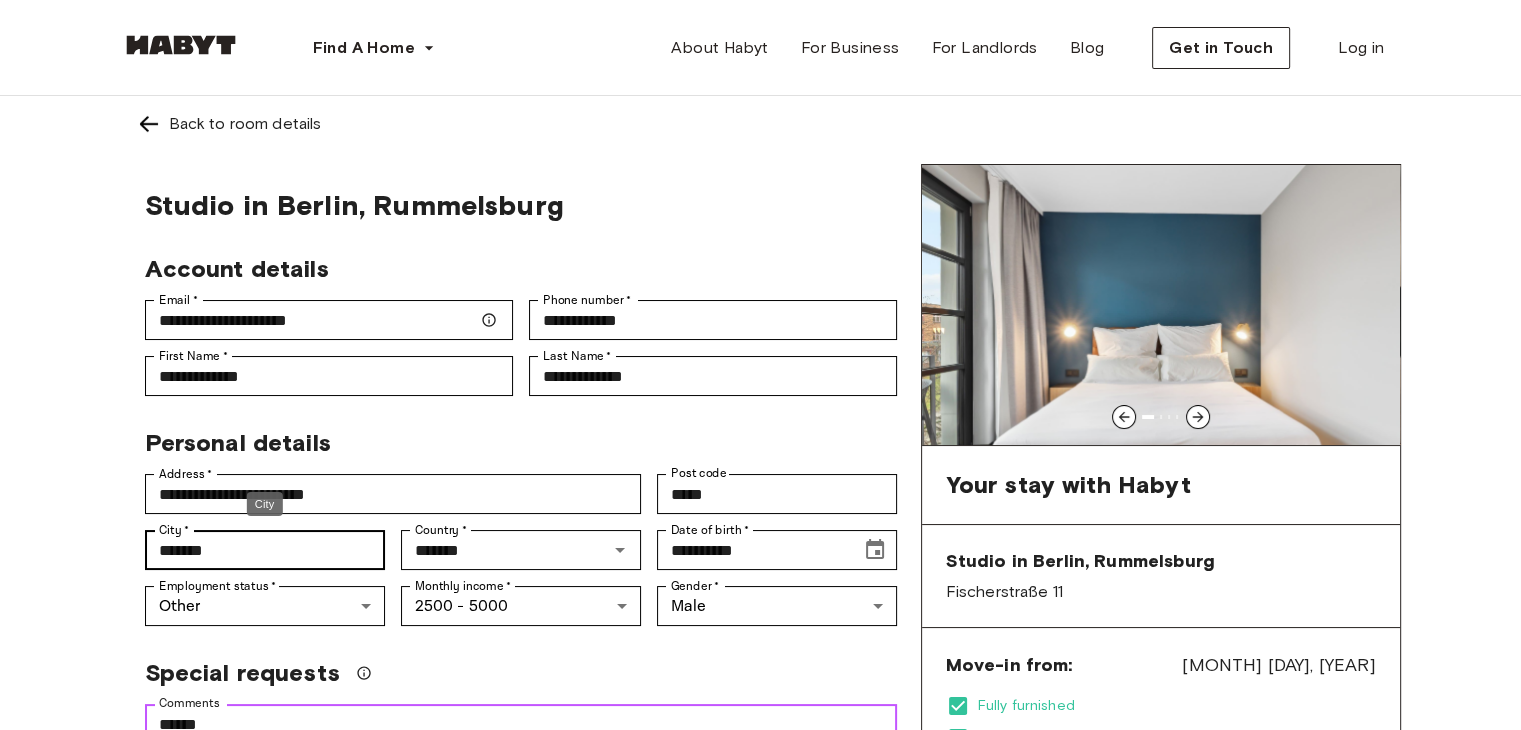 scroll, scrollTop: 233, scrollLeft: 0, axis: vertical 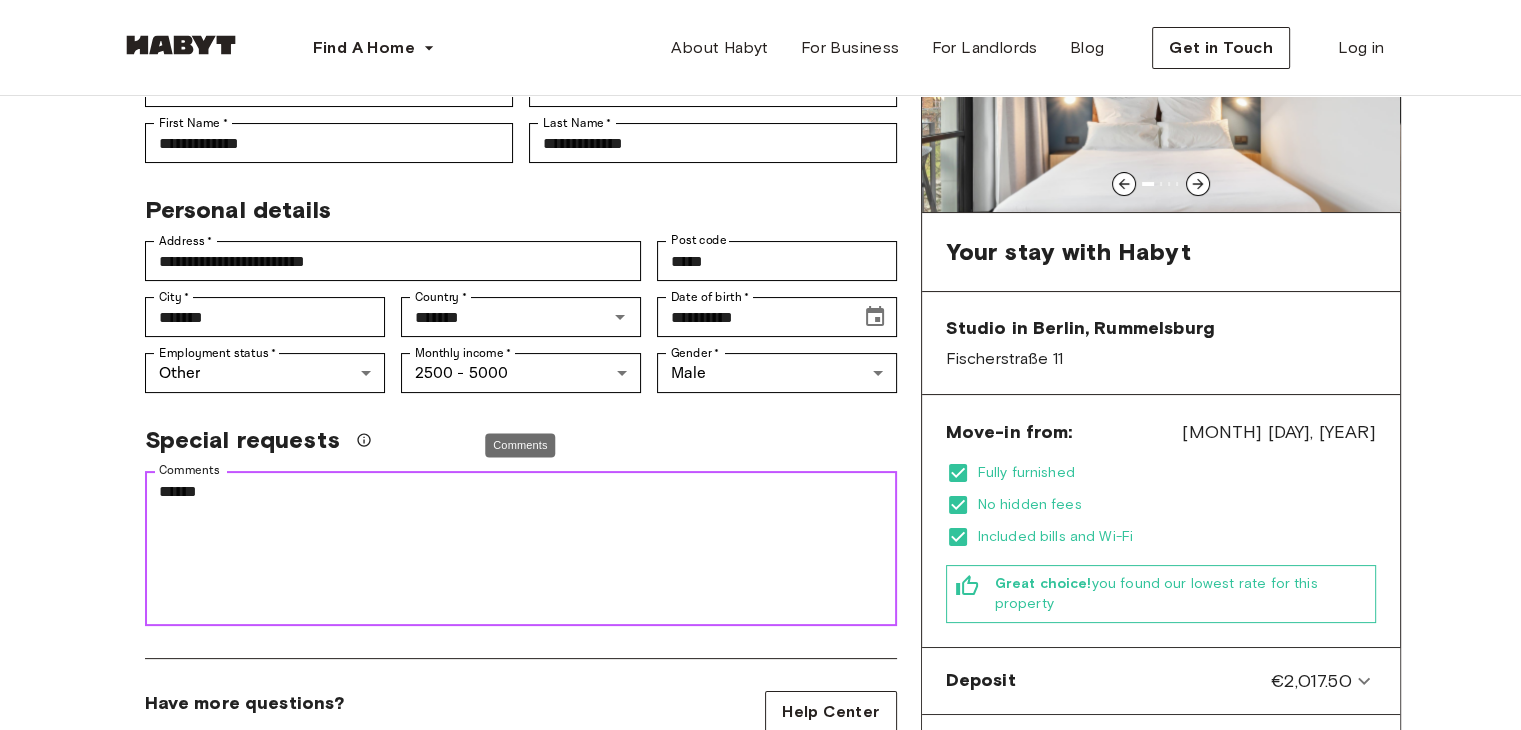 drag, startPoint x: 306, startPoint y: 502, endPoint x: 72, endPoint y: 504, distance: 234.00854 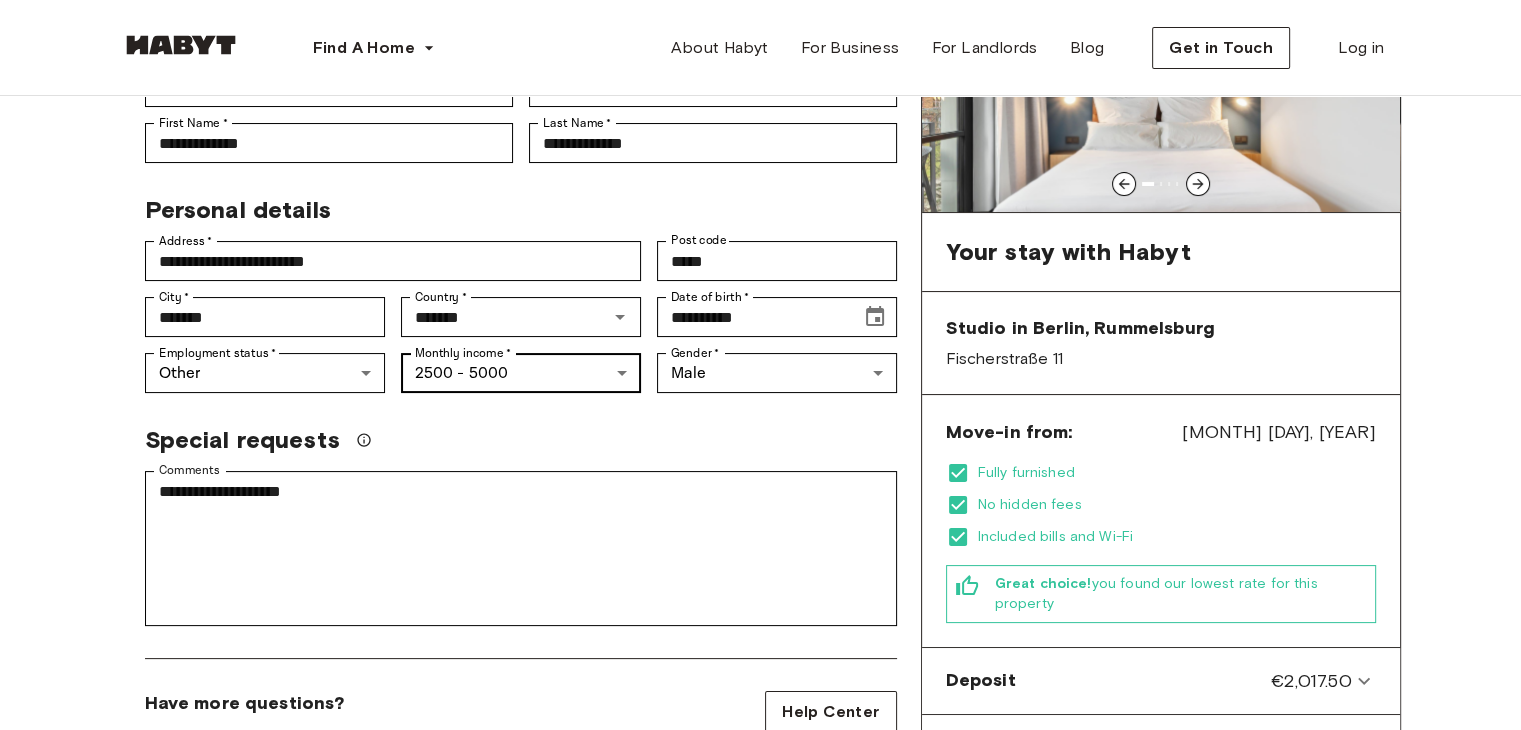 click on "**********" at bounding box center [760, 958] 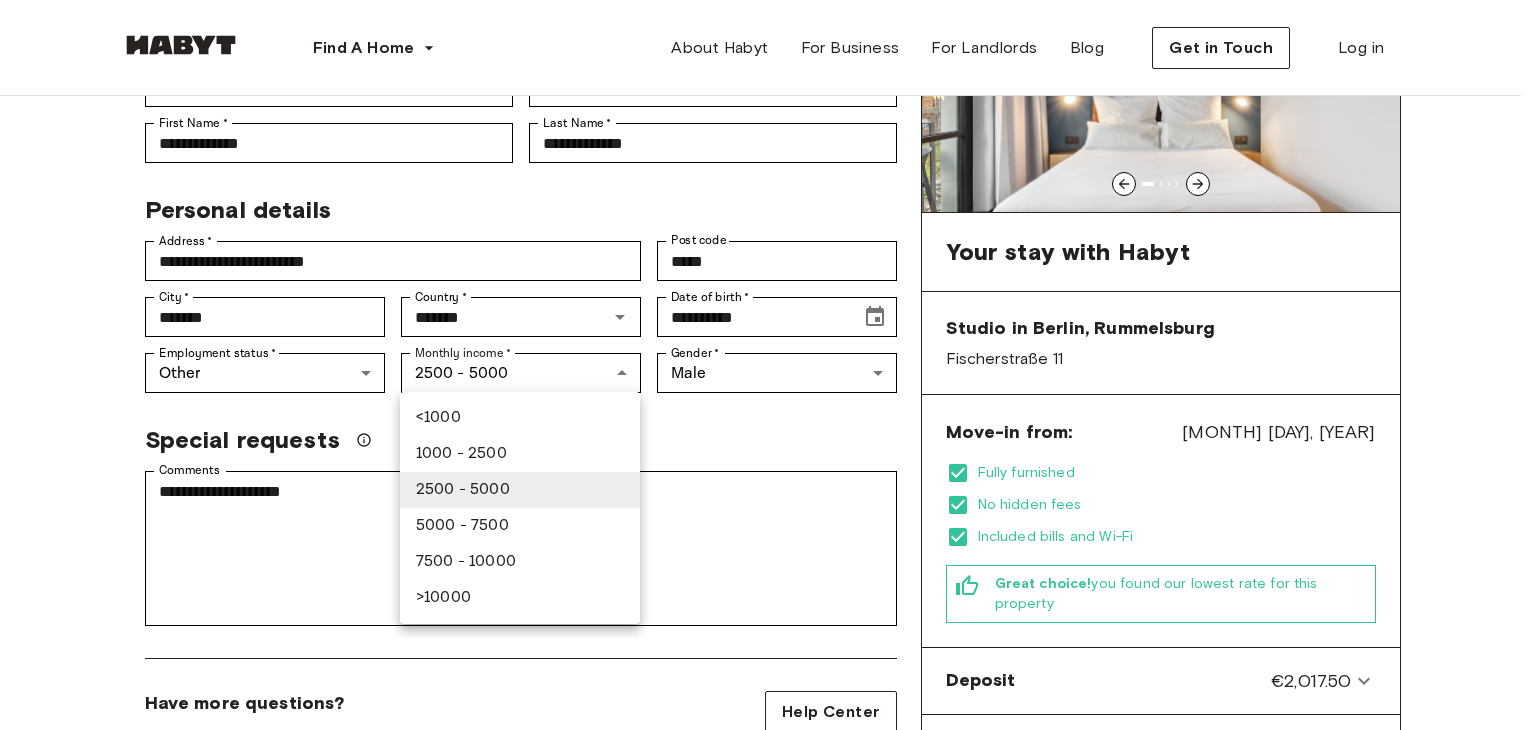click on "2500 - 5000" at bounding box center (520, 490) 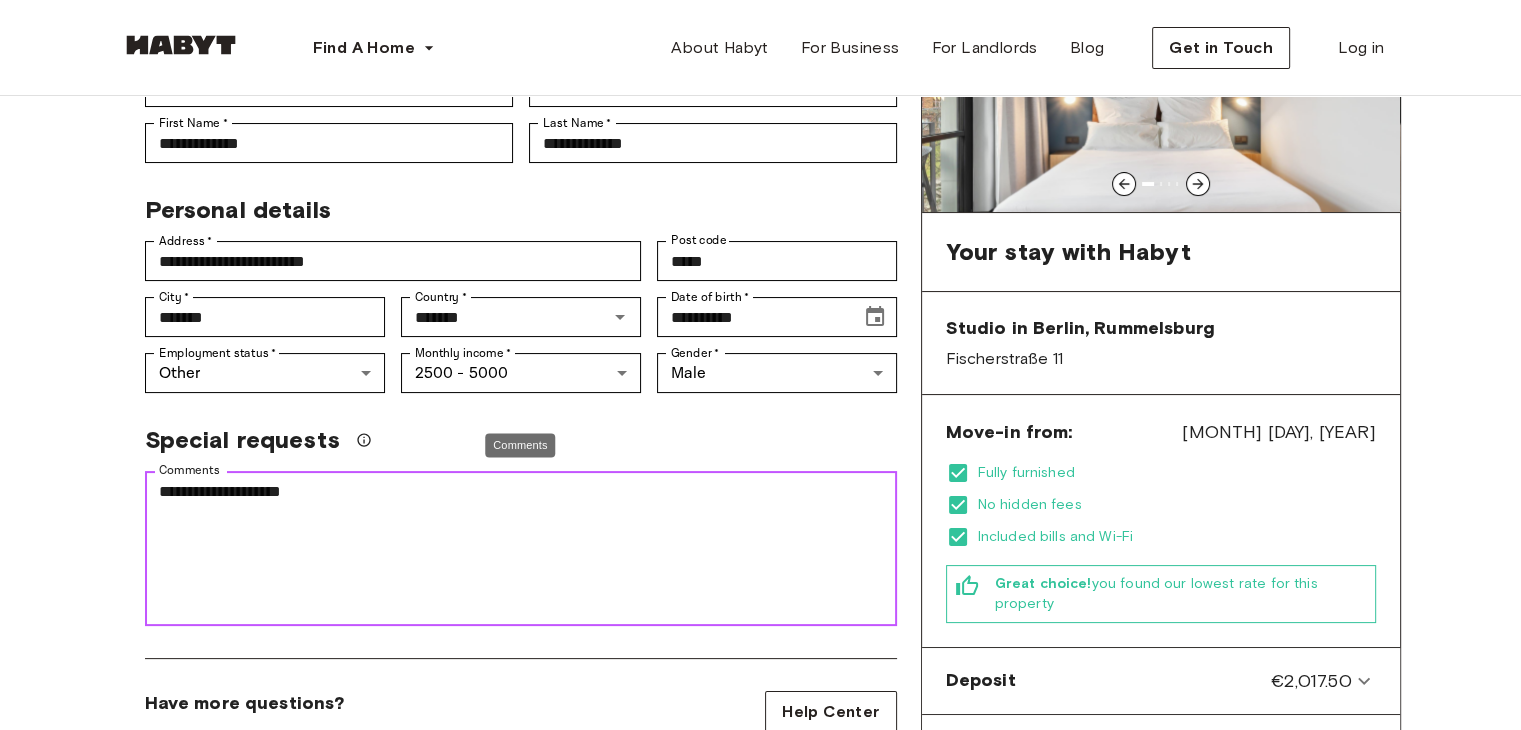 click on "**********" at bounding box center [521, 549] 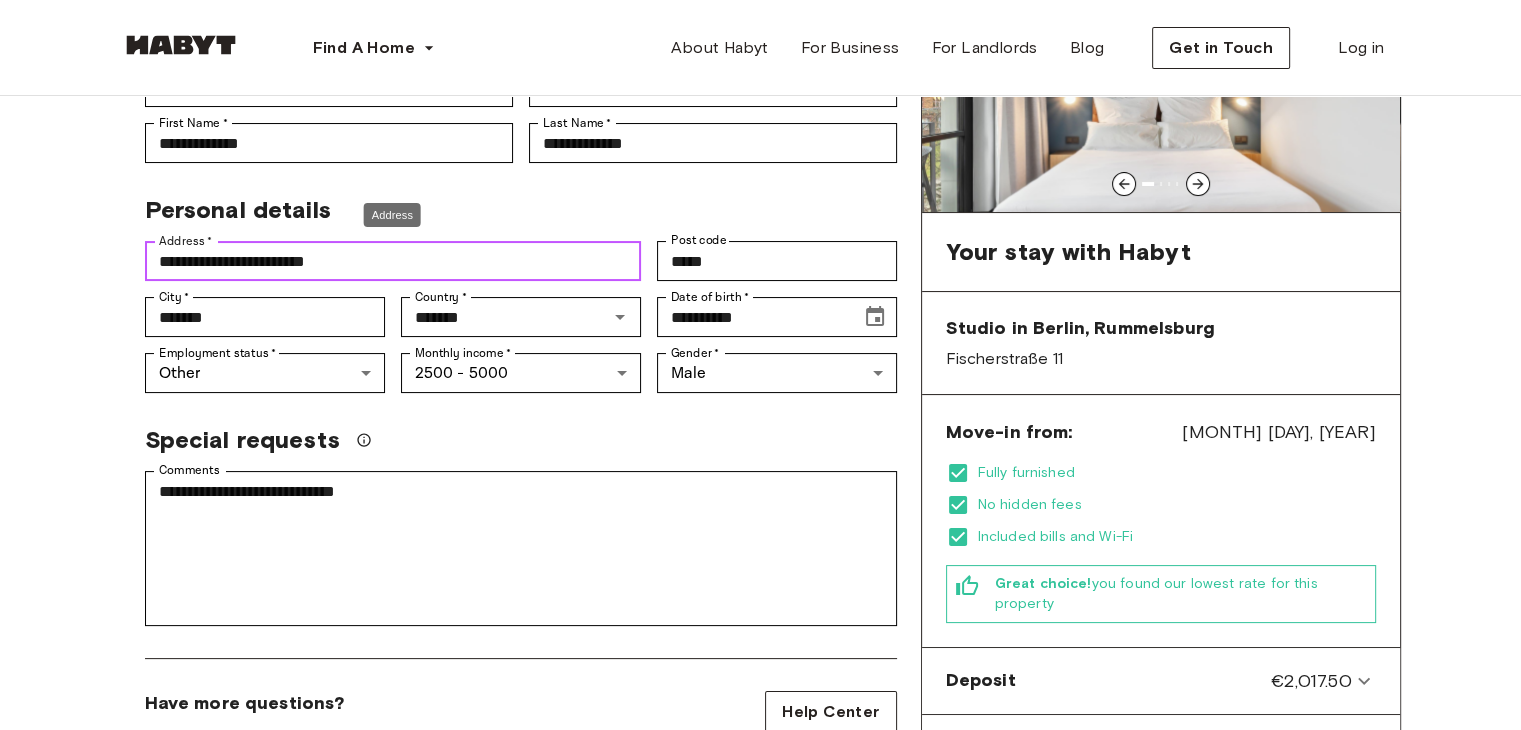 click on "**********" at bounding box center (393, 261) 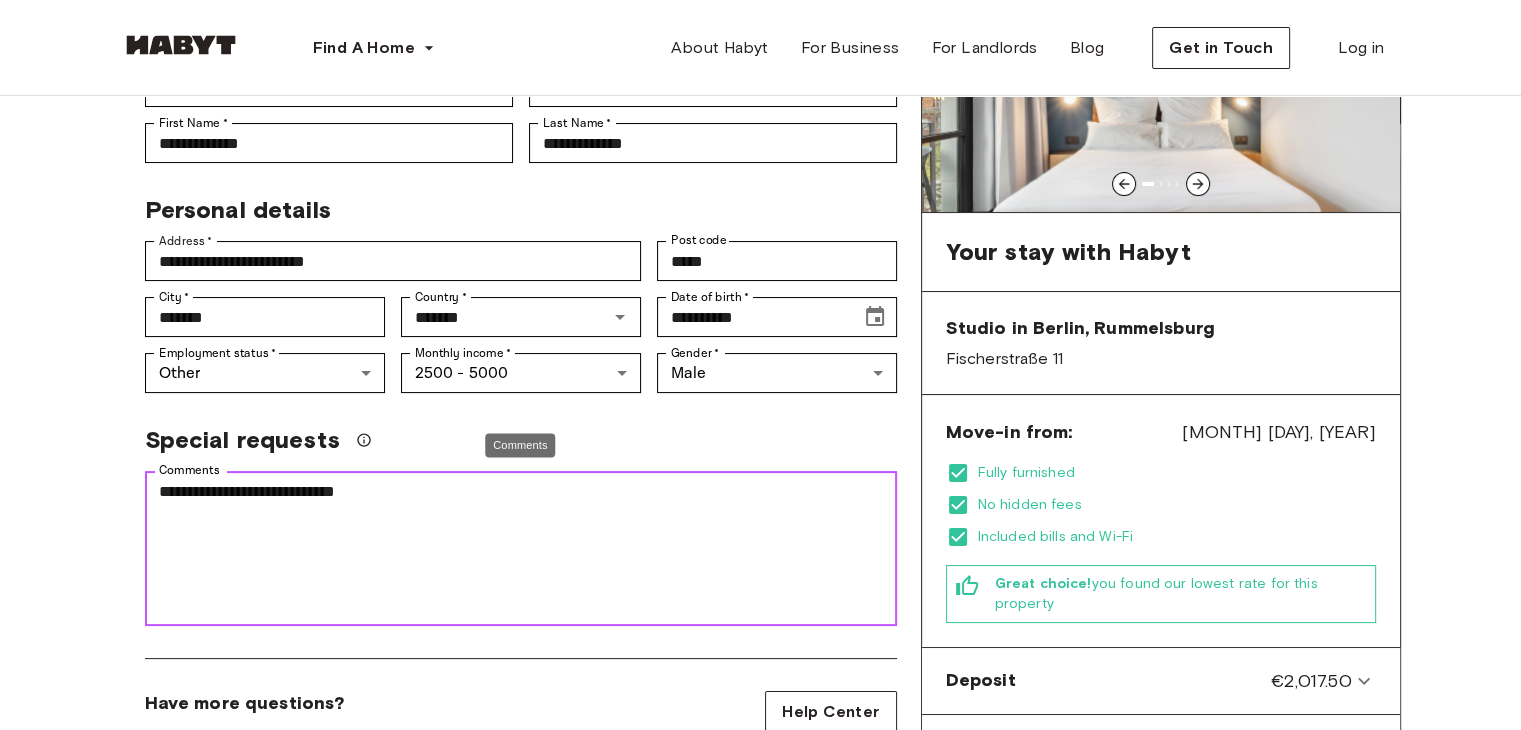 click on "**********" at bounding box center [521, 549] 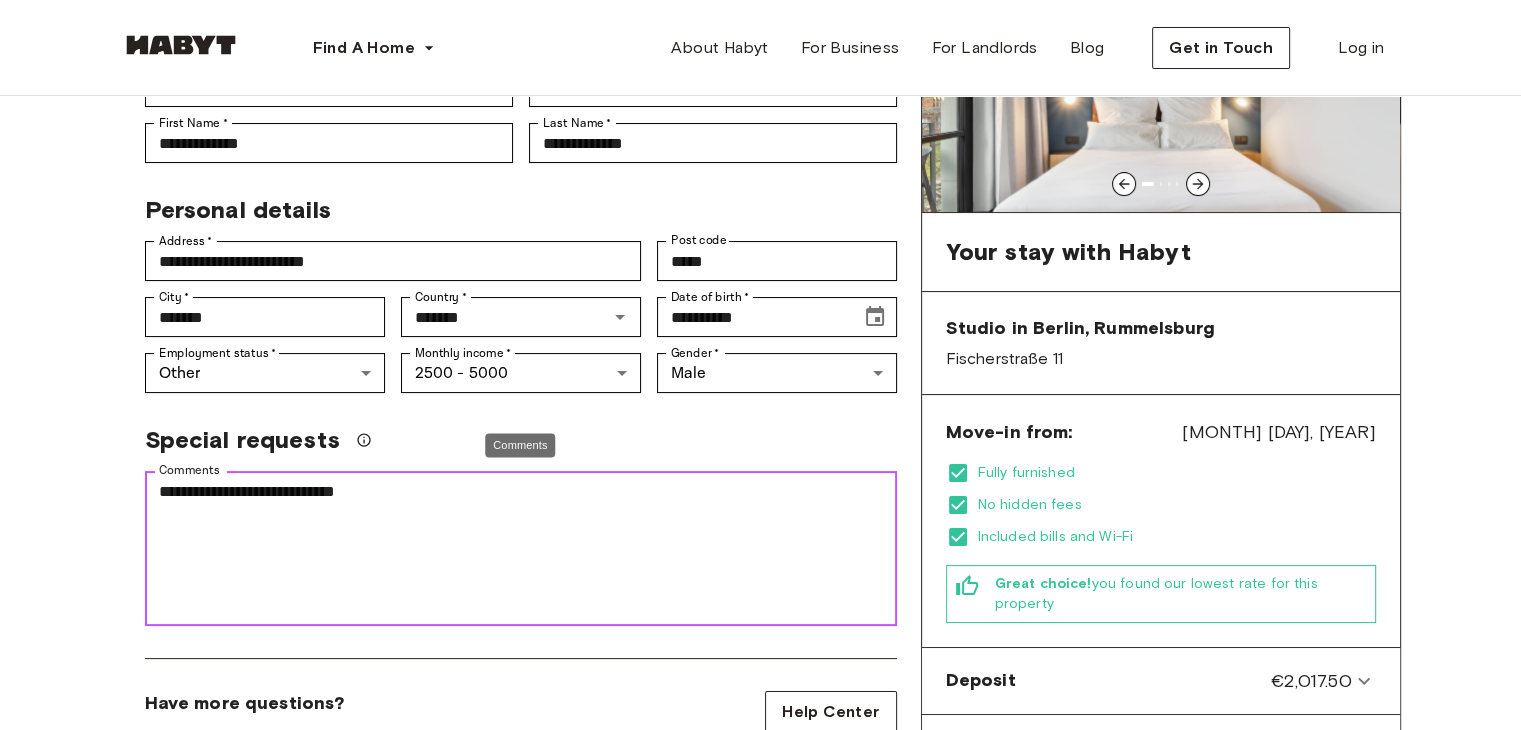 click on "**********" at bounding box center (521, 549) 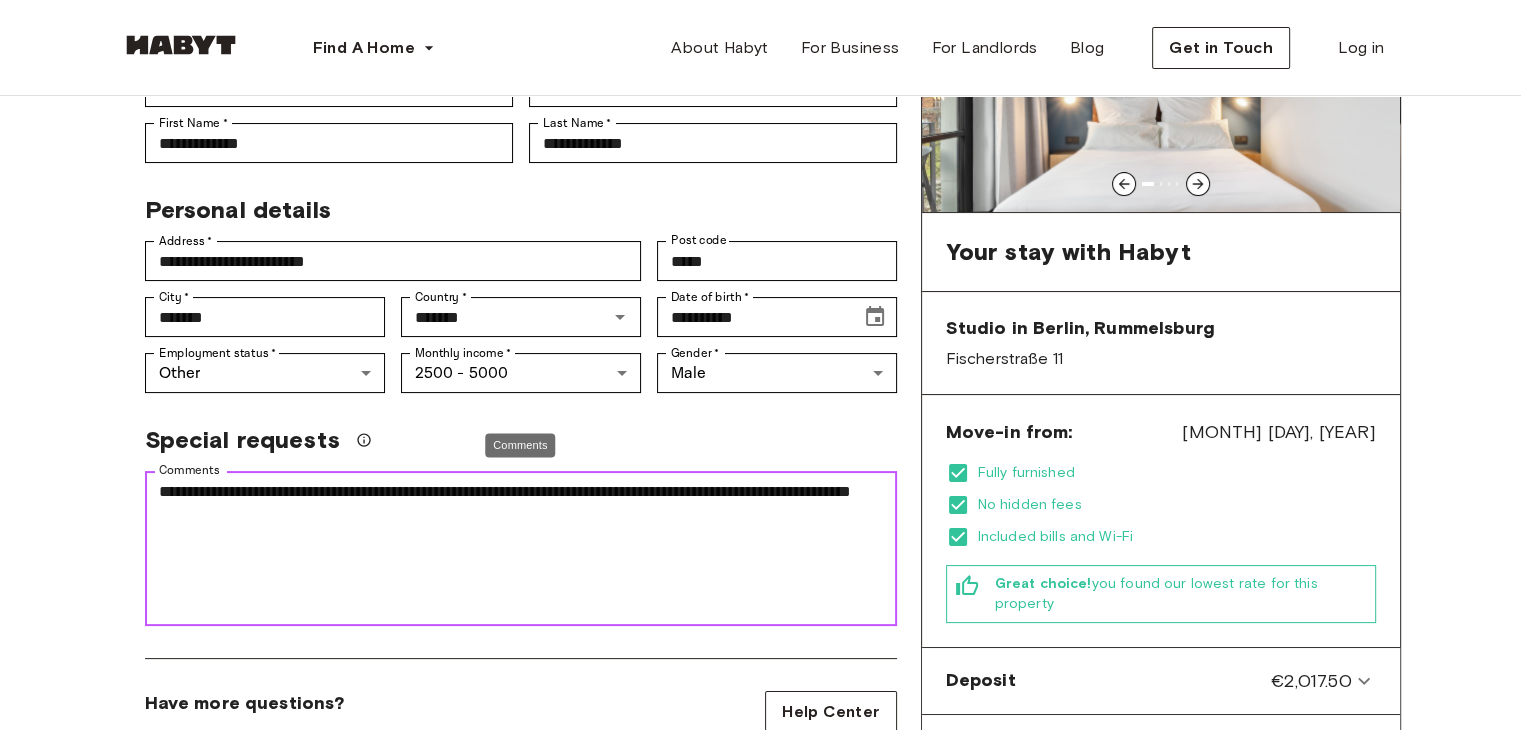 click on "**********" at bounding box center (521, 549) 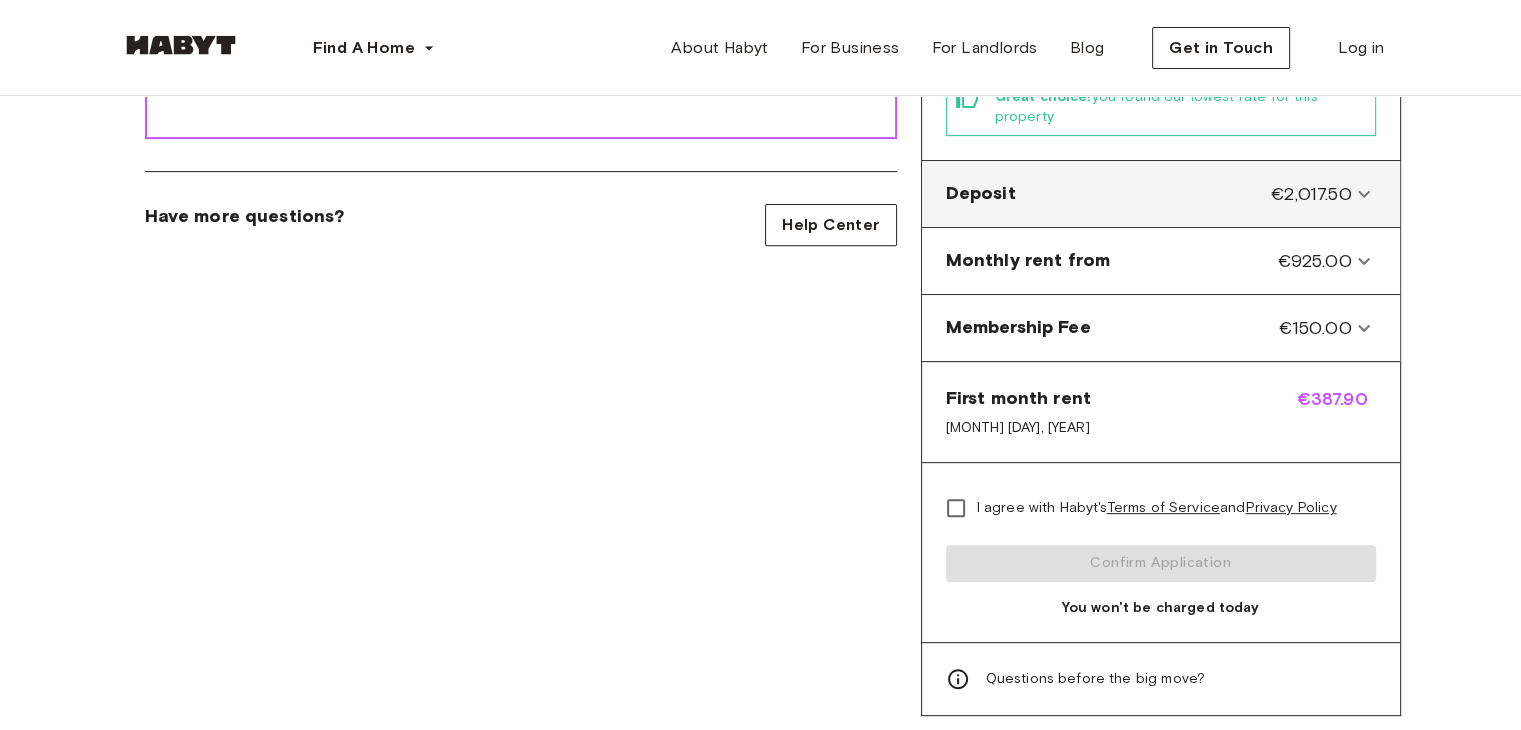 scroll, scrollTop: 933, scrollLeft: 0, axis: vertical 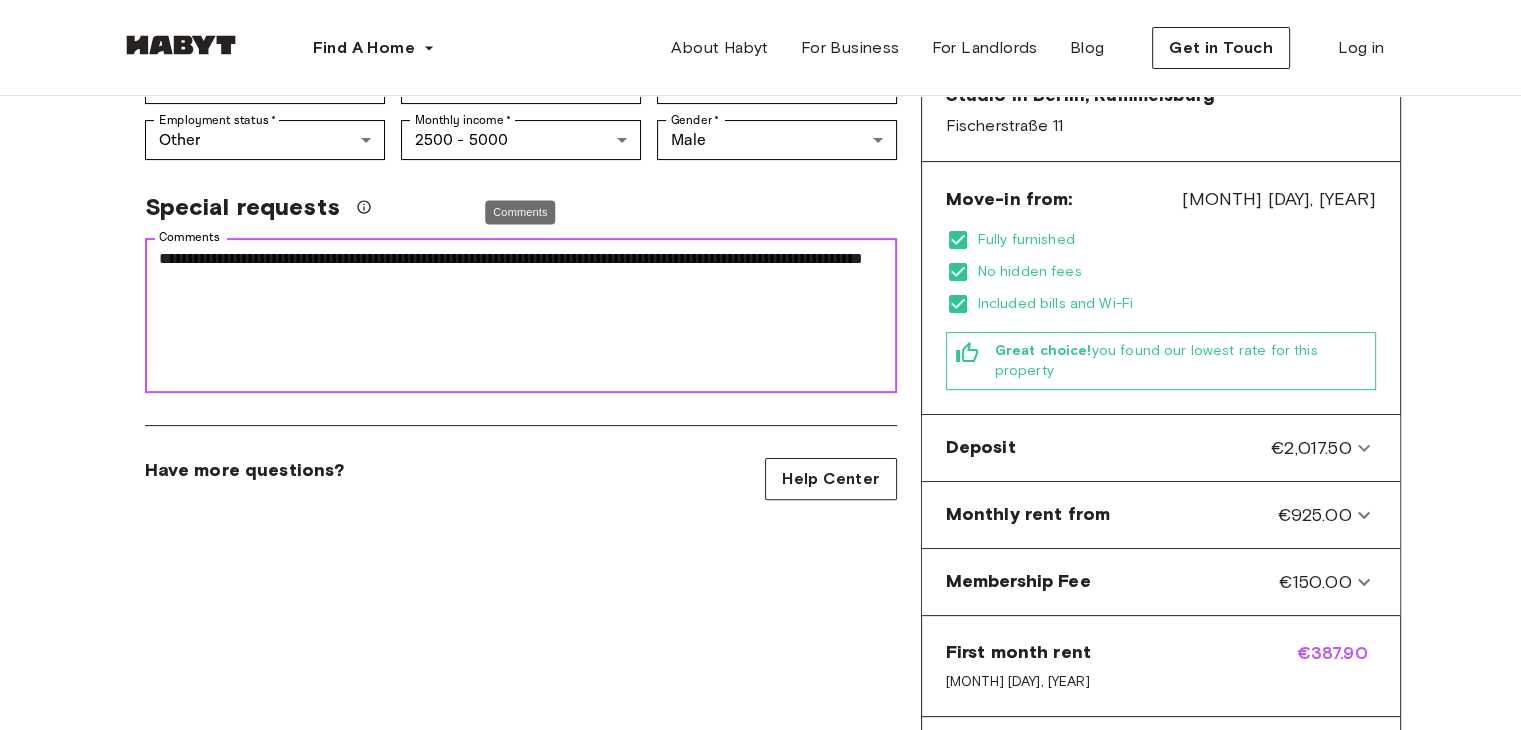 click on "**********" at bounding box center (521, 316) 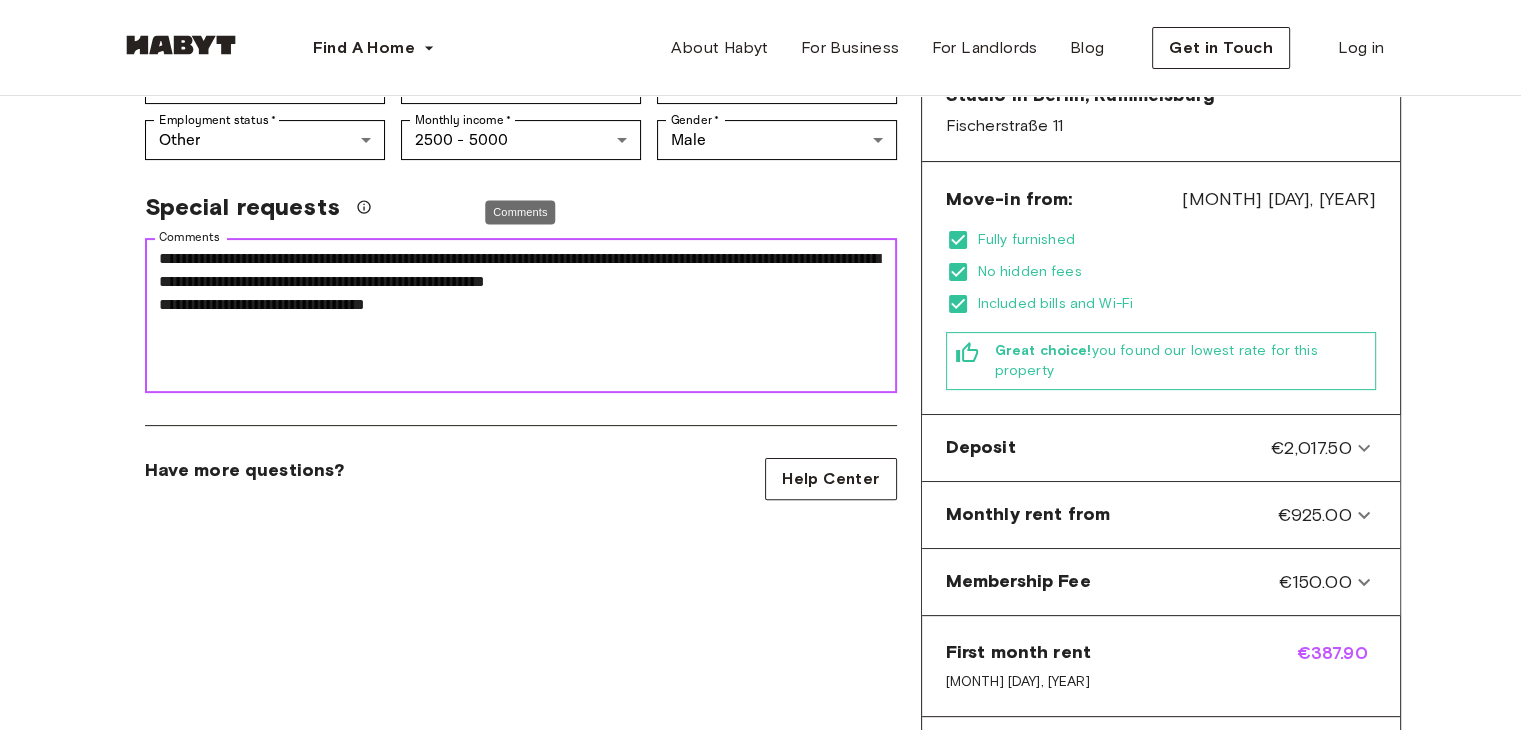 click on "**********" at bounding box center (521, 316) 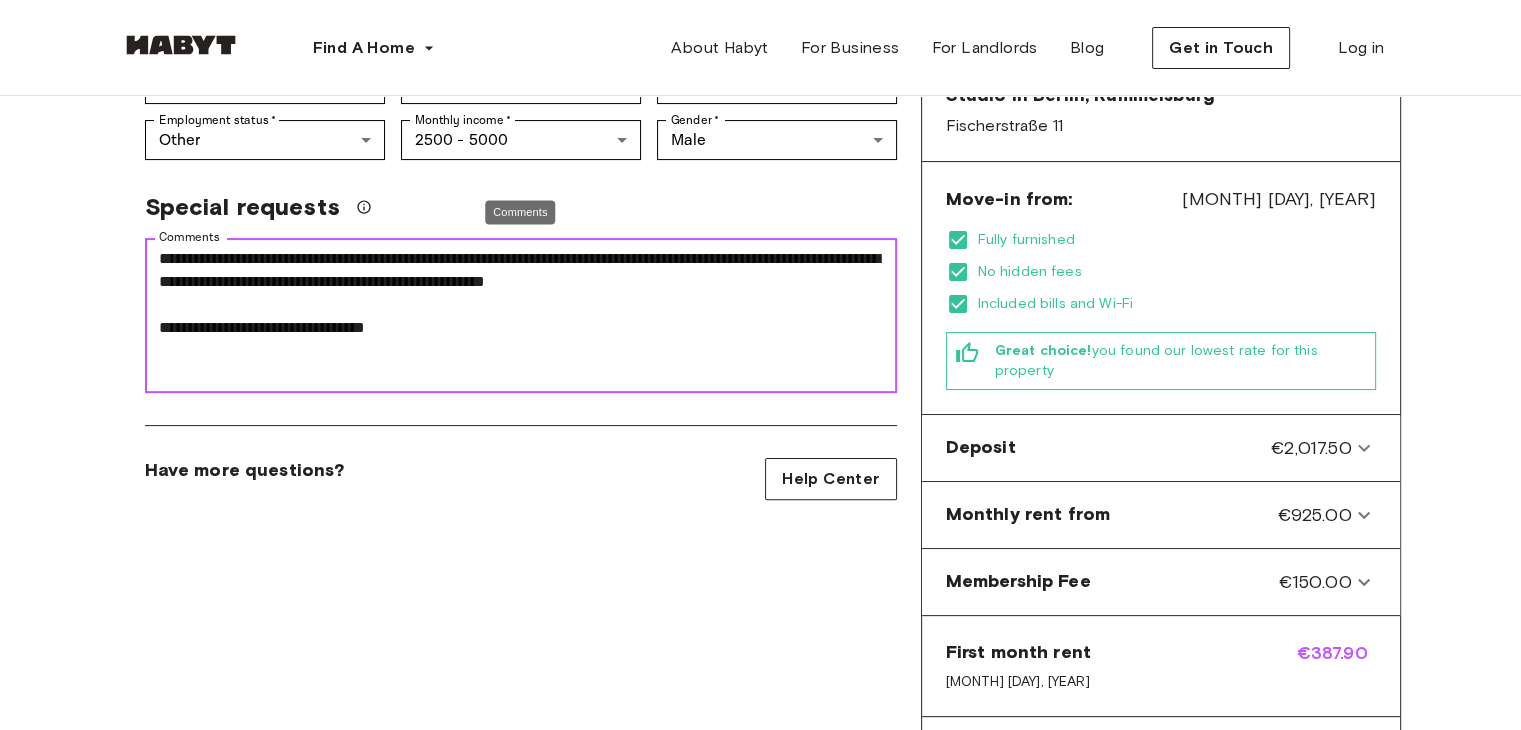 drag, startPoint x: 290, startPoint y: 281, endPoint x: 695, endPoint y: 257, distance: 405.71048 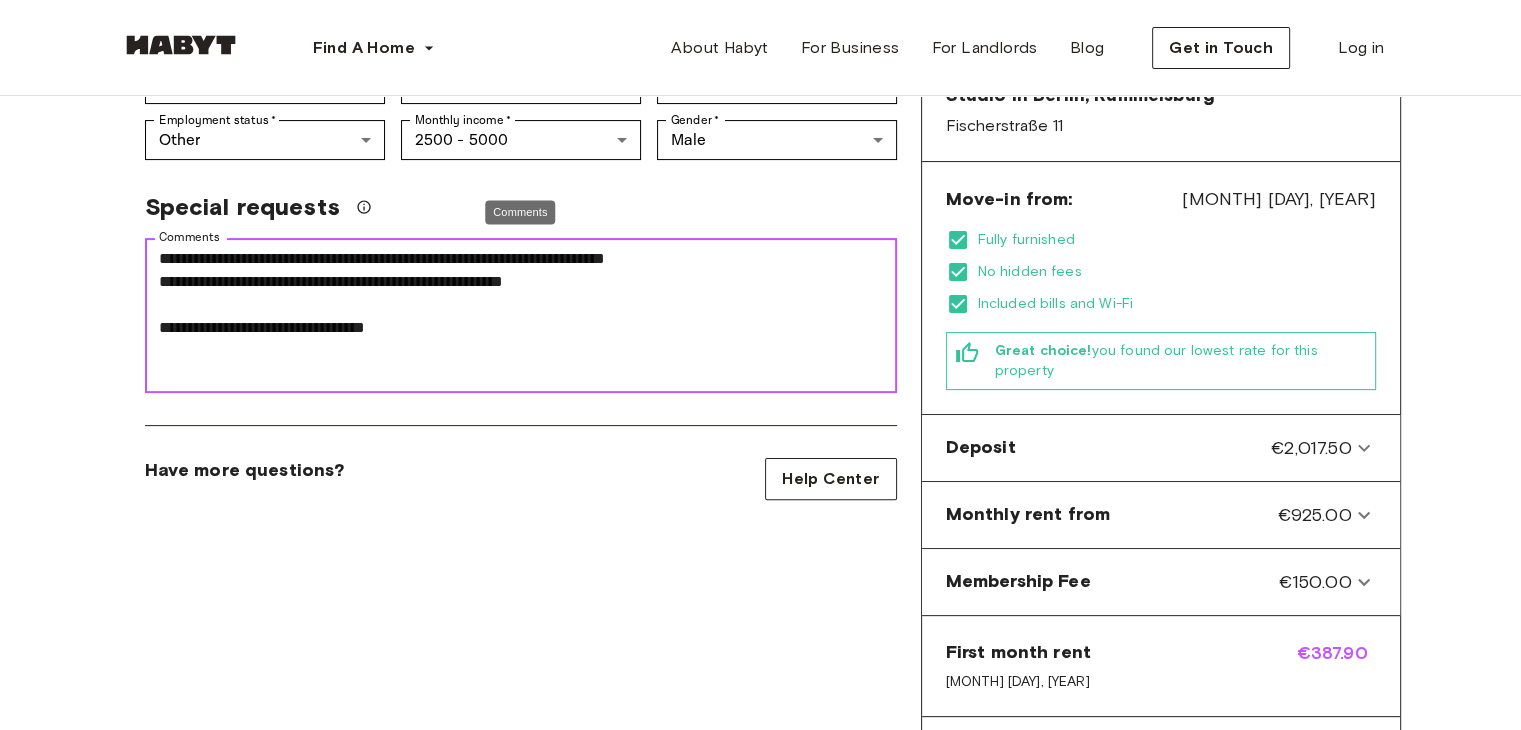 click on "**********" at bounding box center [521, 316] 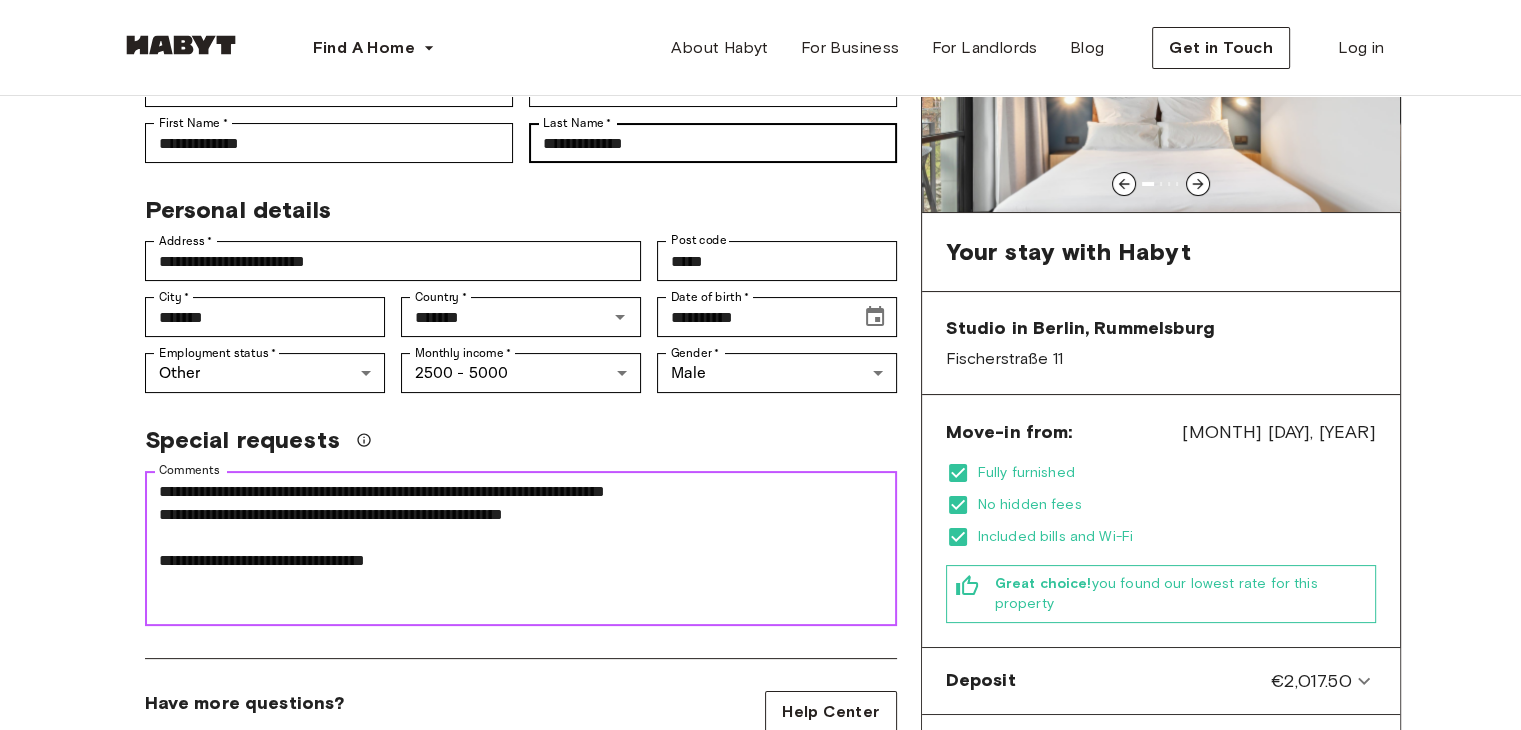 scroll, scrollTop: 0, scrollLeft: 0, axis: both 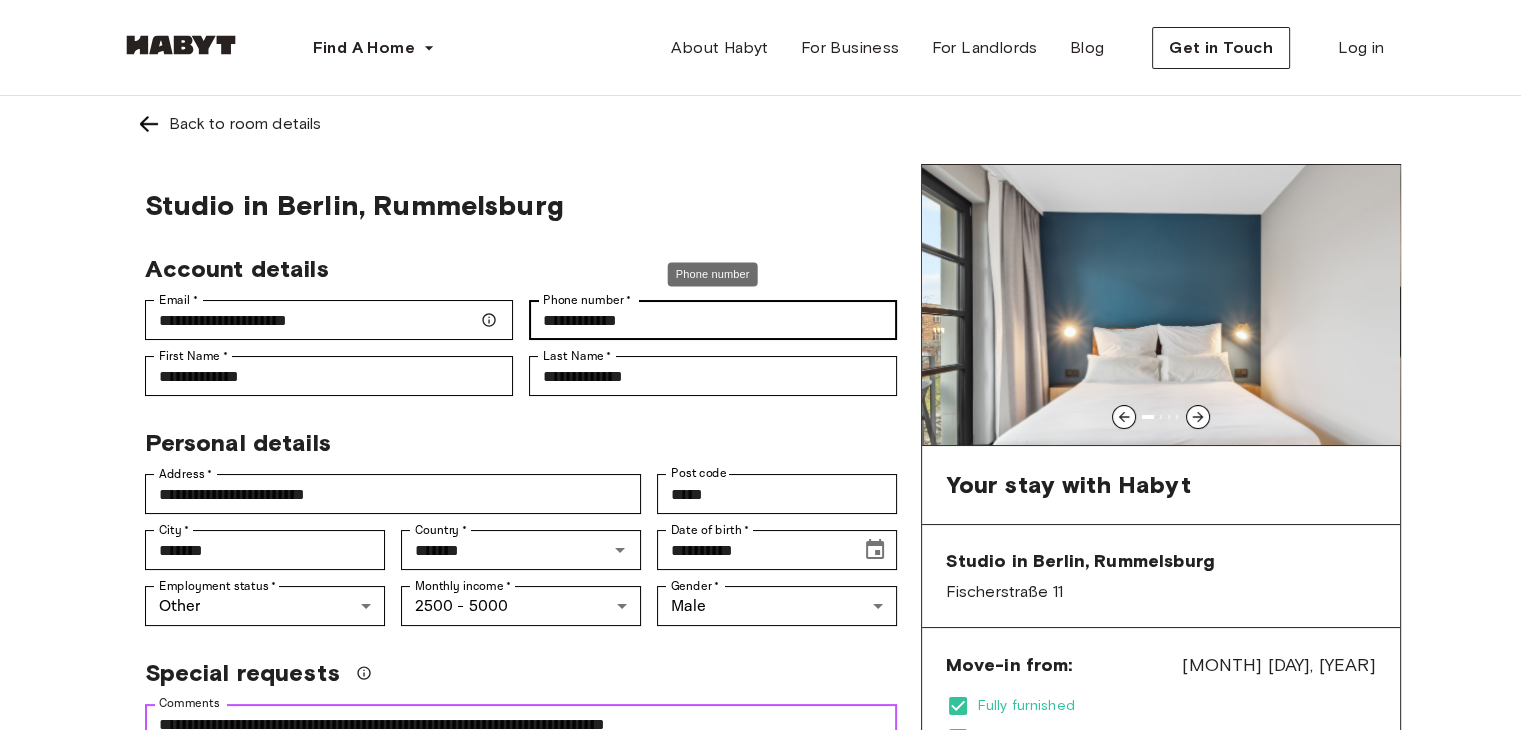 type on "**********" 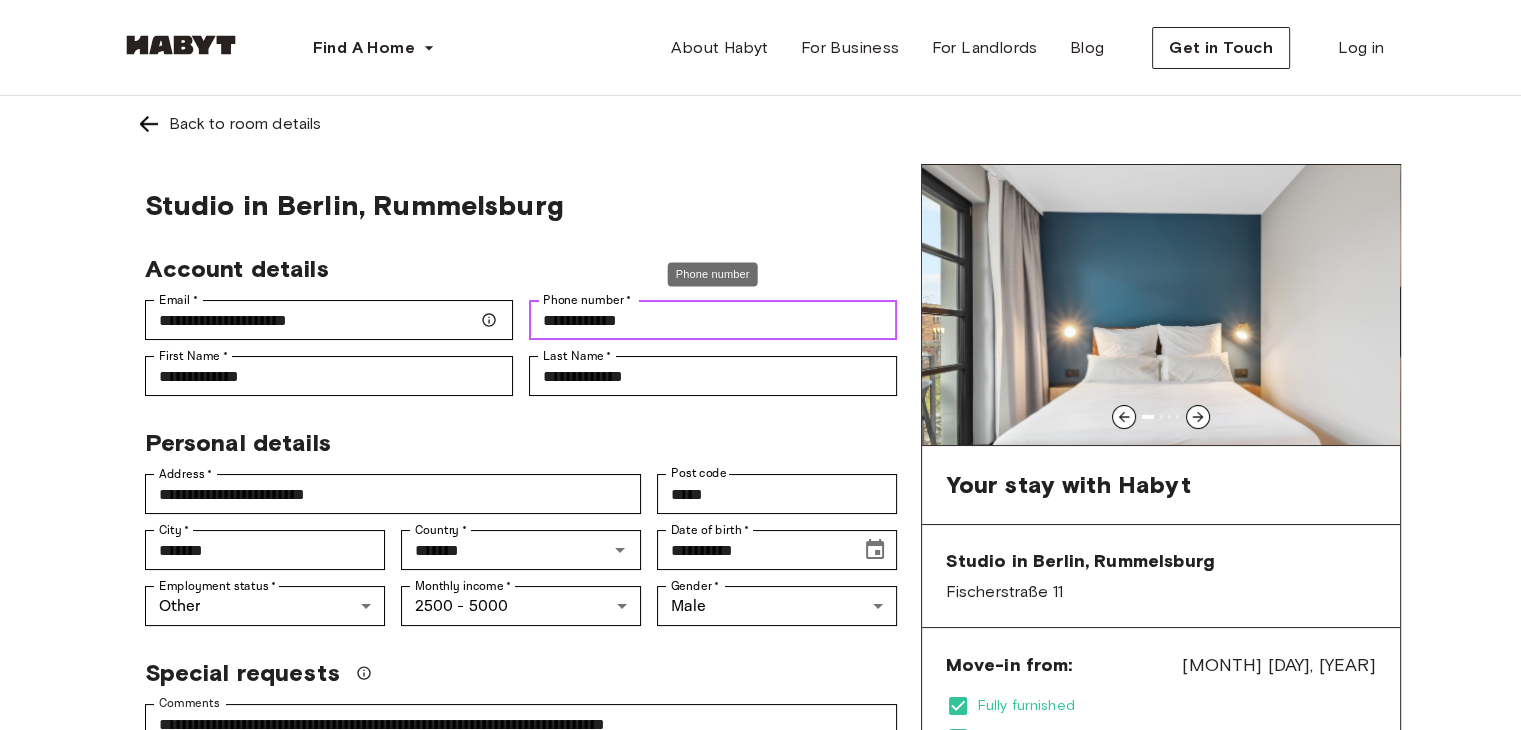 click on "**********" at bounding box center (713, 320) 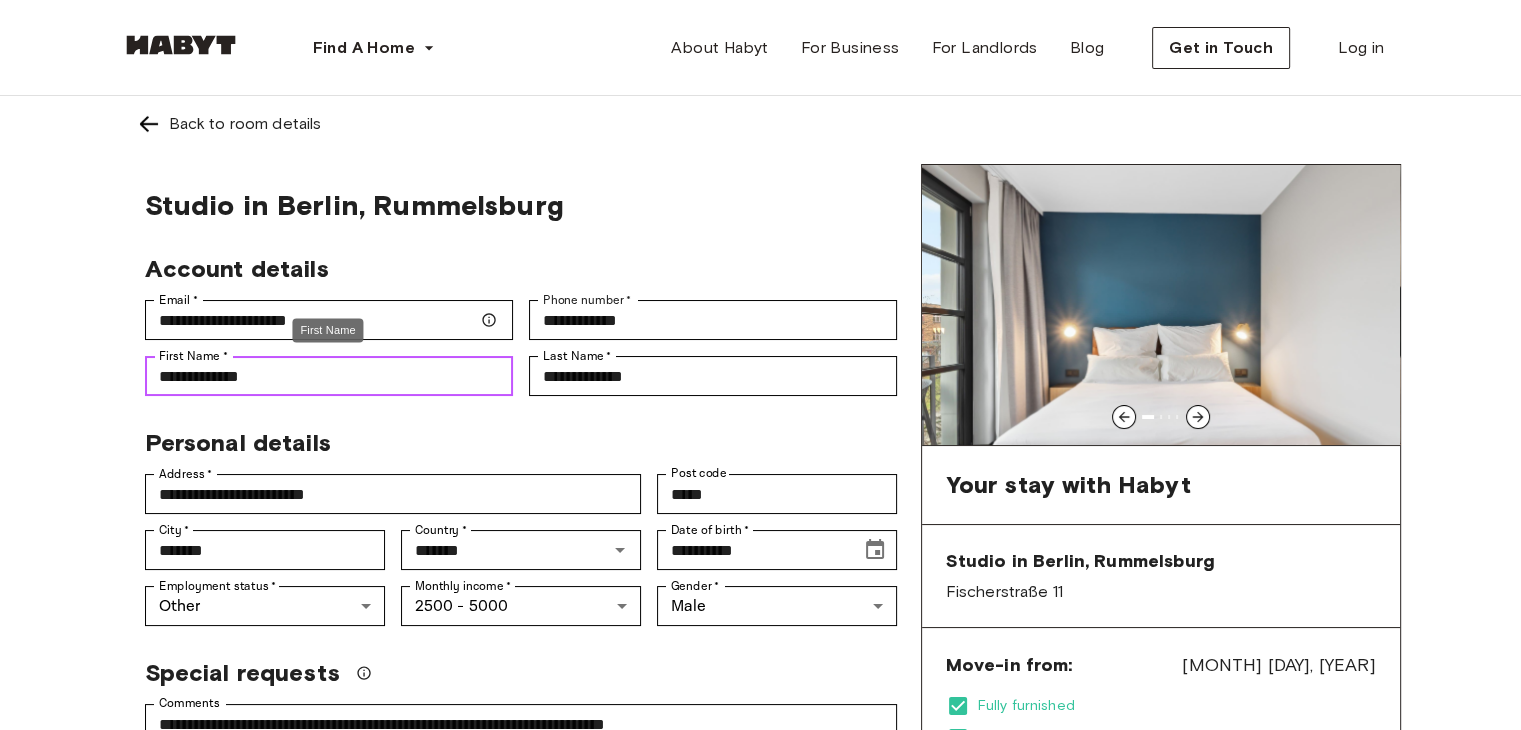 click on "**********" at bounding box center [329, 376] 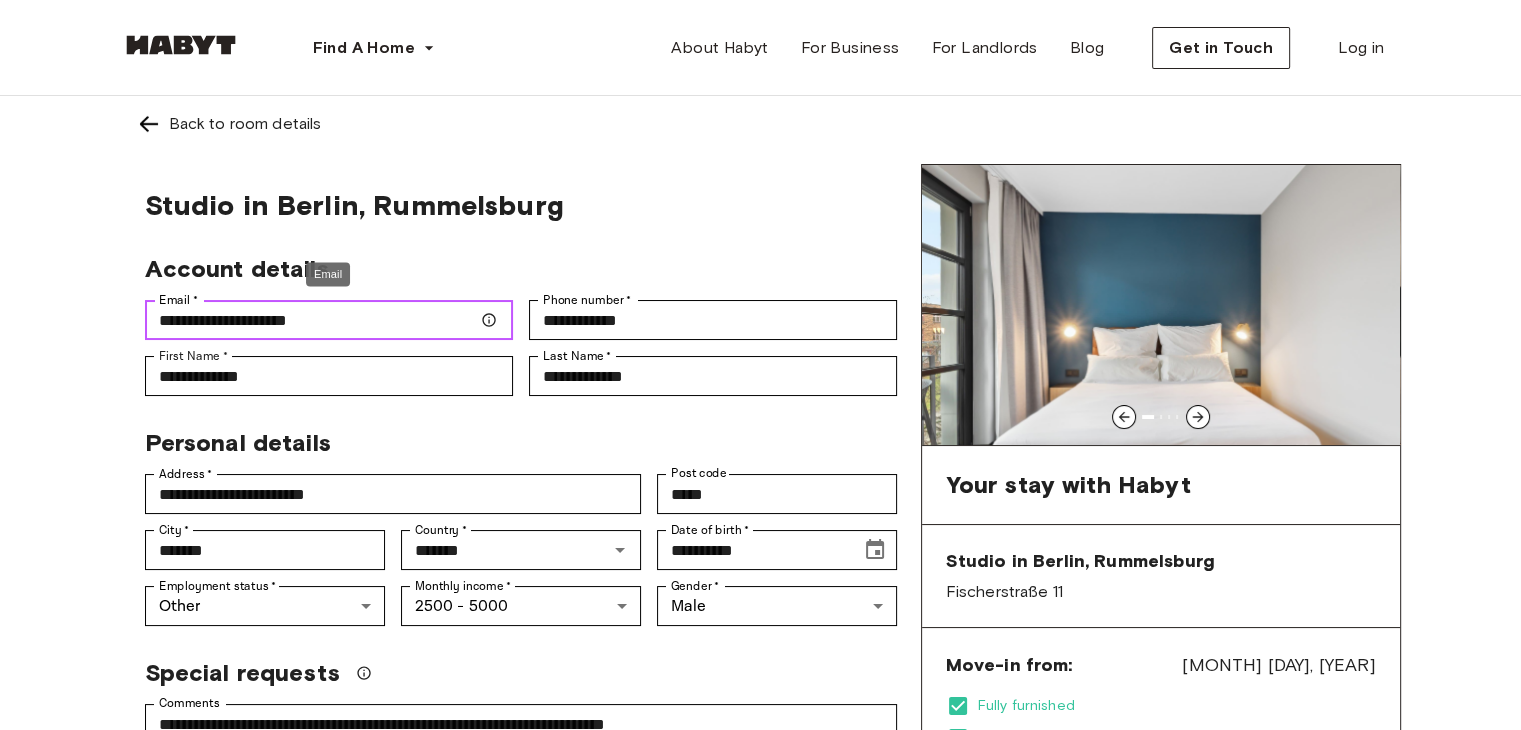 click on "**********" at bounding box center [329, 320] 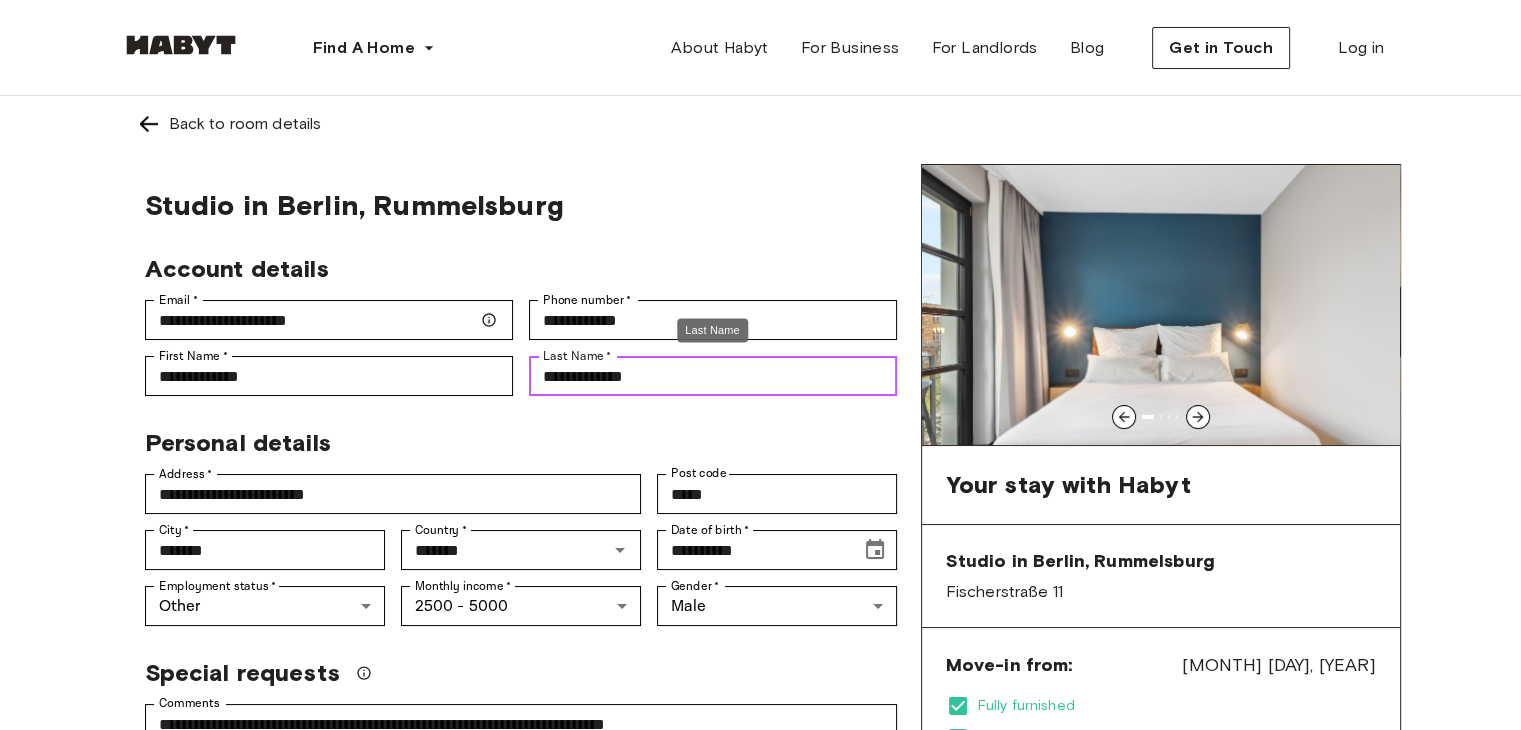 click on "**********" at bounding box center [713, 376] 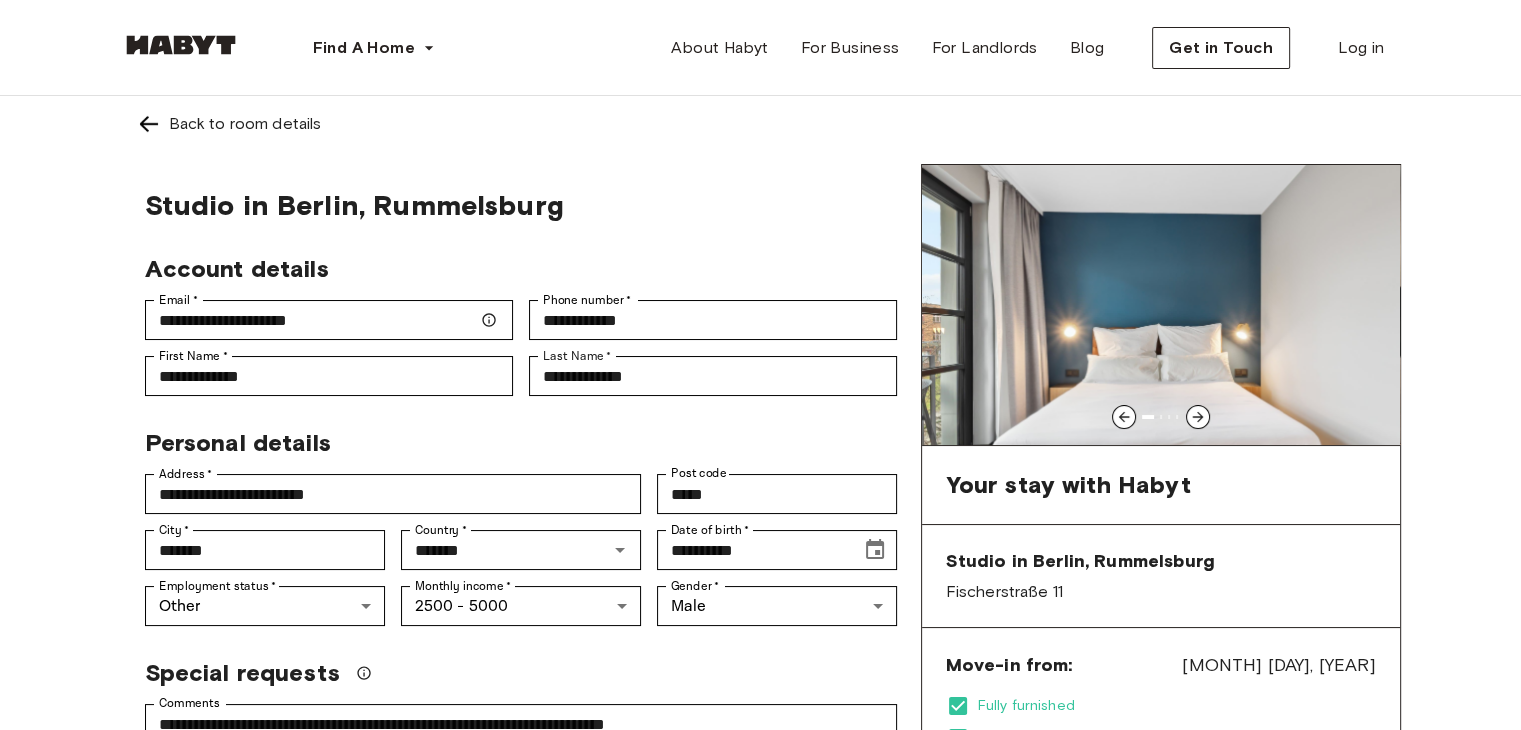 click on "**********" at bounding box center (521, 800) 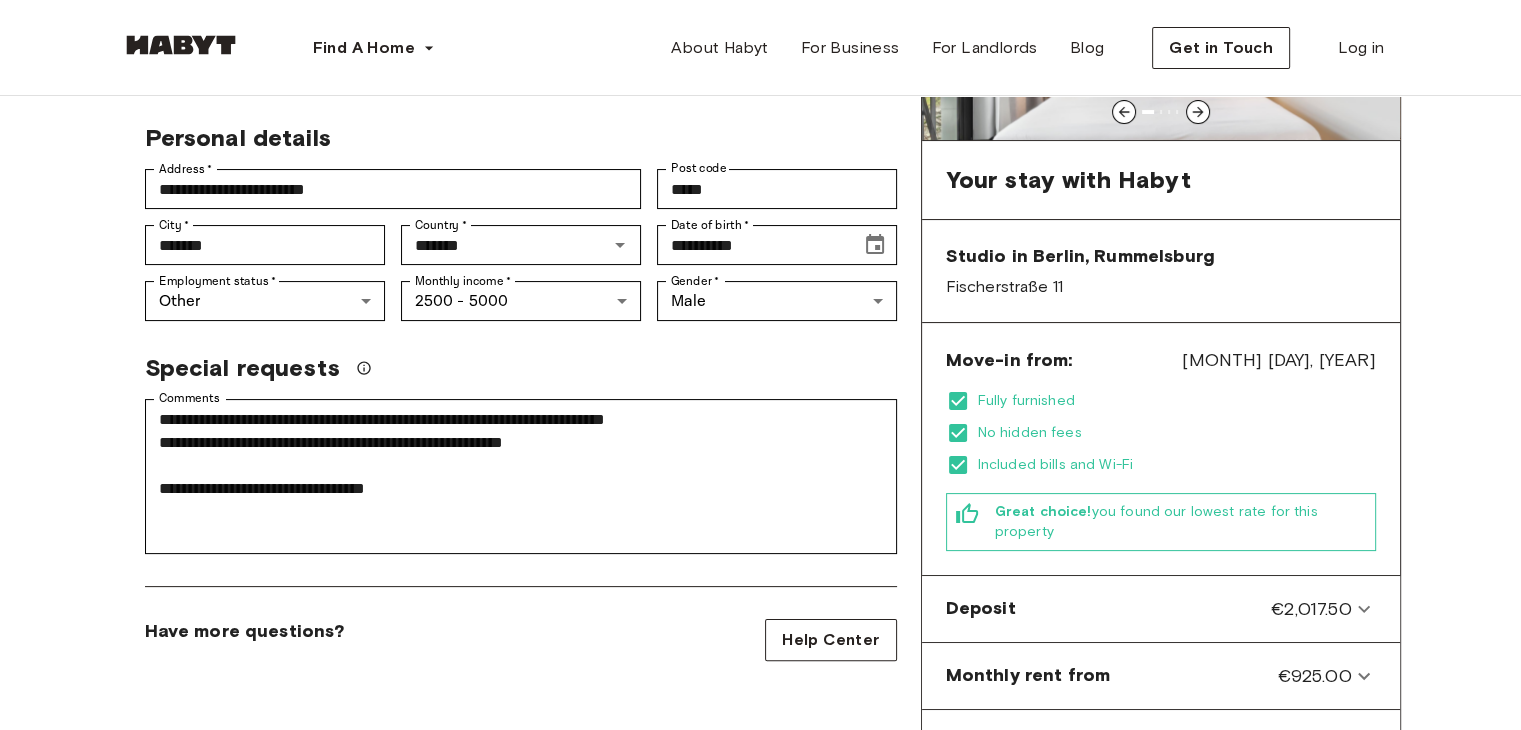 scroll, scrollTop: 700, scrollLeft: 0, axis: vertical 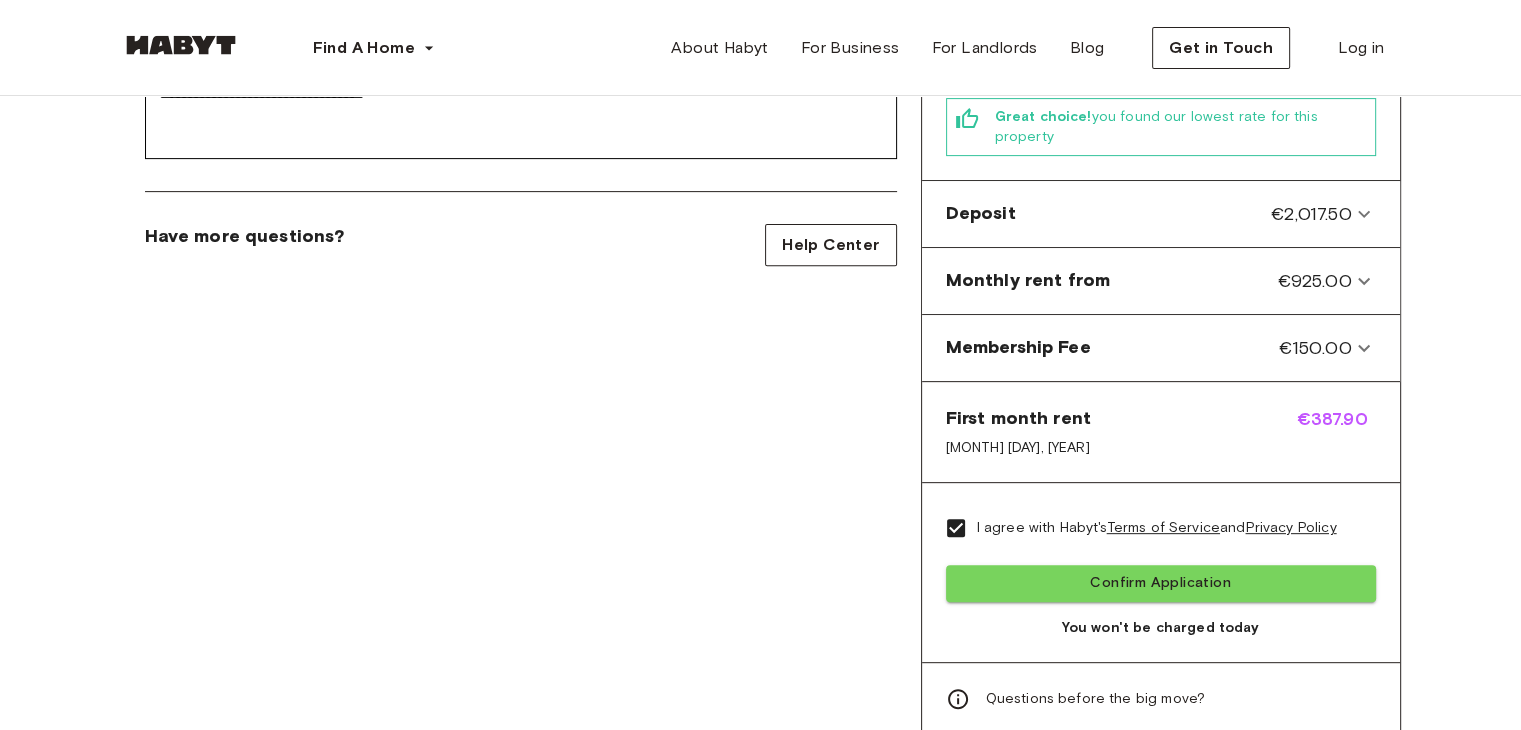 click on "Questions before the big move?" at bounding box center [1096, 699] 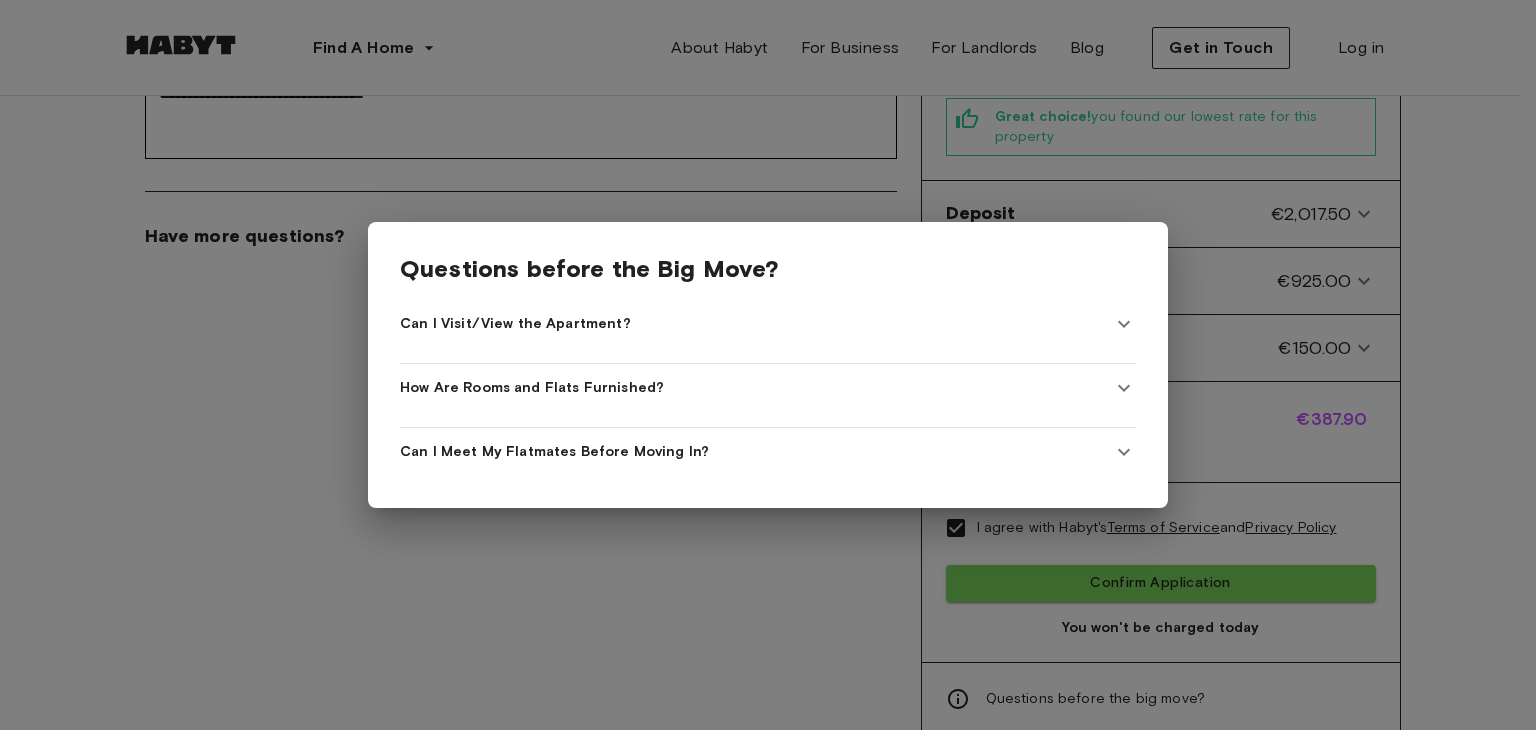 click on "Can I Visit/View the Apartment?" at bounding box center (756, 324) 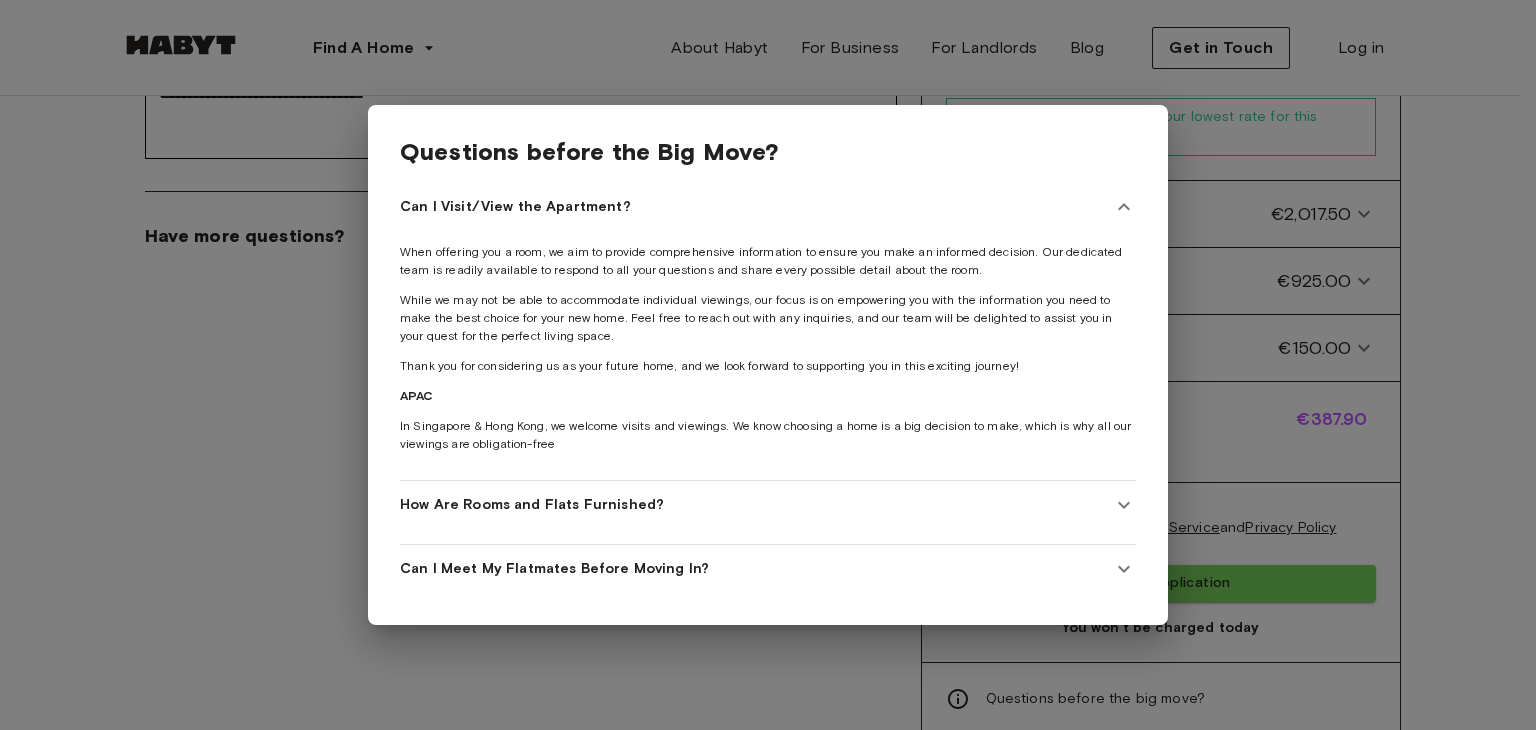 click on "Can I Visit/View the Apartment?" at bounding box center (756, 207) 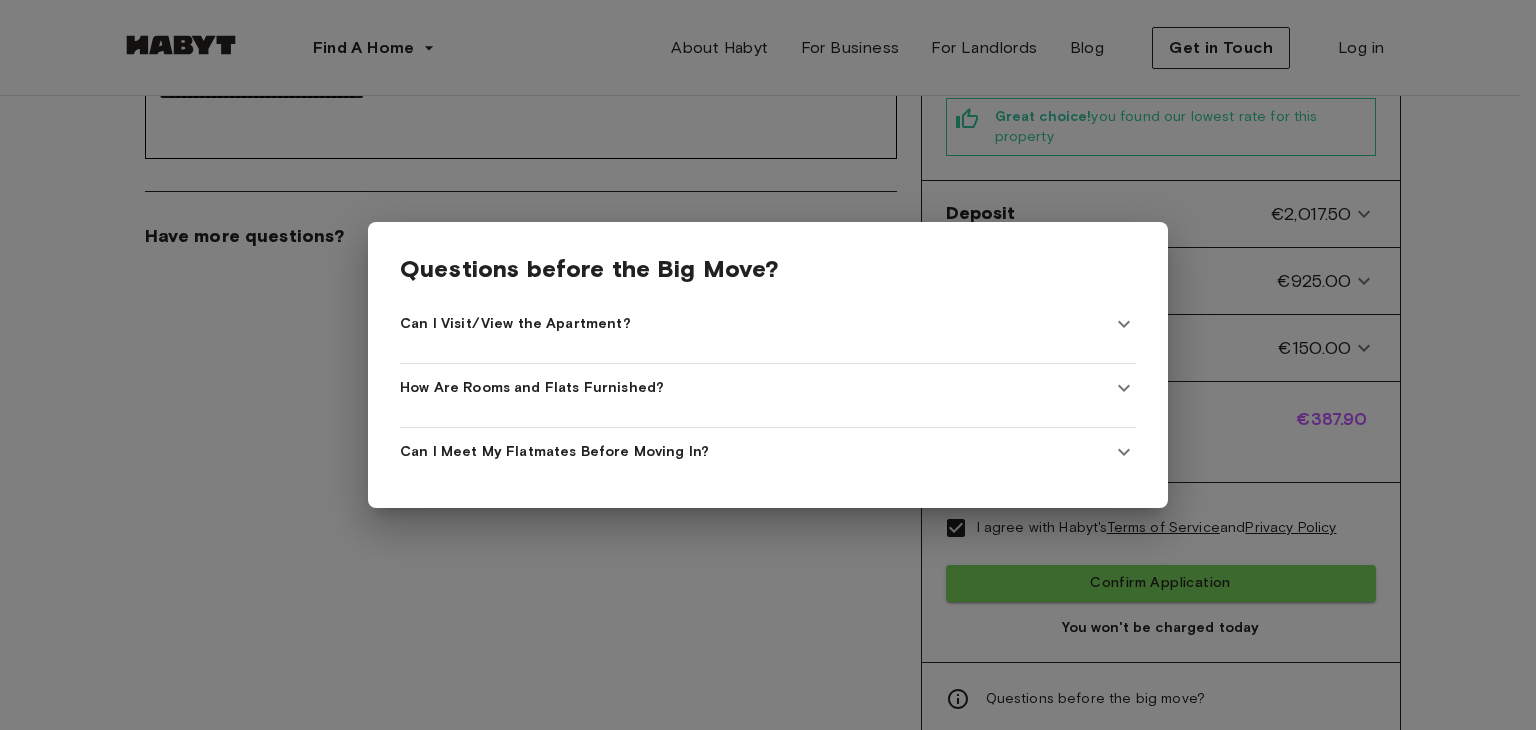 click on "How Are Rooms and Flats Furnished?" at bounding box center (768, 388) 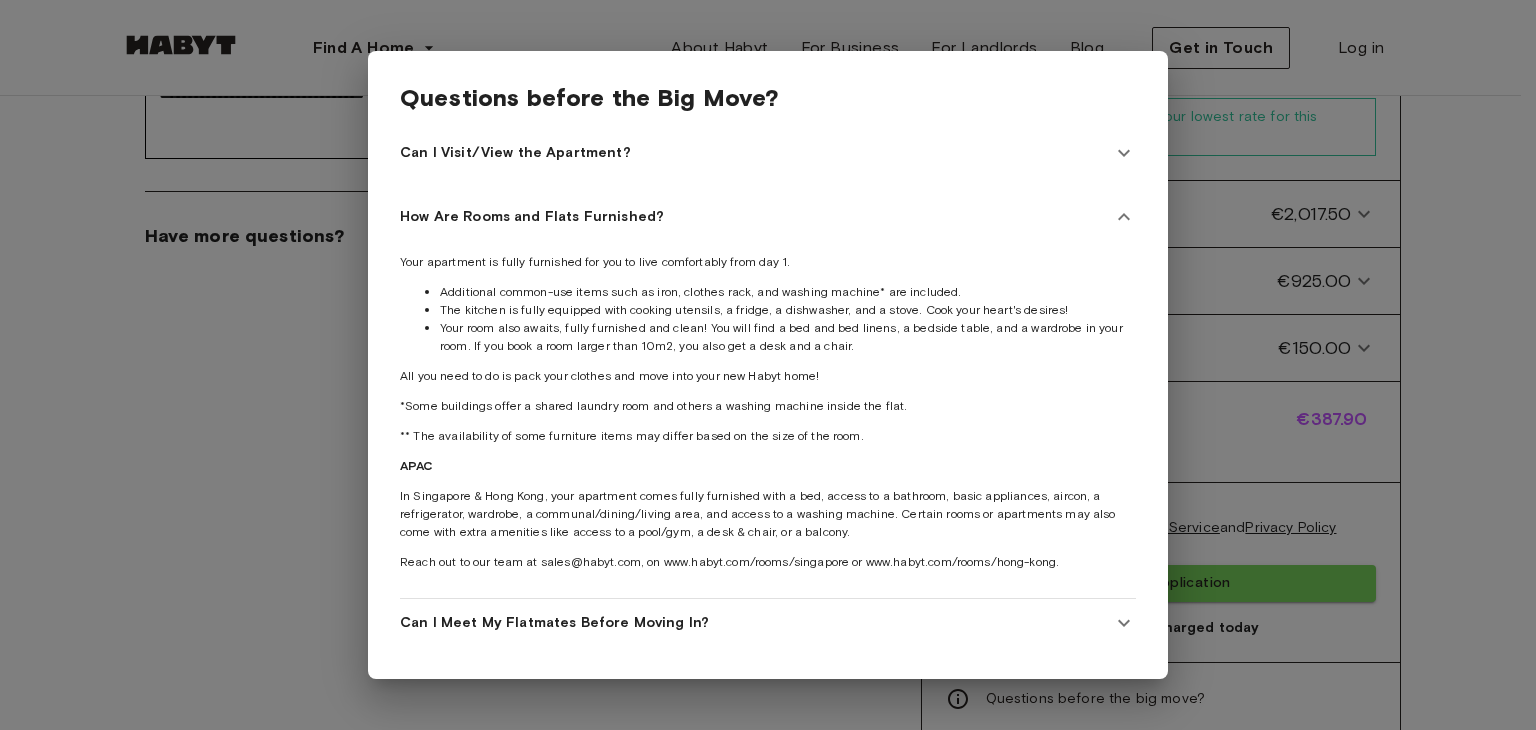 click on "How Are Rooms and Flats Furnished?" at bounding box center [756, 217] 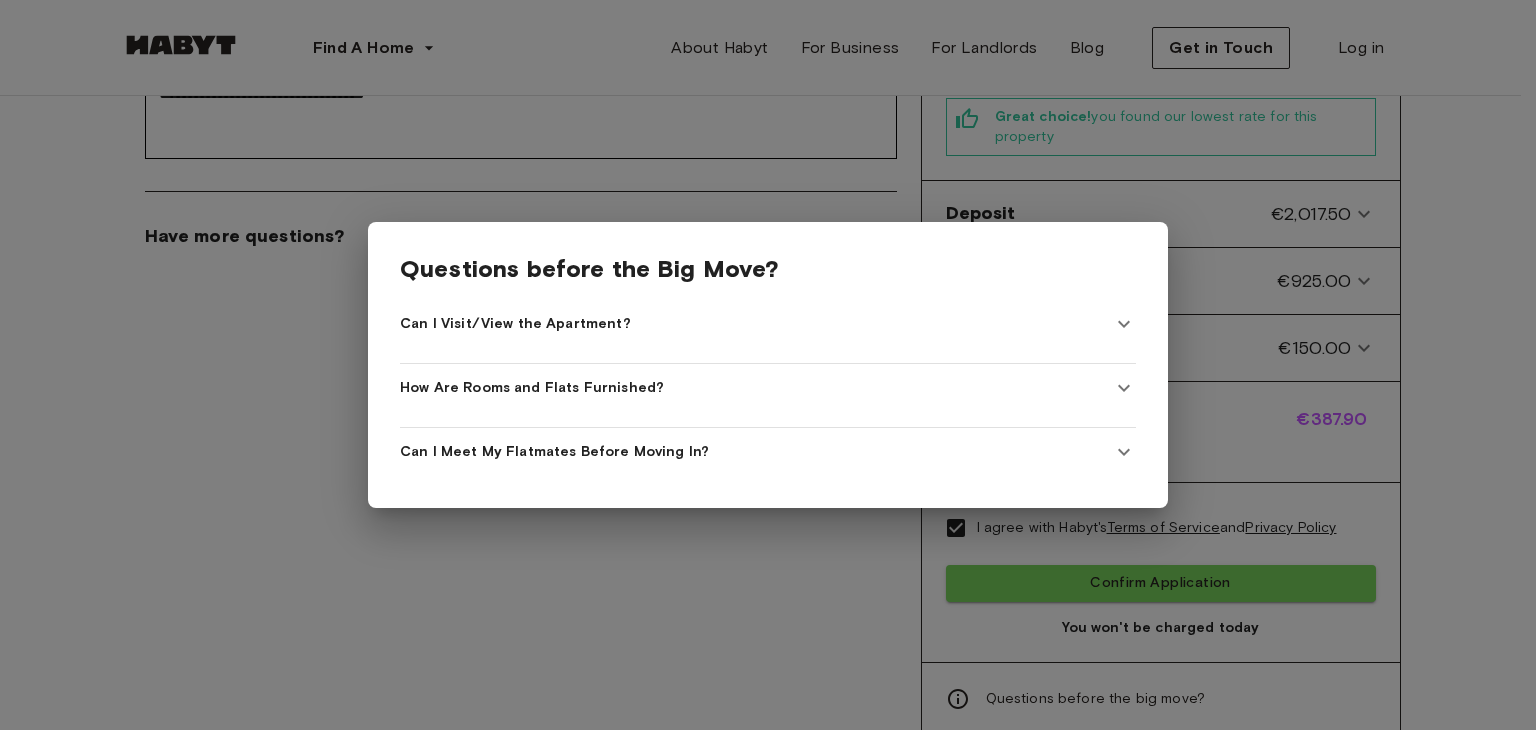 click on "Can I Meet My Flatmates Before Moving In?" at bounding box center (554, 452) 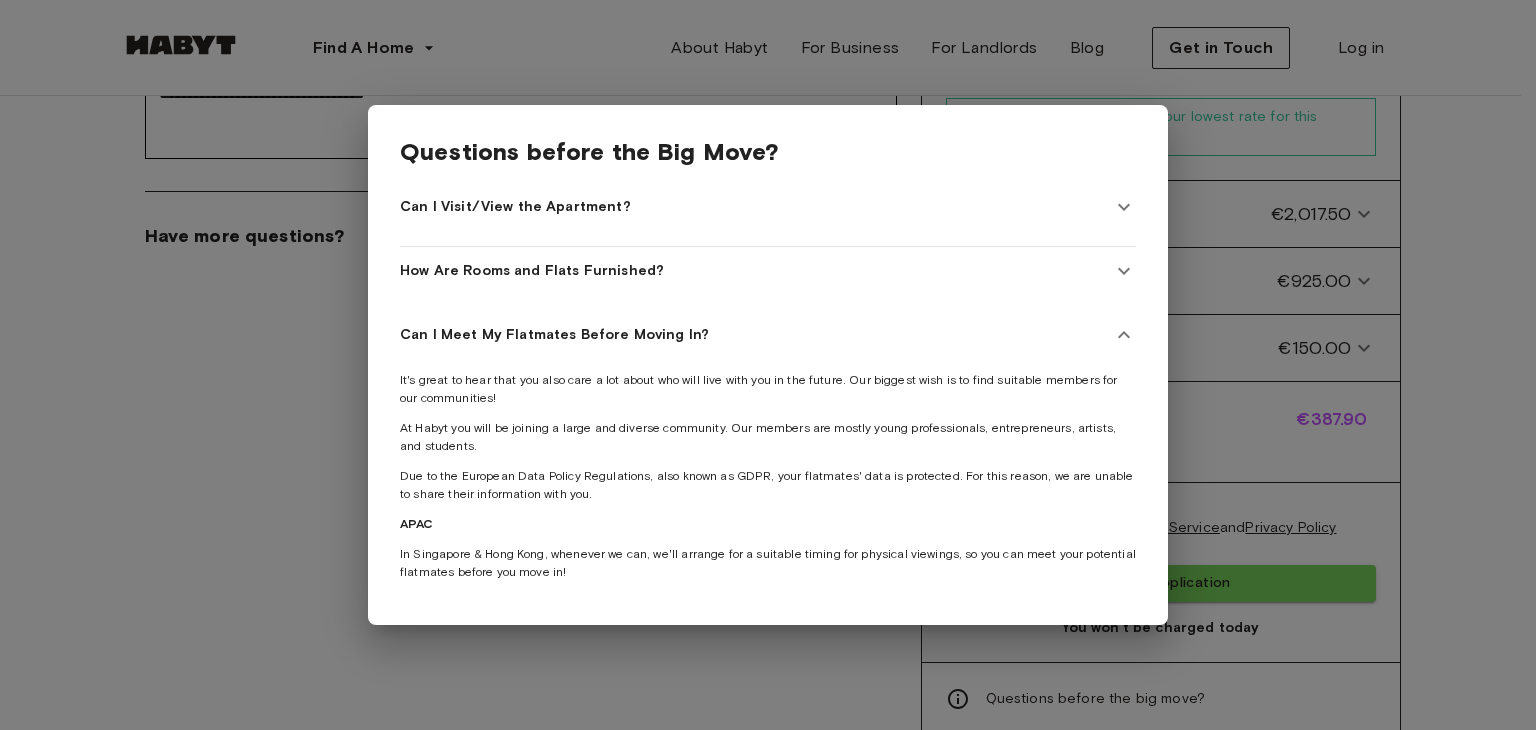 click on "Can I Meet My Flatmates Before Moving In?" at bounding box center (756, 335) 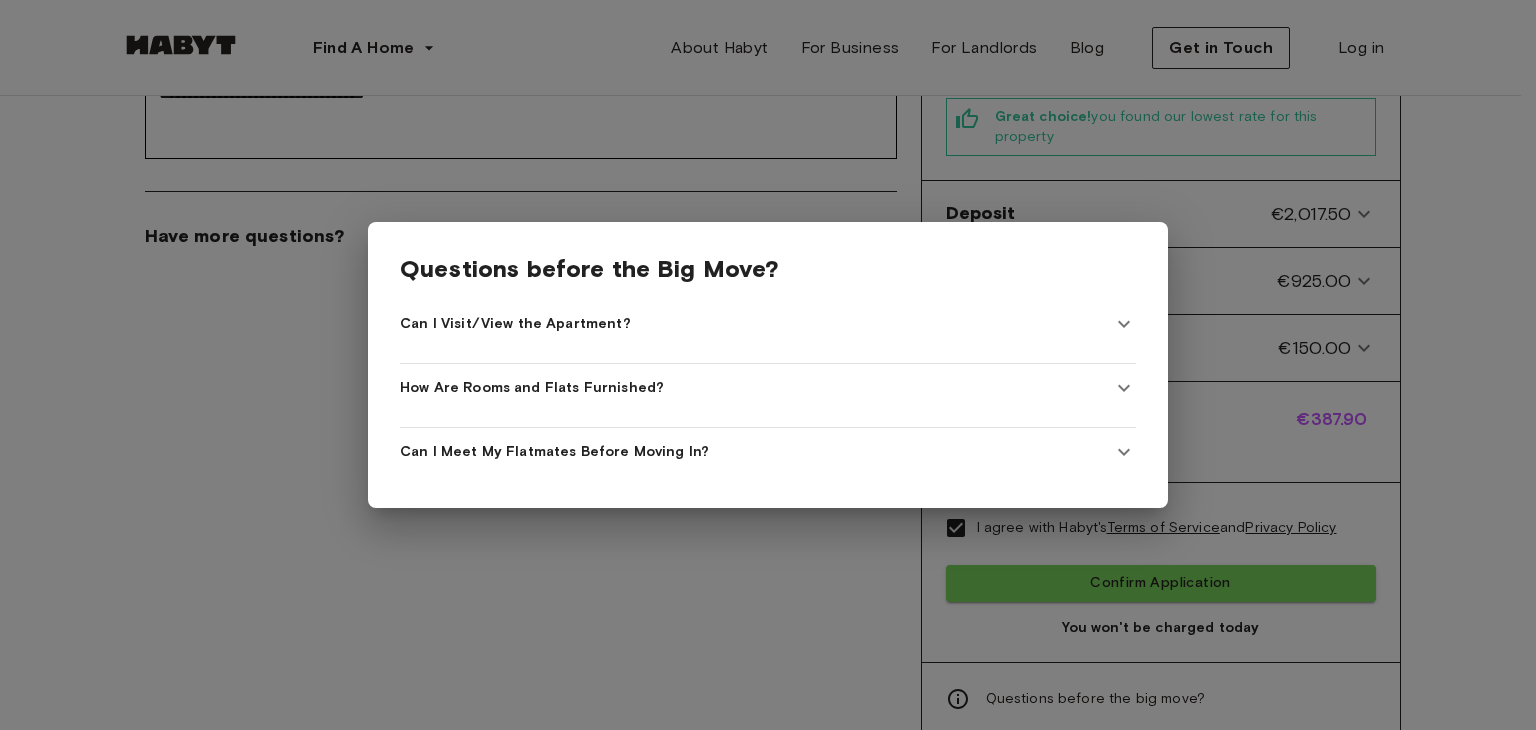 click at bounding box center (768, 365) 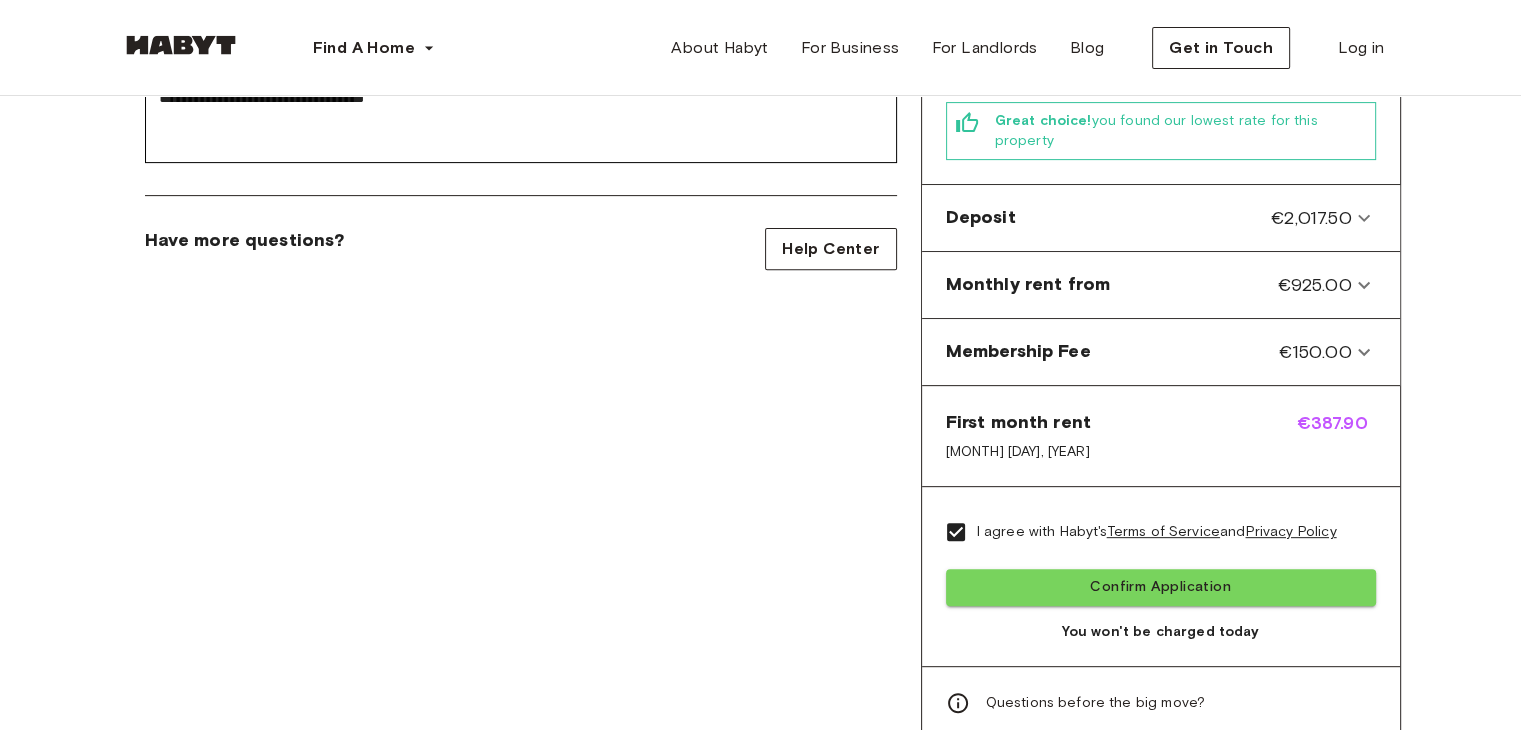 scroll, scrollTop: 0, scrollLeft: 0, axis: both 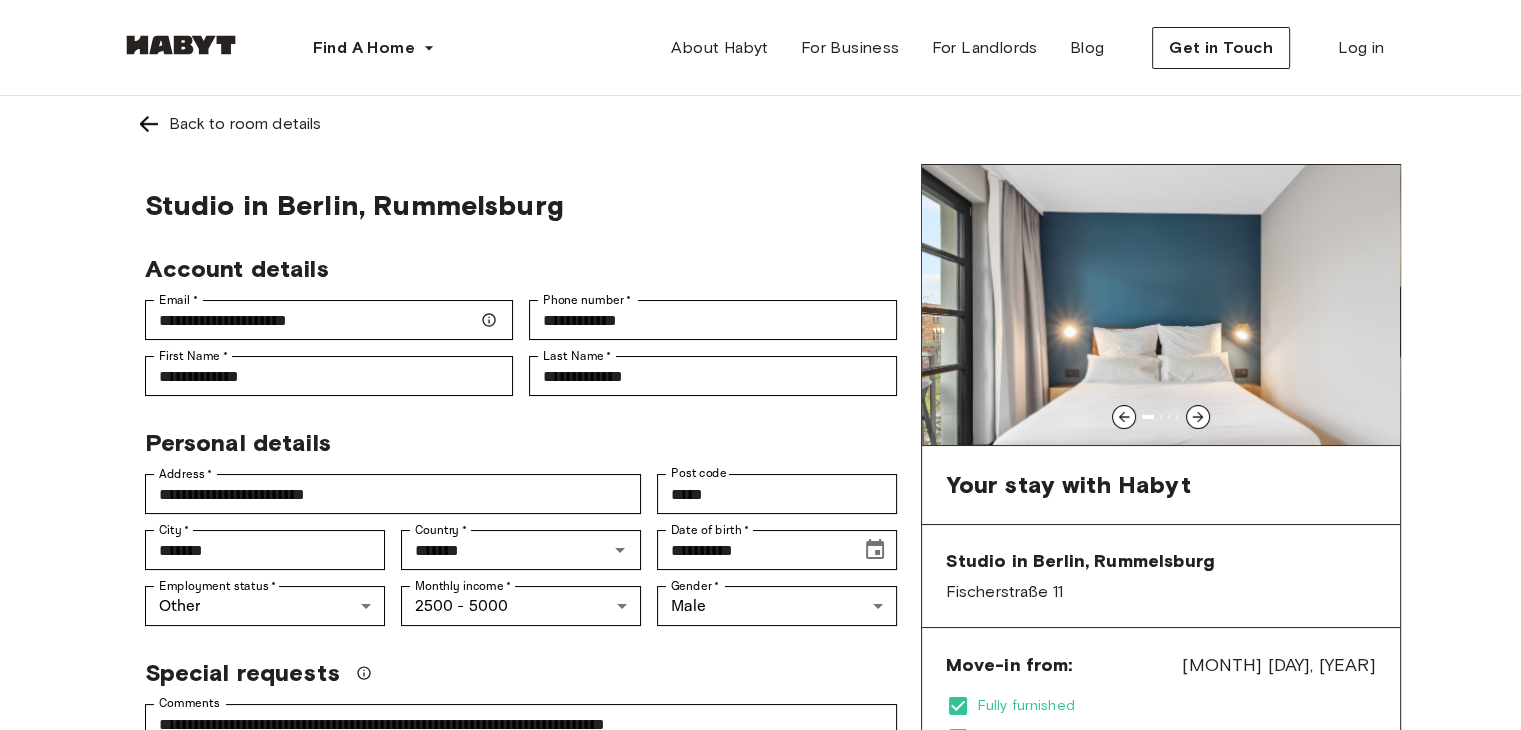 click 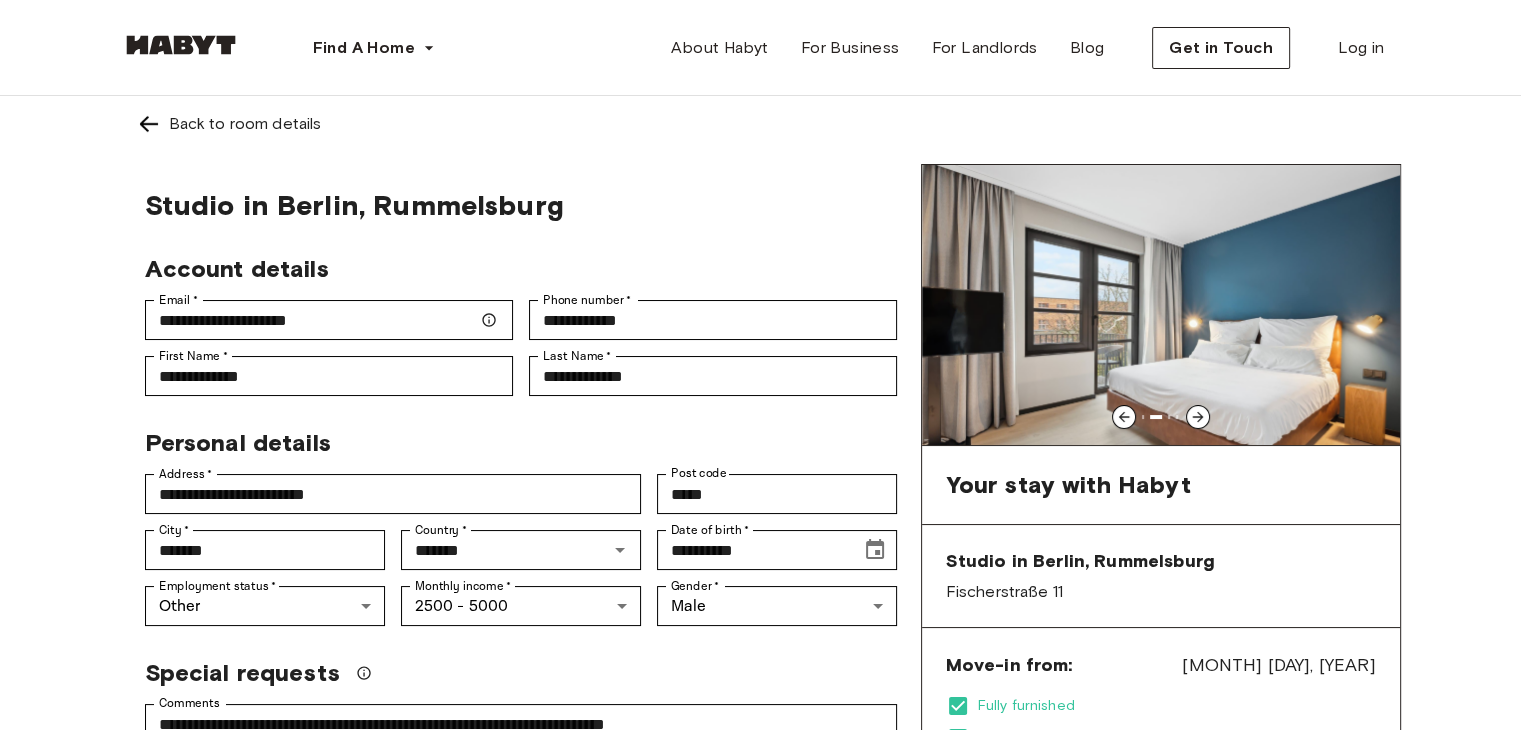 click 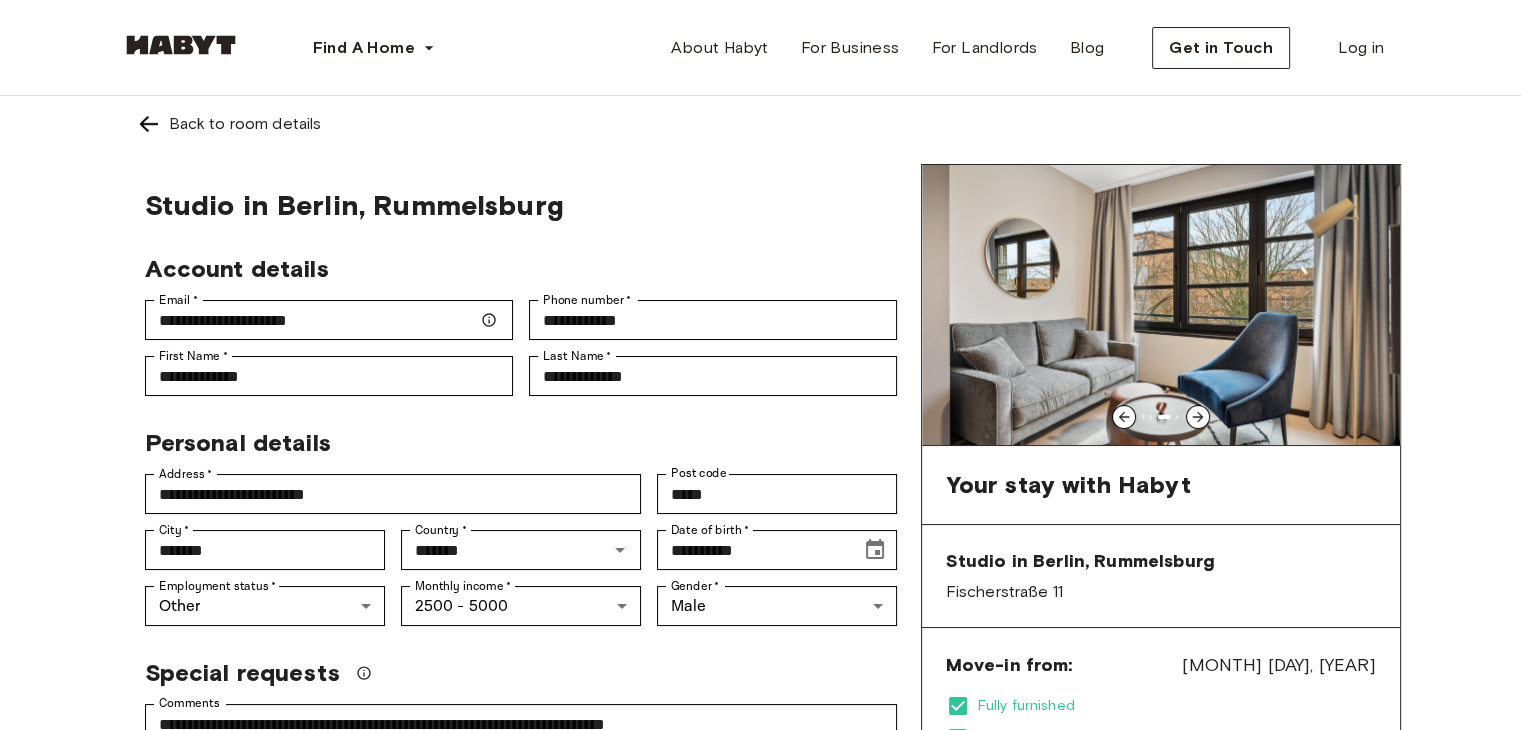 click 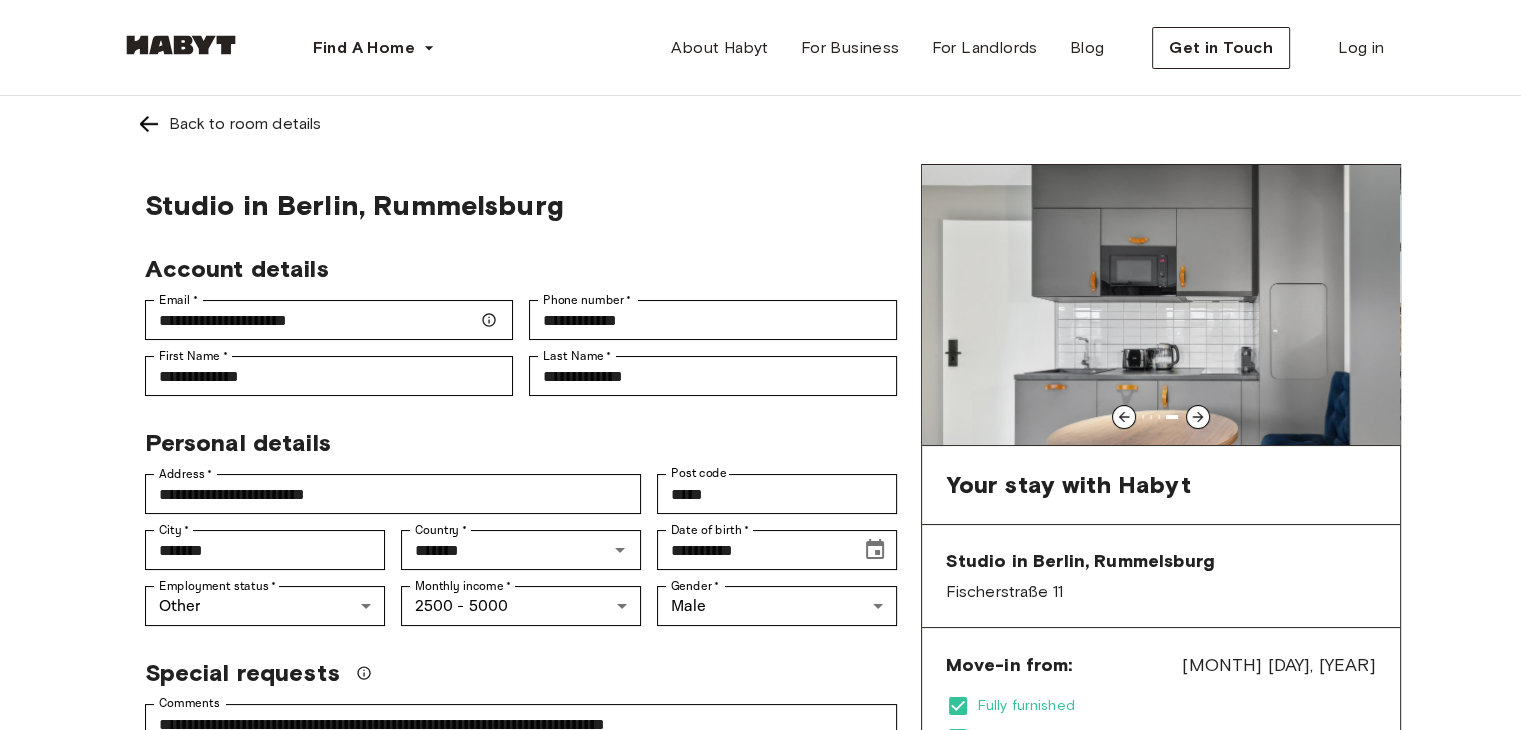 click 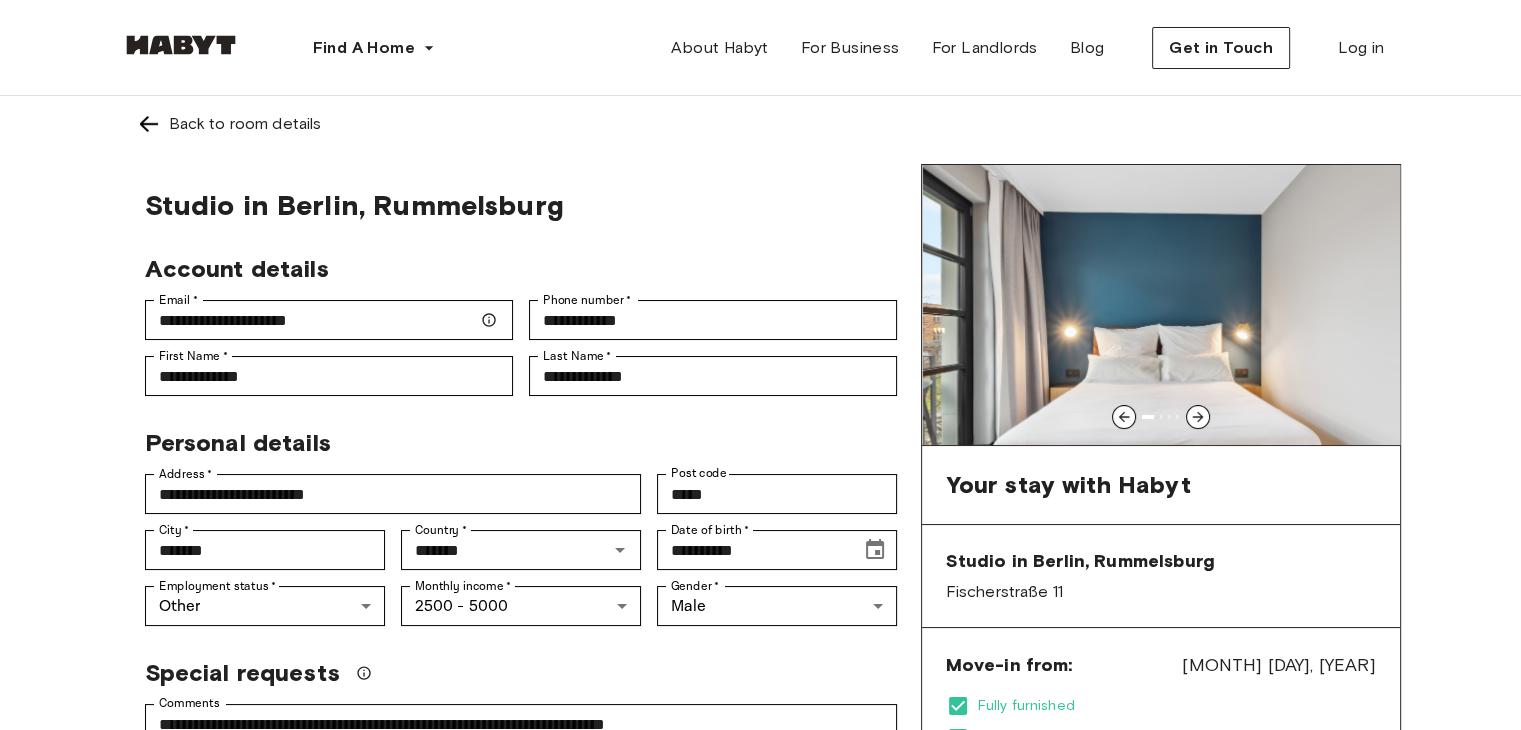 click 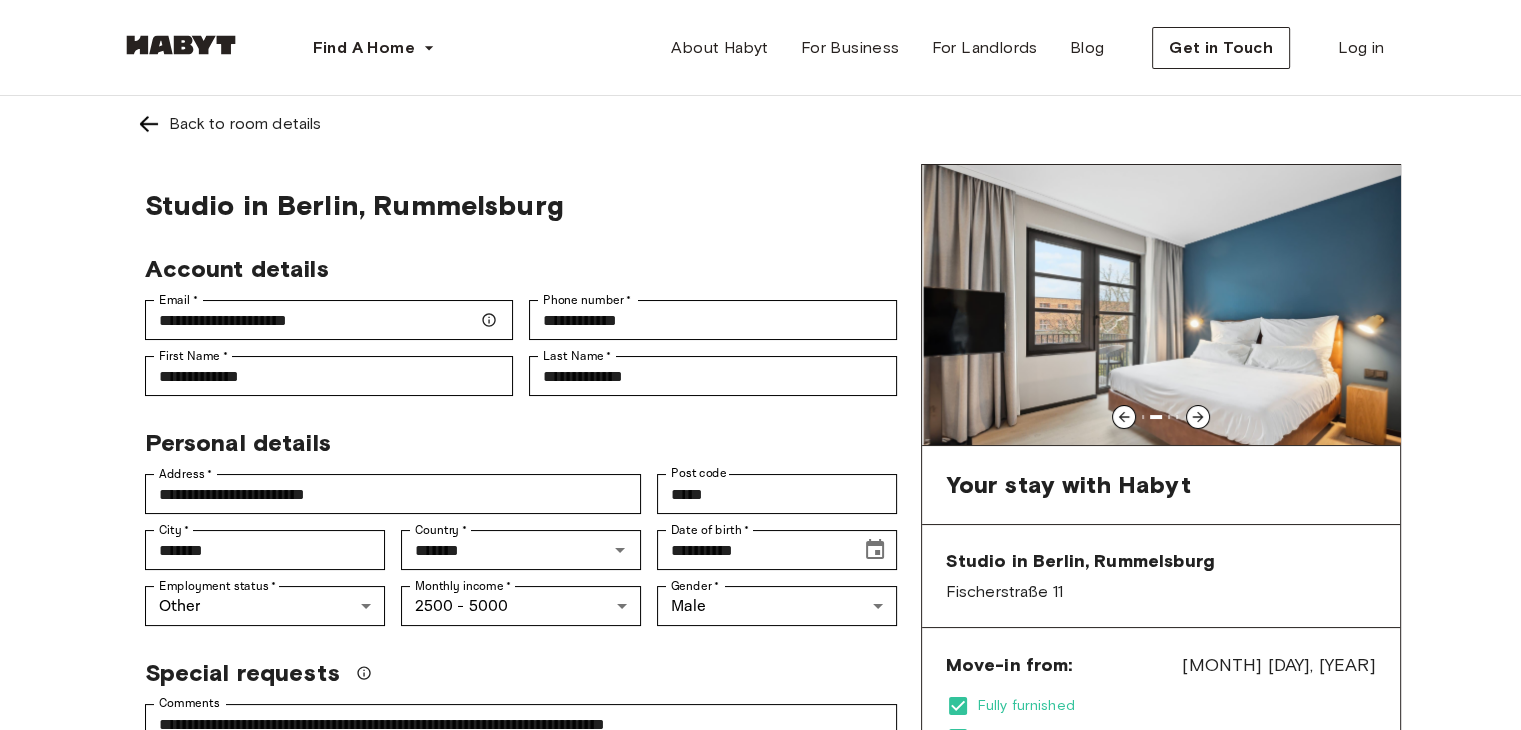 click 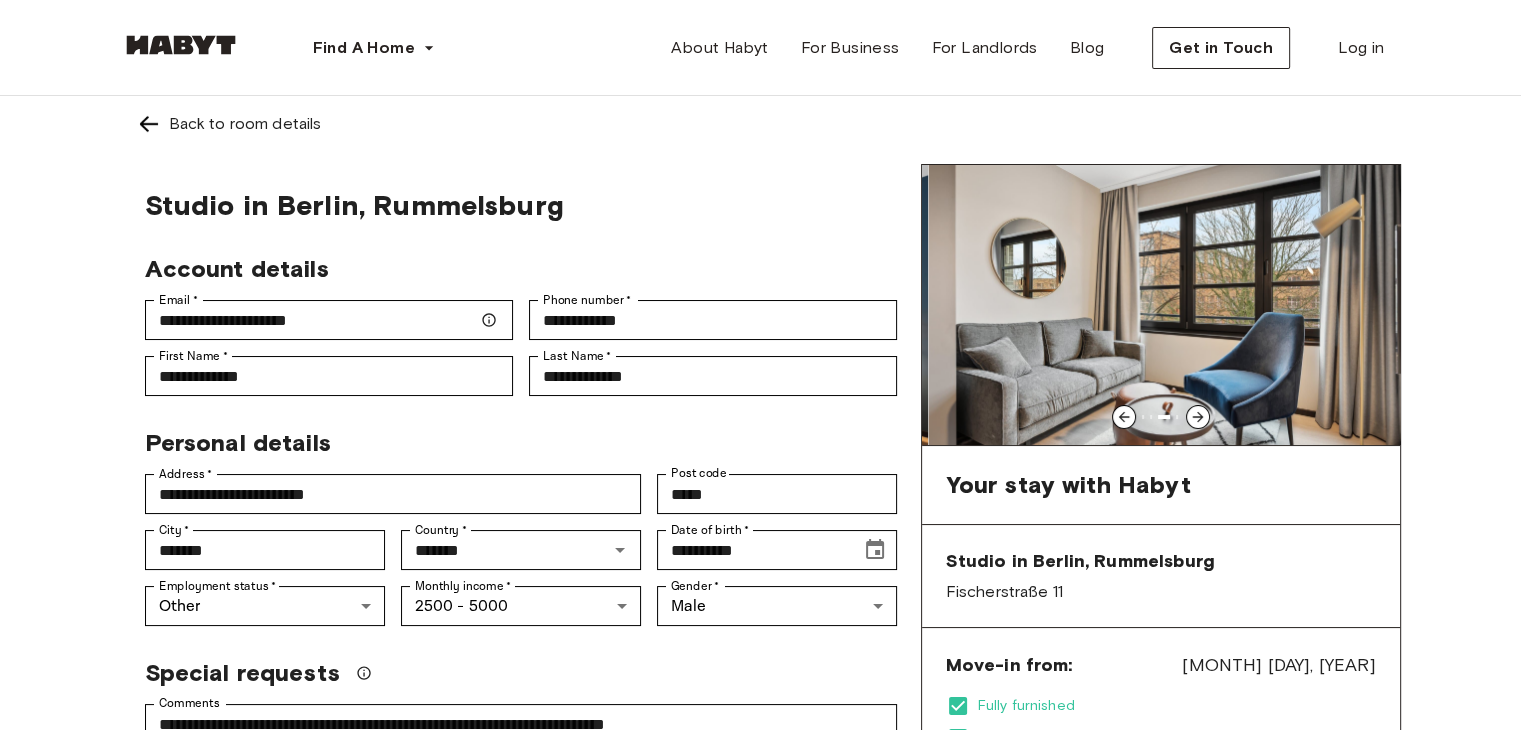 click 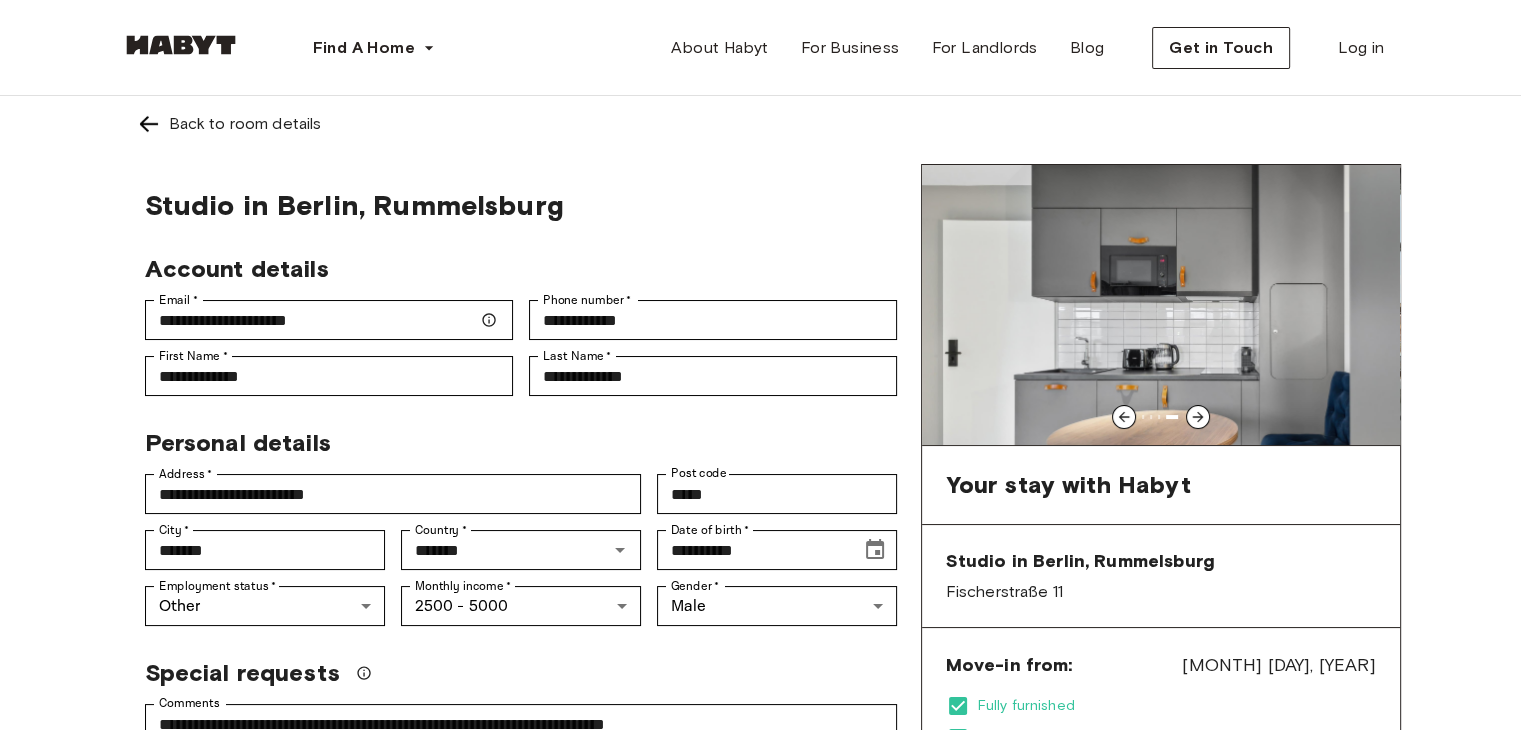 click 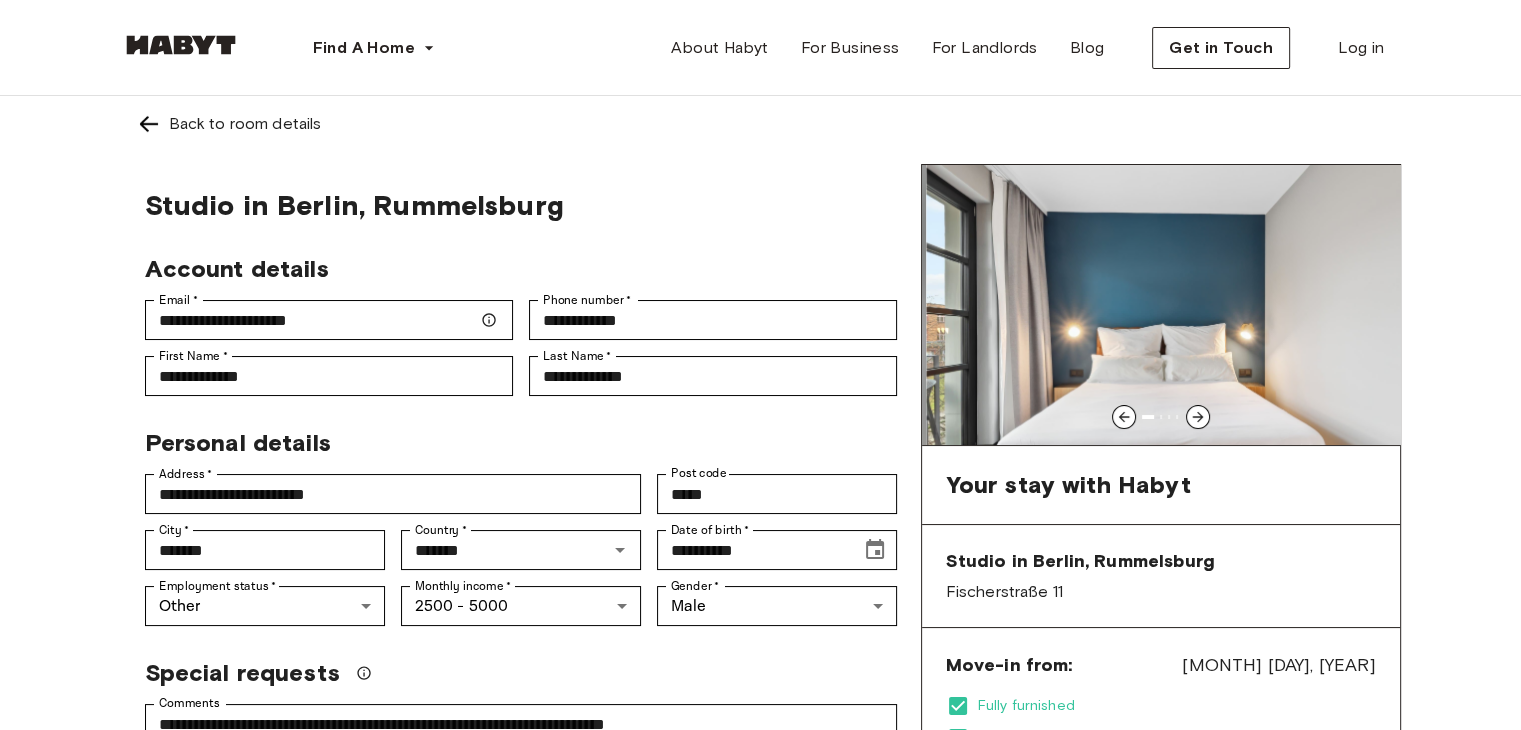 click 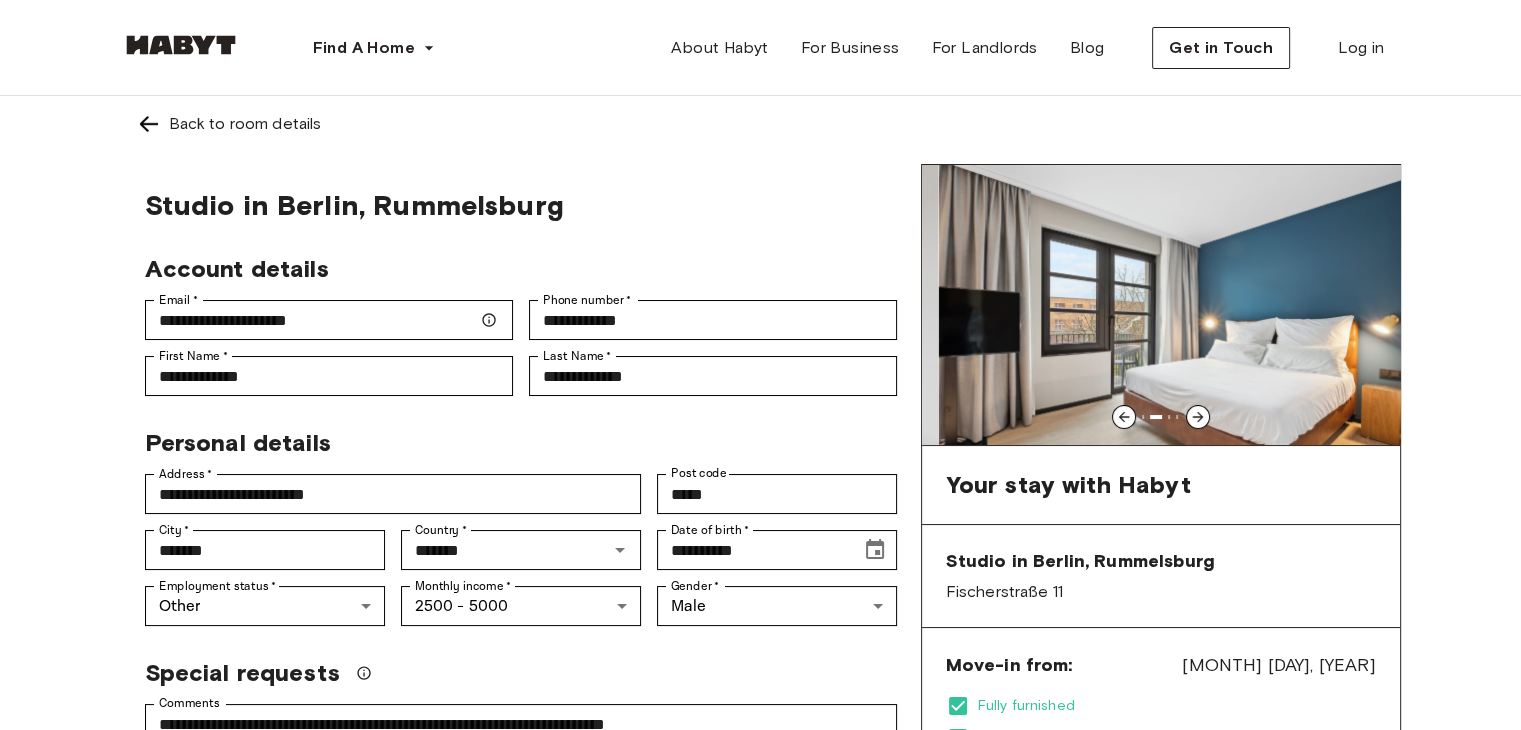 click 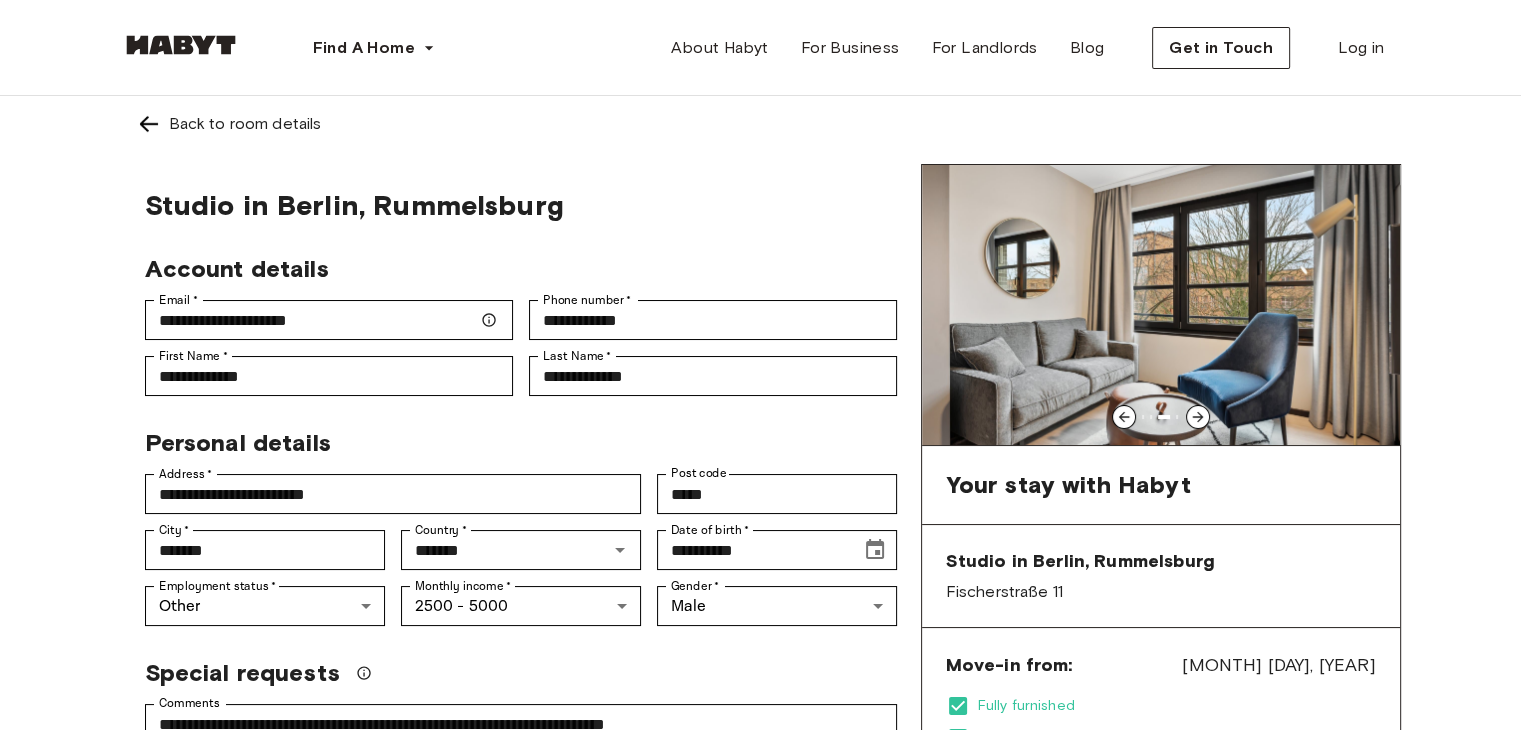 scroll, scrollTop: 466, scrollLeft: 0, axis: vertical 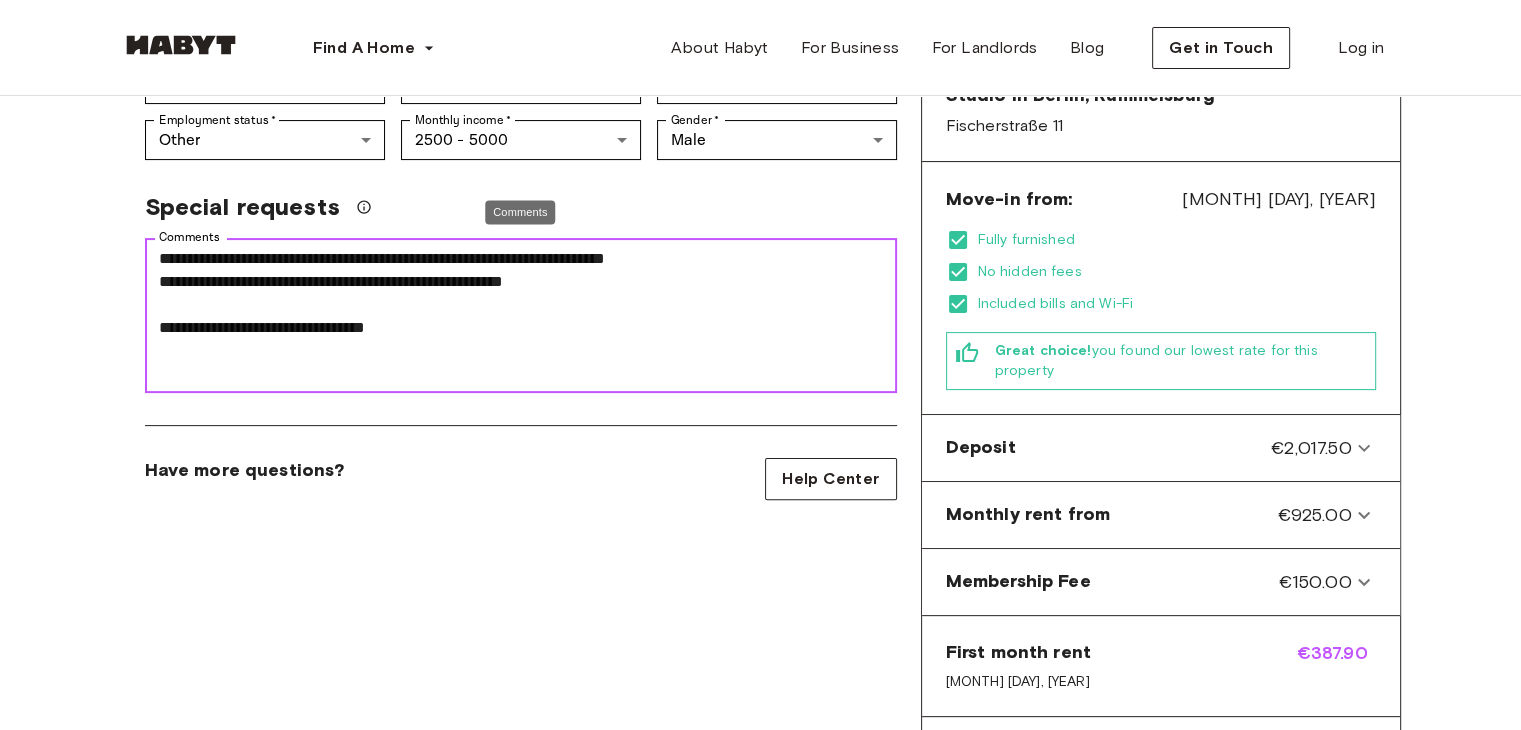 click on "**********" at bounding box center [521, 316] 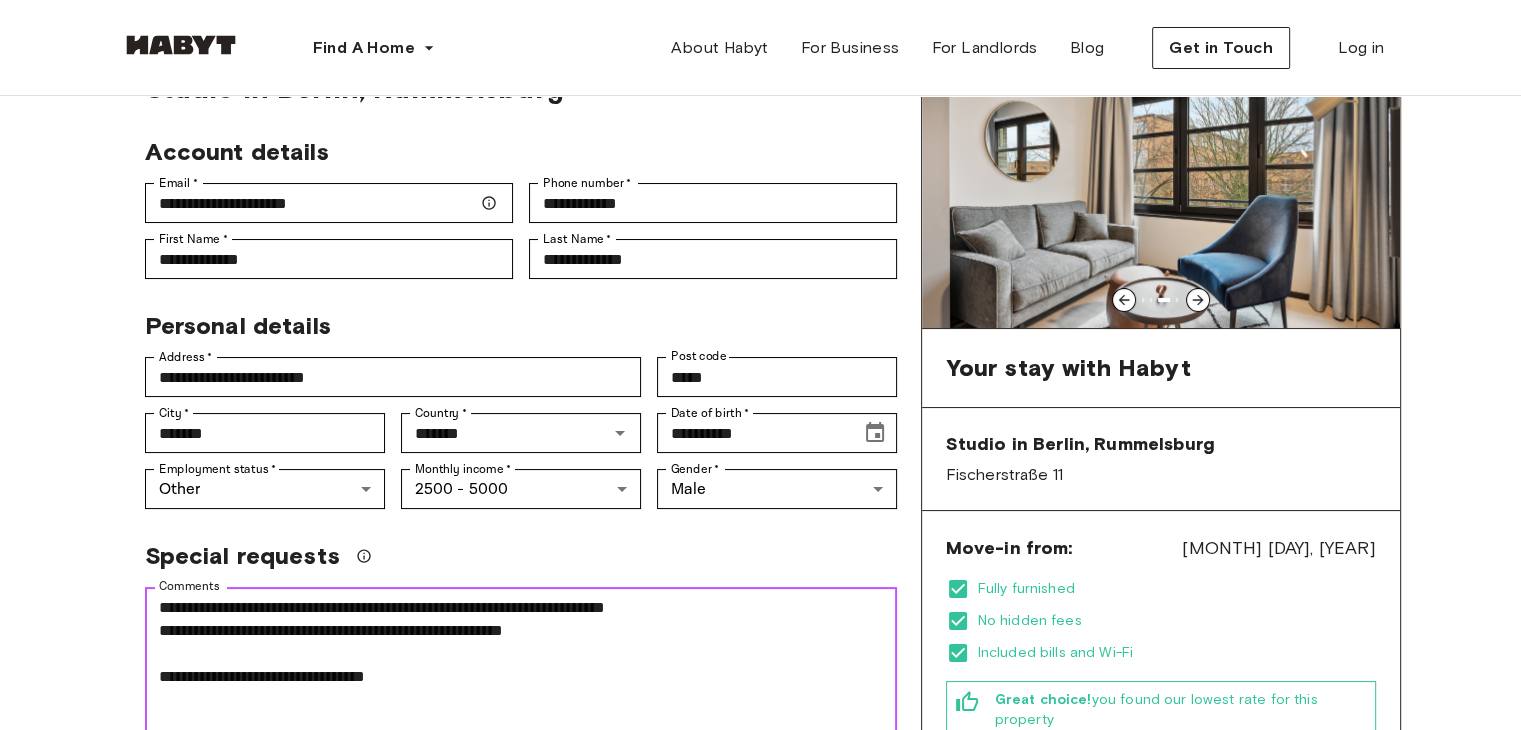 scroll, scrollTop: 233, scrollLeft: 0, axis: vertical 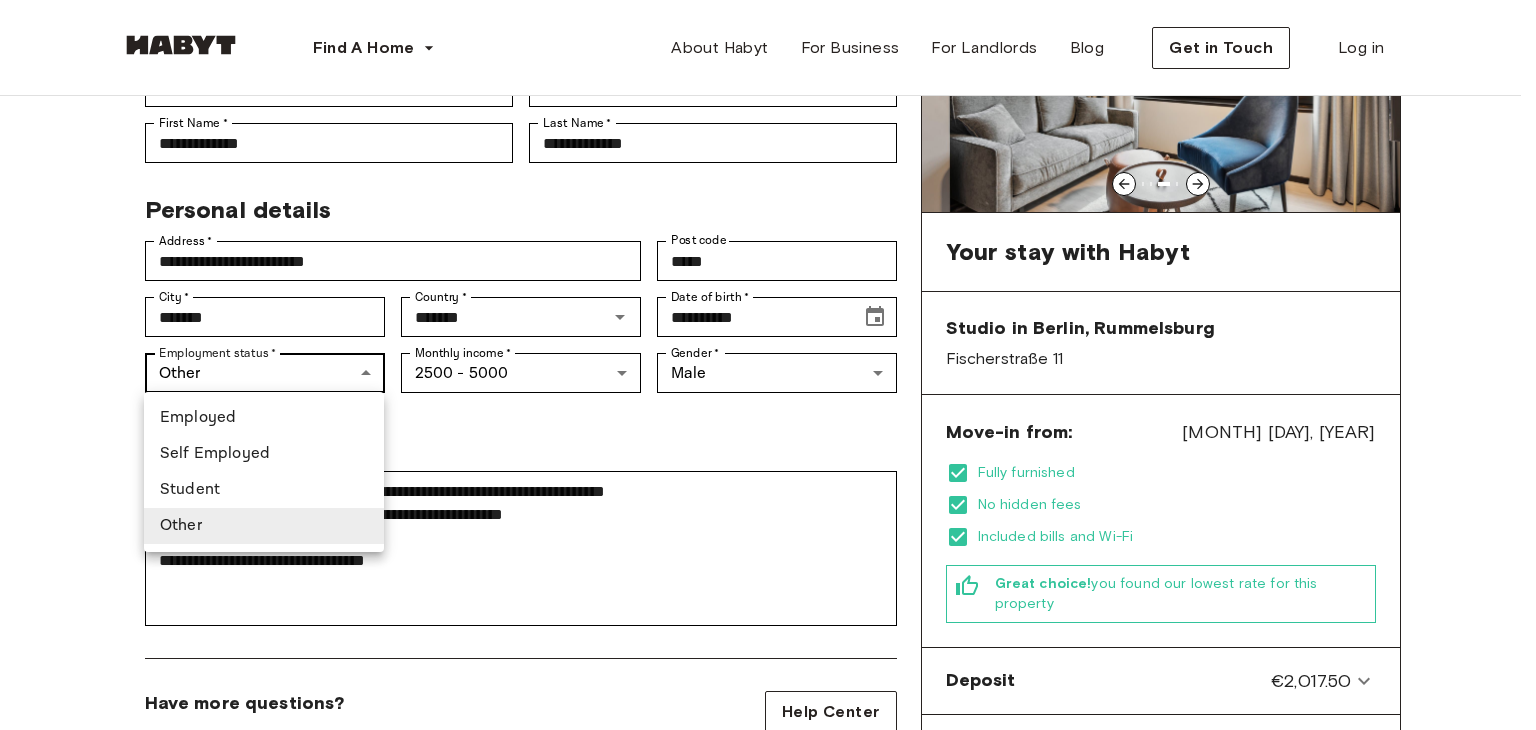 click on "**********" at bounding box center (768, 958) 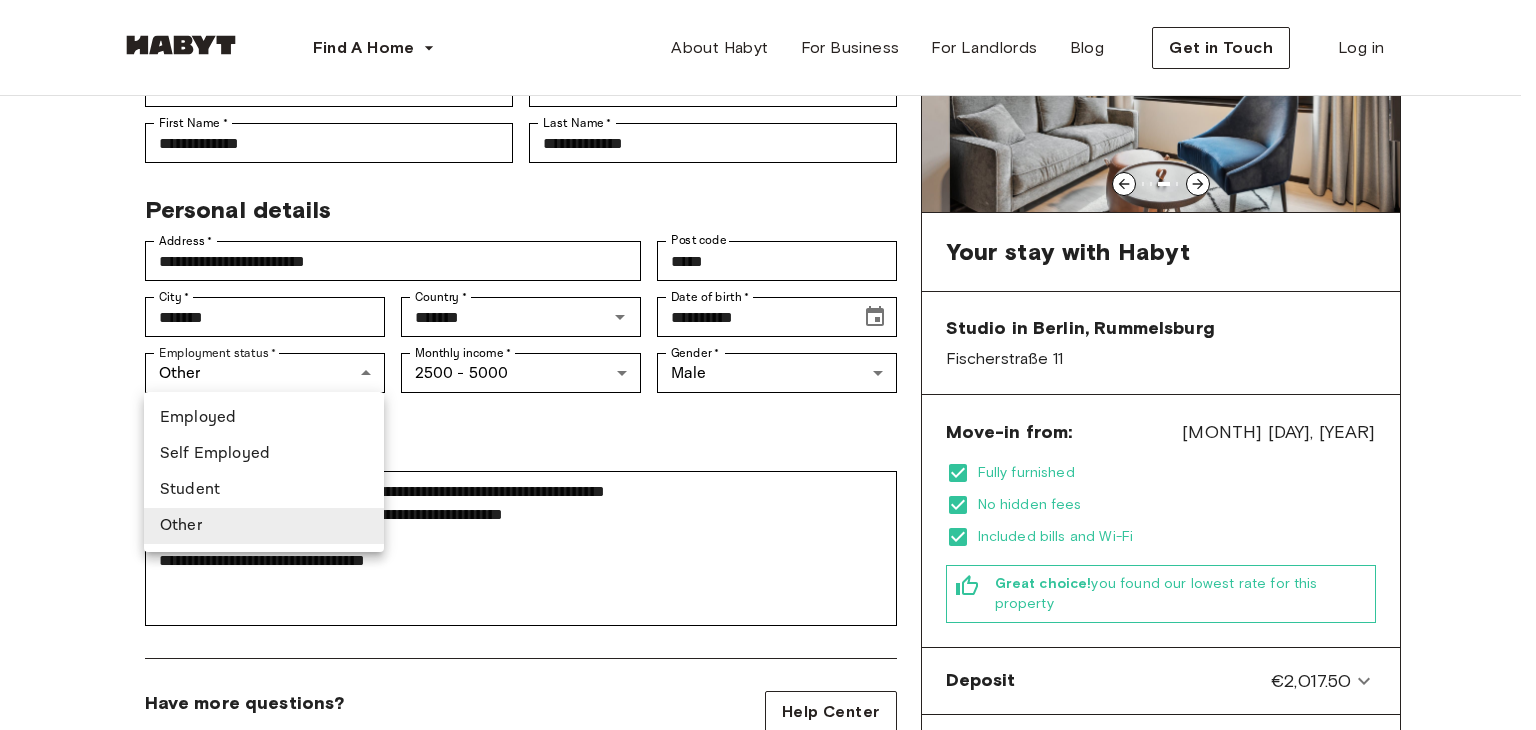 click at bounding box center [768, 365] 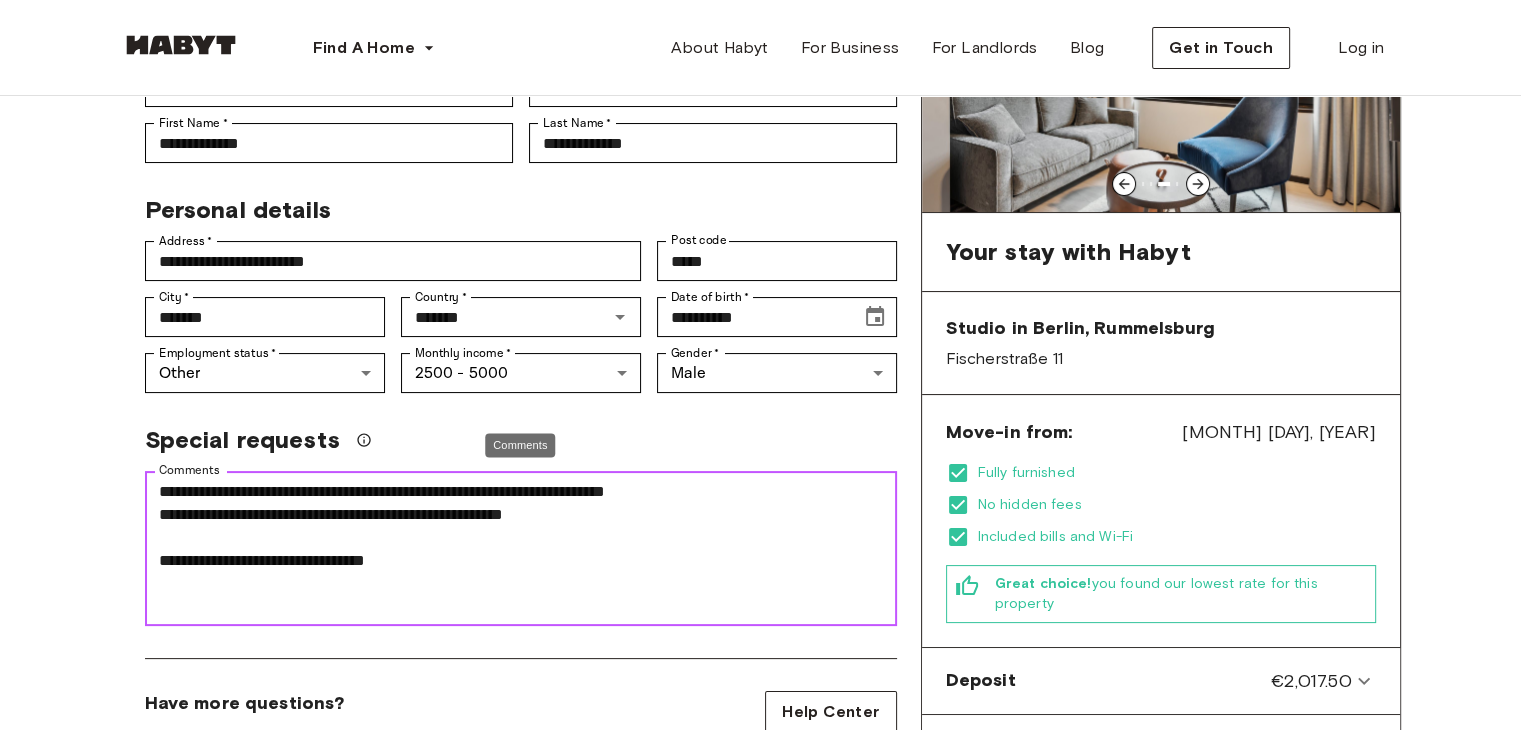 click on "**********" at bounding box center (521, 549) 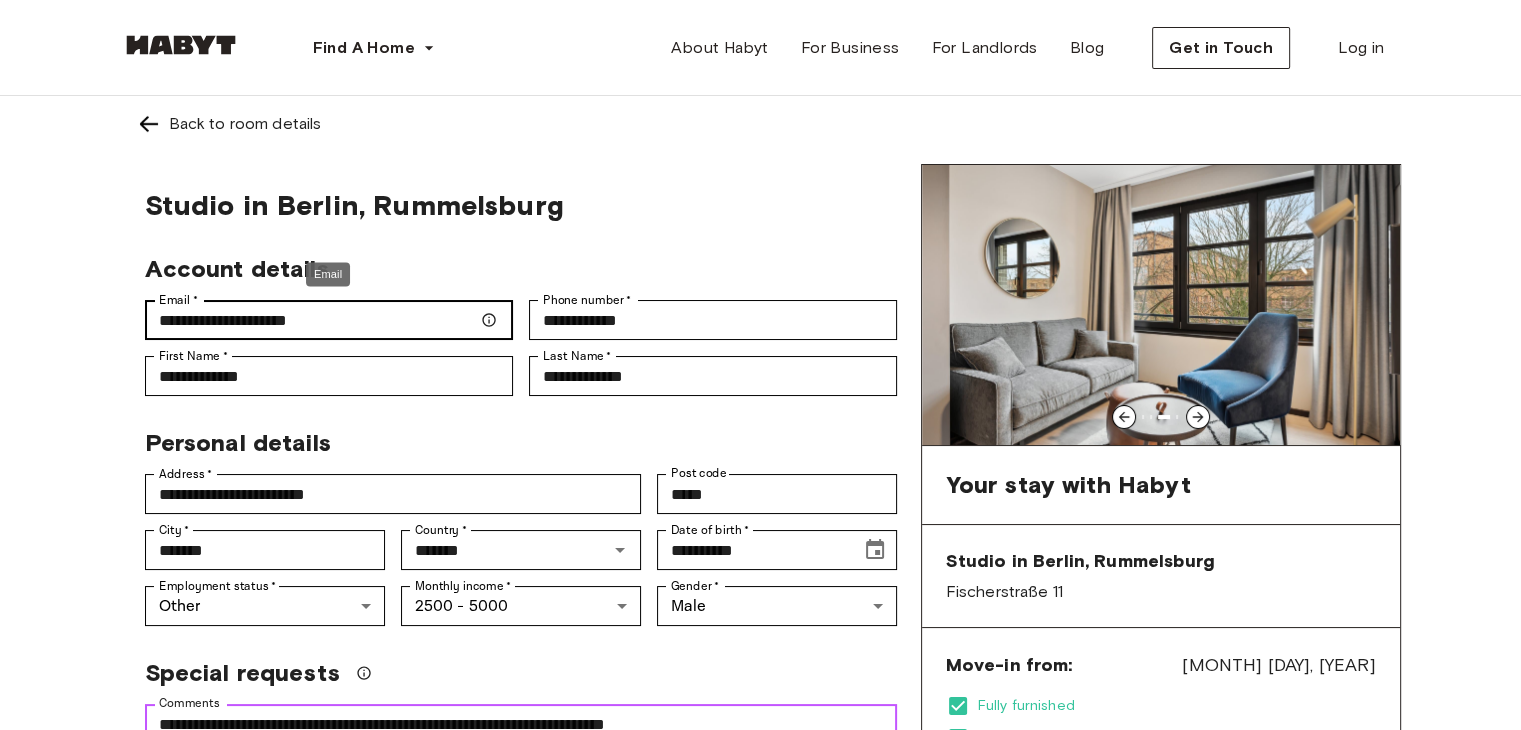 scroll, scrollTop: 233, scrollLeft: 0, axis: vertical 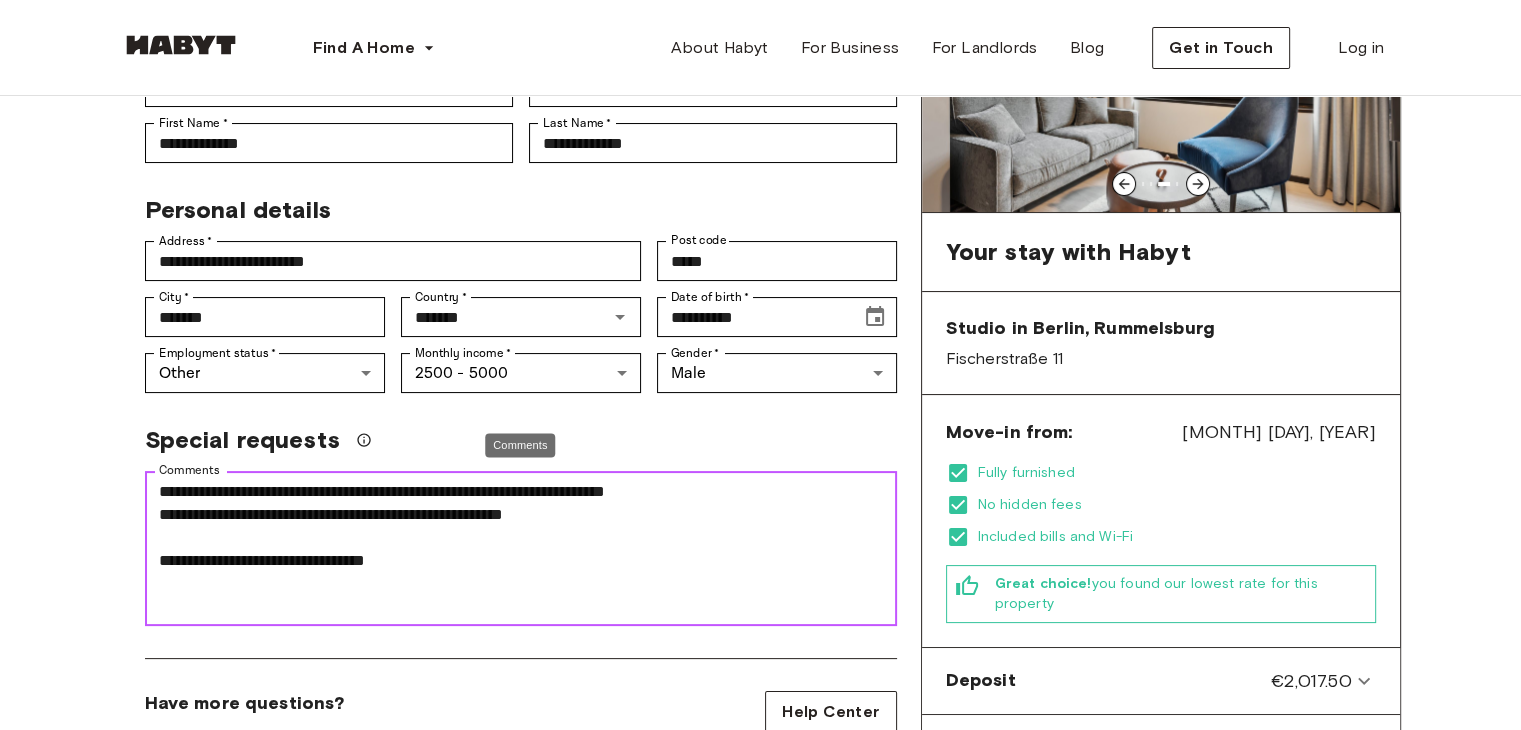 click on "**********" at bounding box center (521, 549) 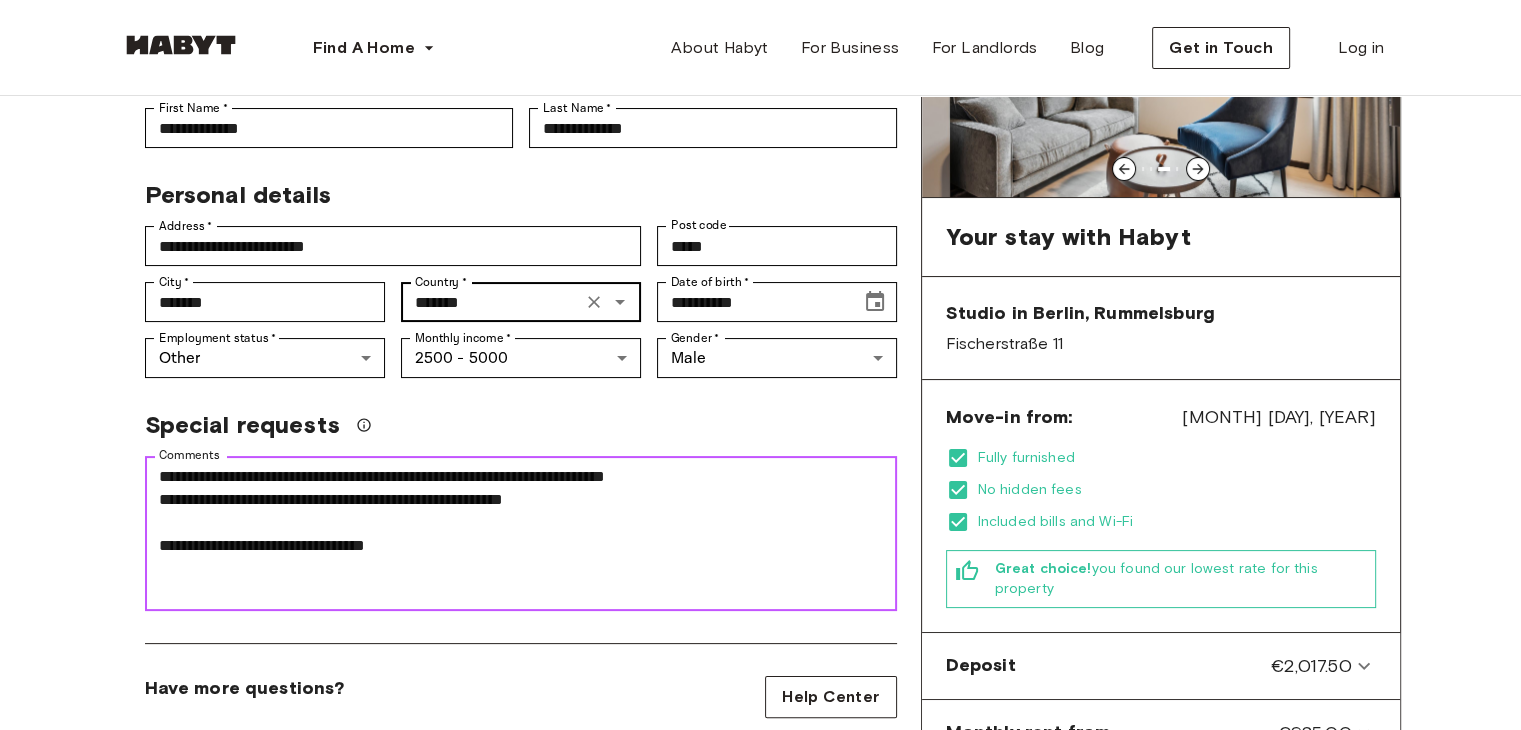 scroll, scrollTop: 466, scrollLeft: 0, axis: vertical 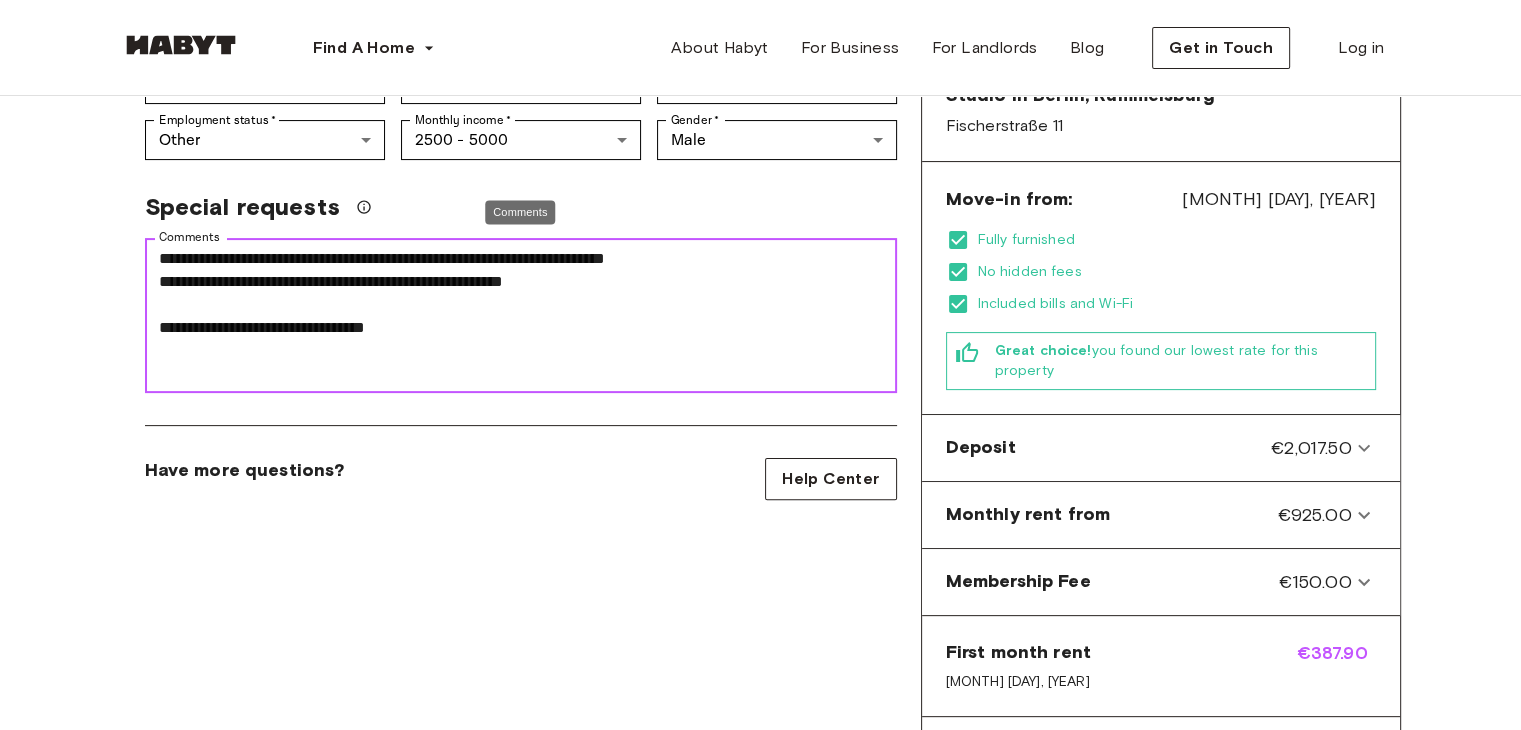 click on "**********" at bounding box center (521, 316) 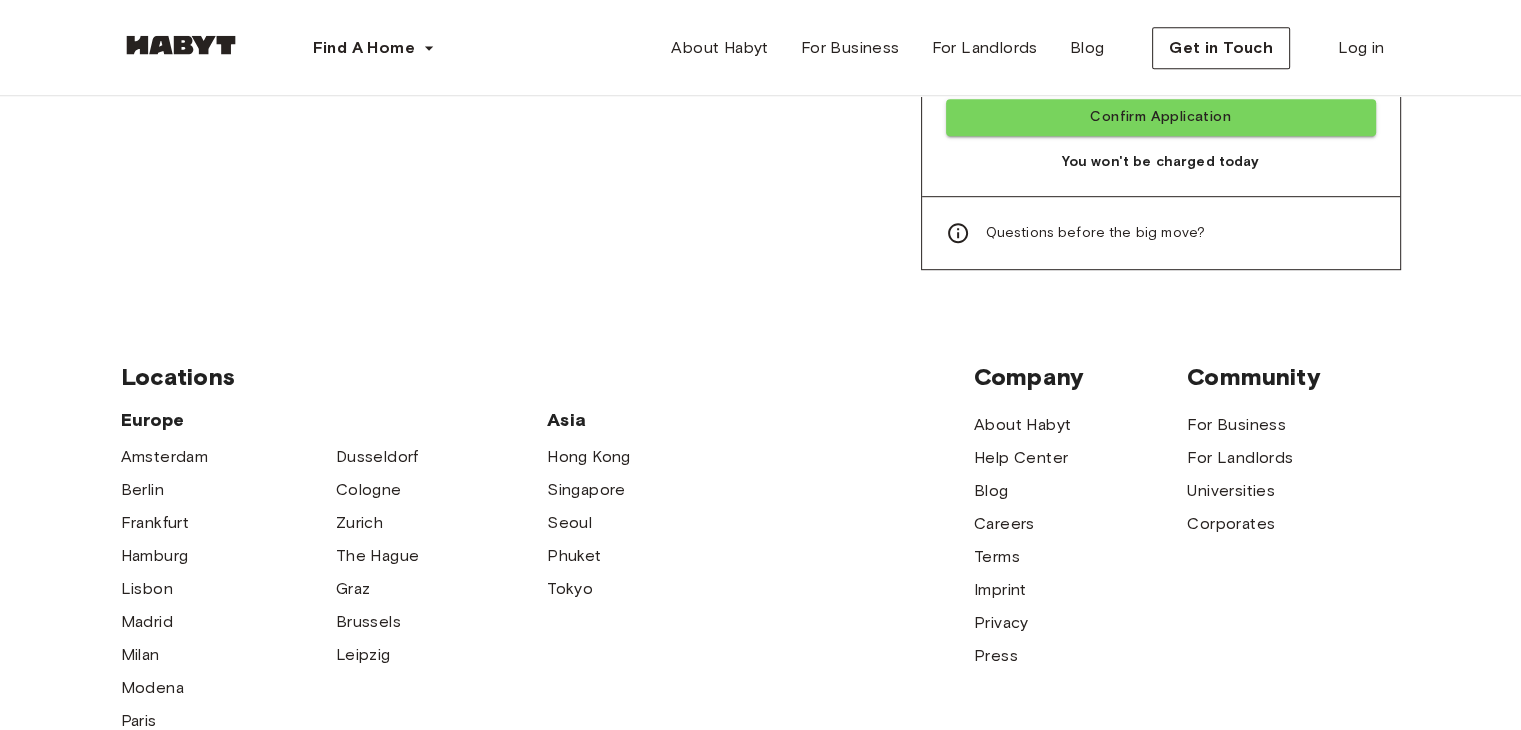 scroll, scrollTop: 933, scrollLeft: 0, axis: vertical 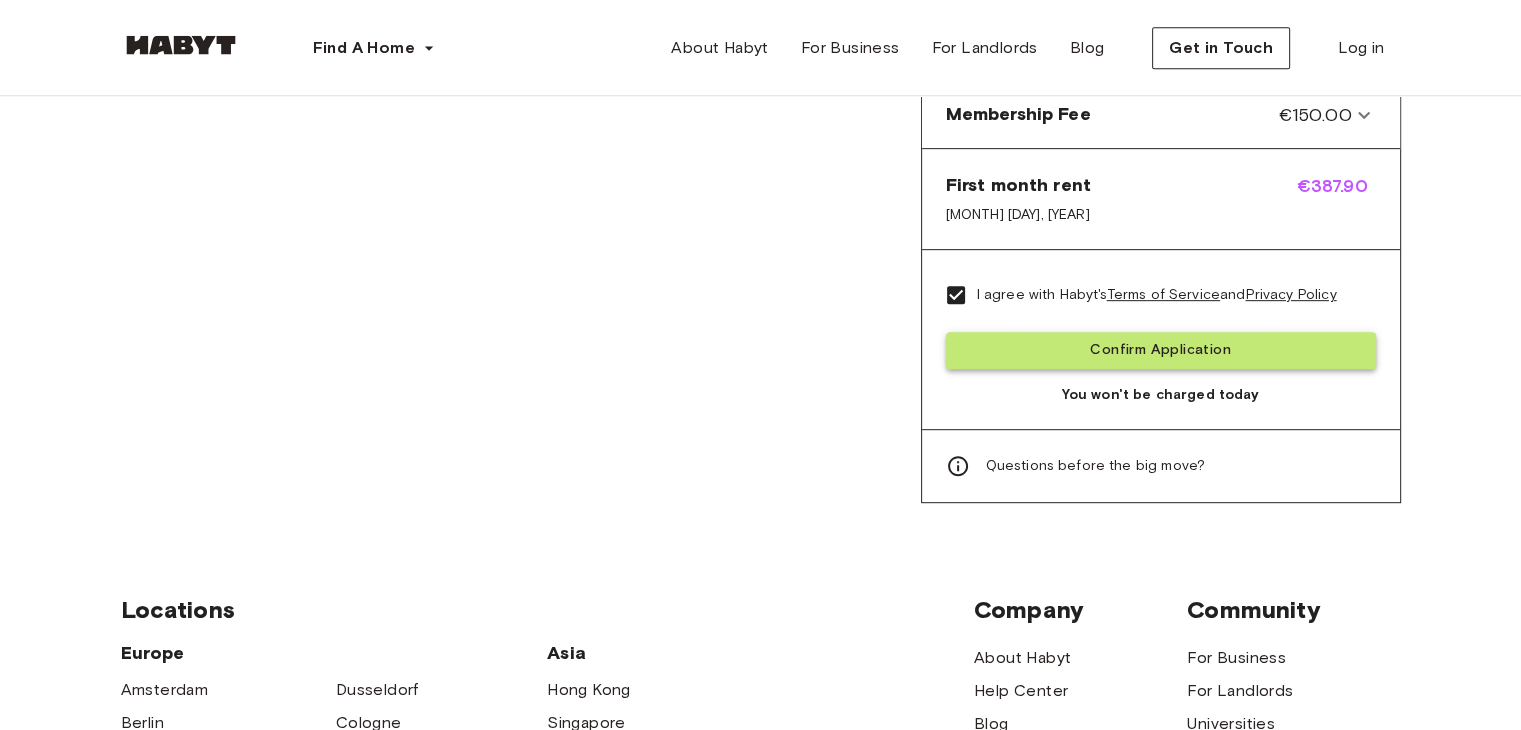 click on "Confirm Application" at bounding box center (1161, 350) 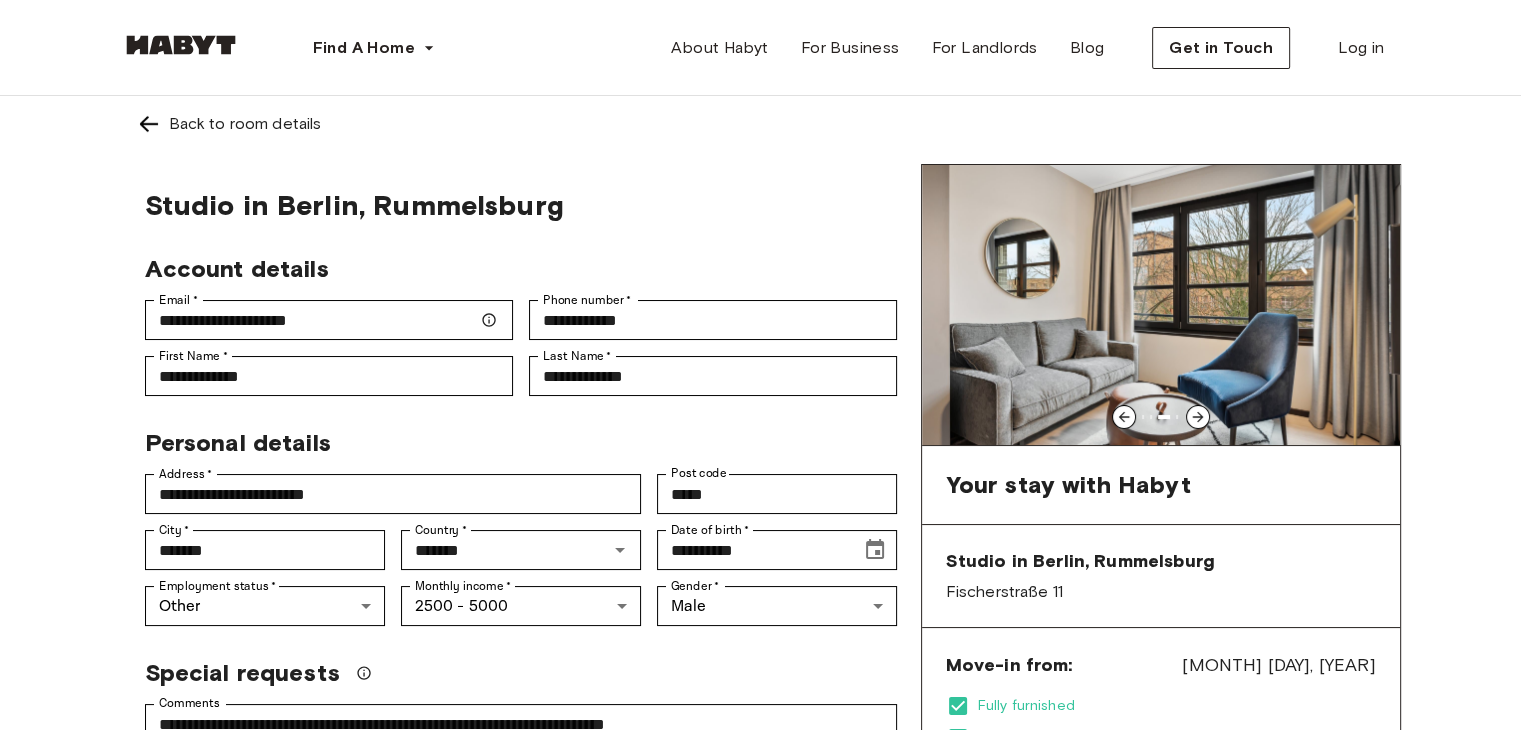 scroll, scrollTop: 233, scrollLeft: 0, axis: vertical 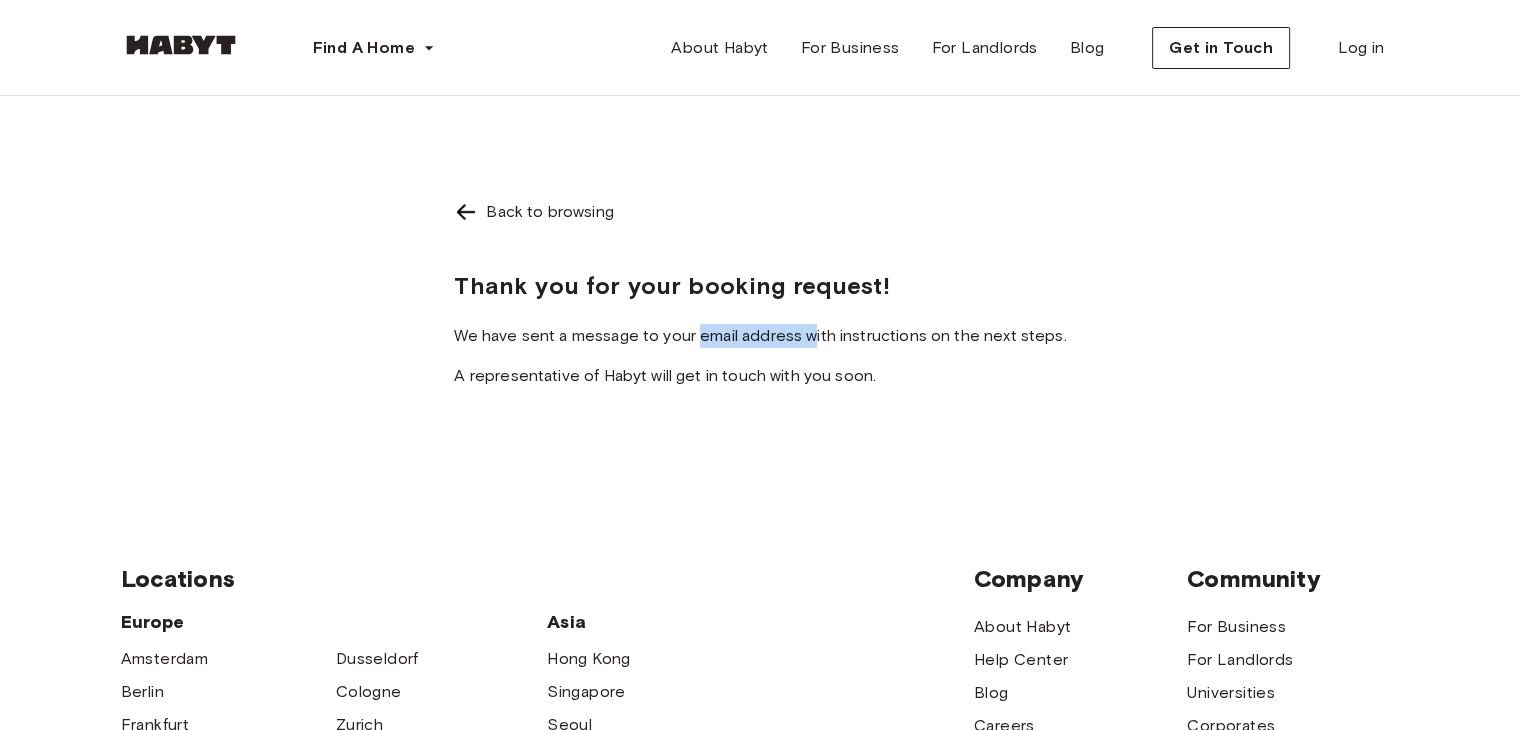 drag, startPoint x: 719, startPoint y: 346, endPoint x: 867, endPoint y: 341, distance: 148.08444 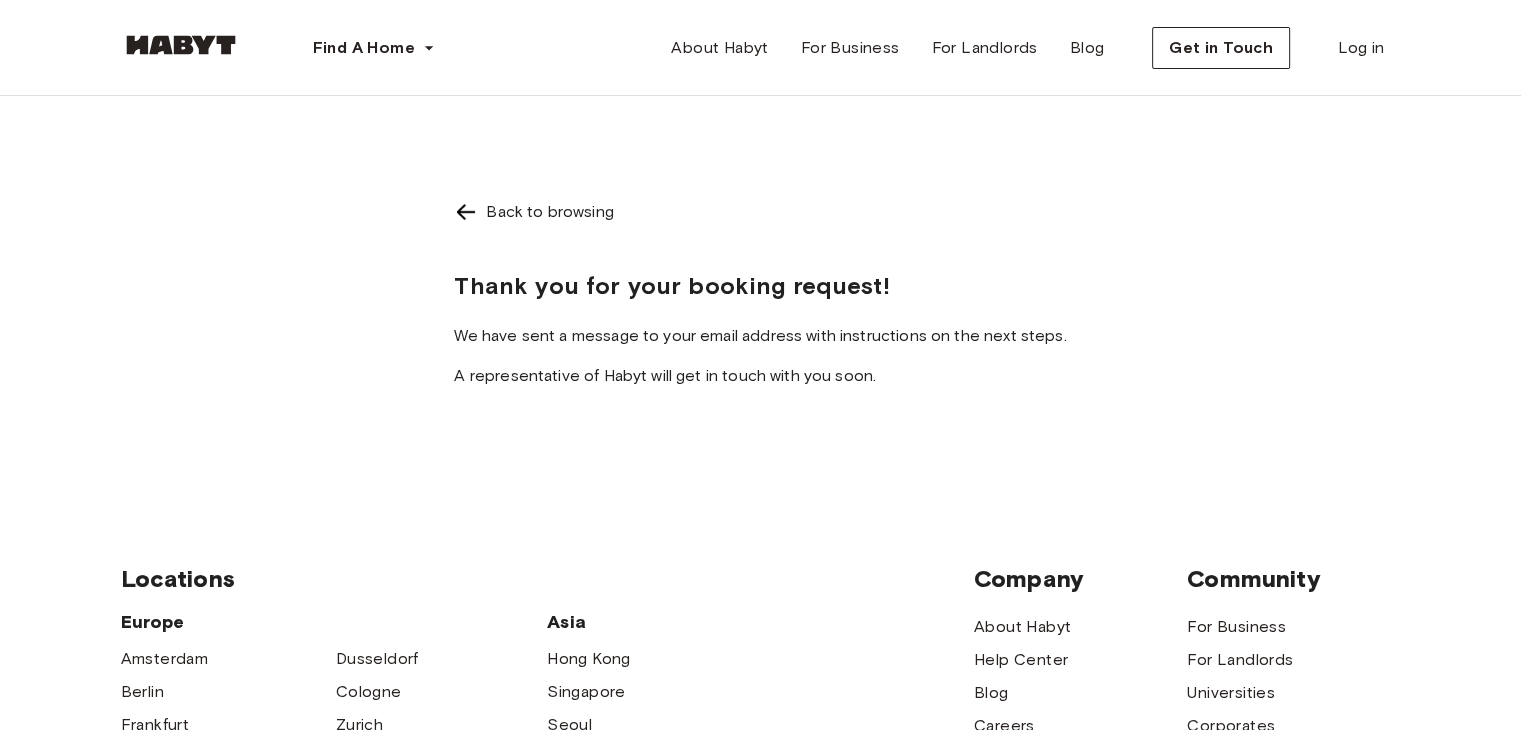 click on "We have sent a message to your email address with instructions on the next steps." at bounding box center [760, 336] 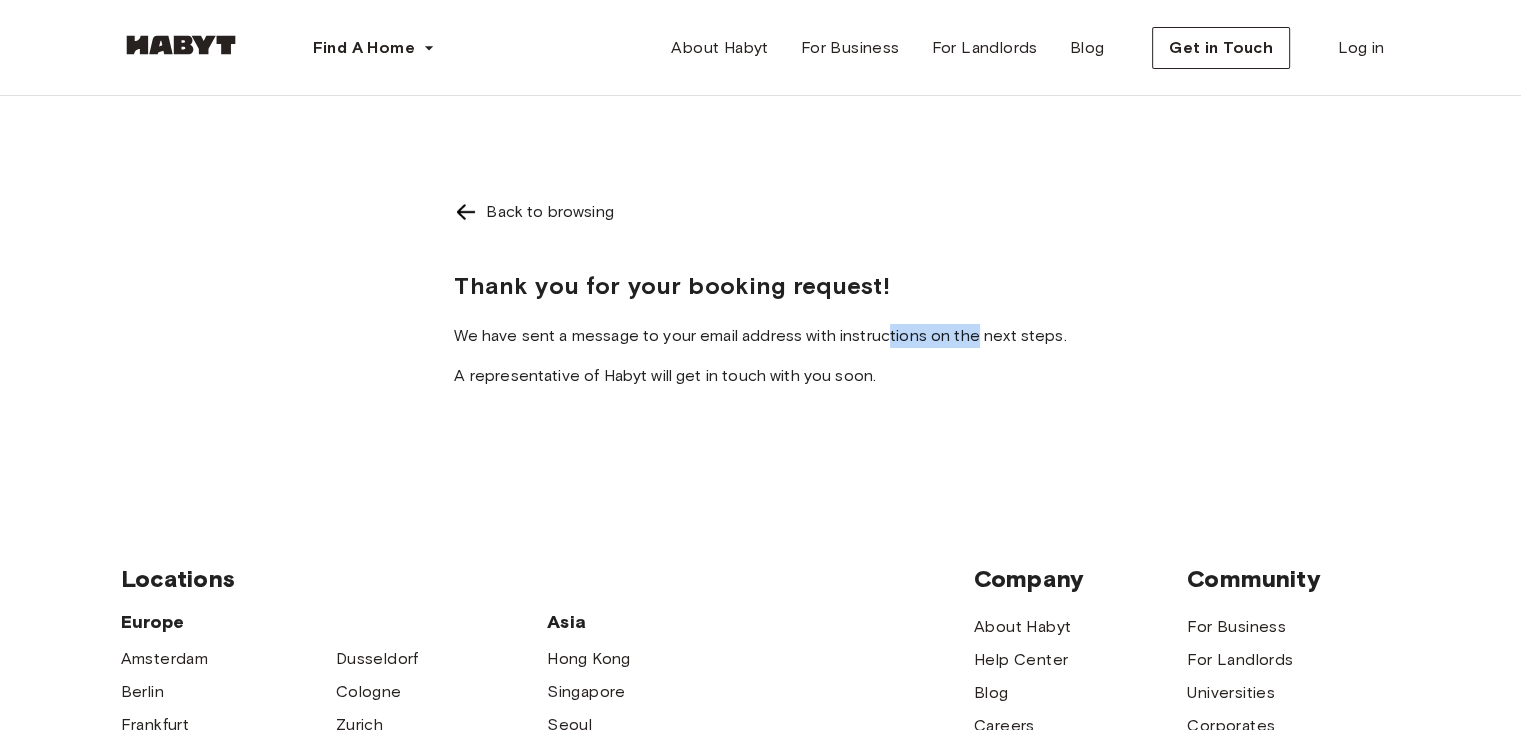 drag, startPoint x: 892, startPoint y: 343, endPoint x: 995, endPoint y: 337, distance: 103.17461 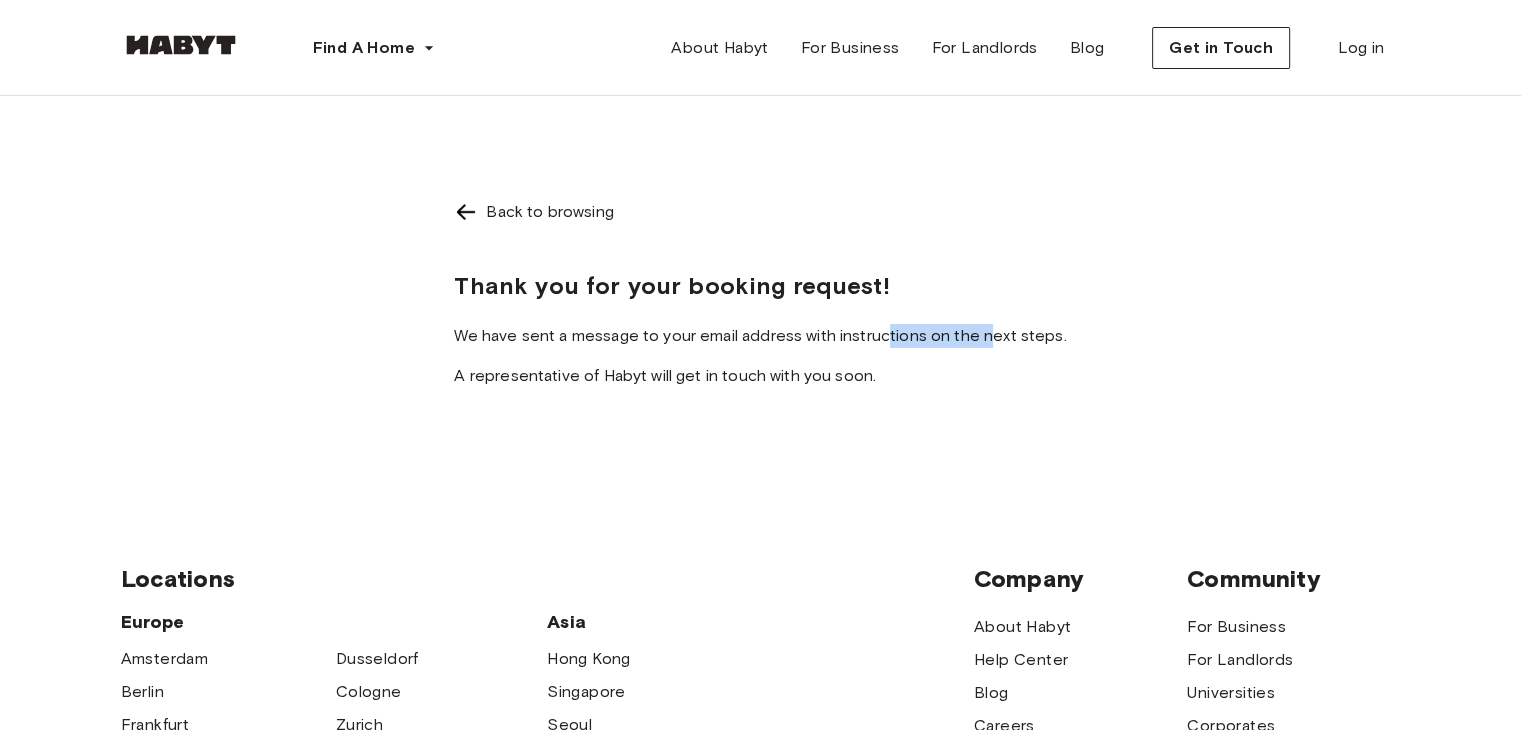 click on "We have sent a message to your email address with instructions on the next steps." at bounding box center (760, 336) 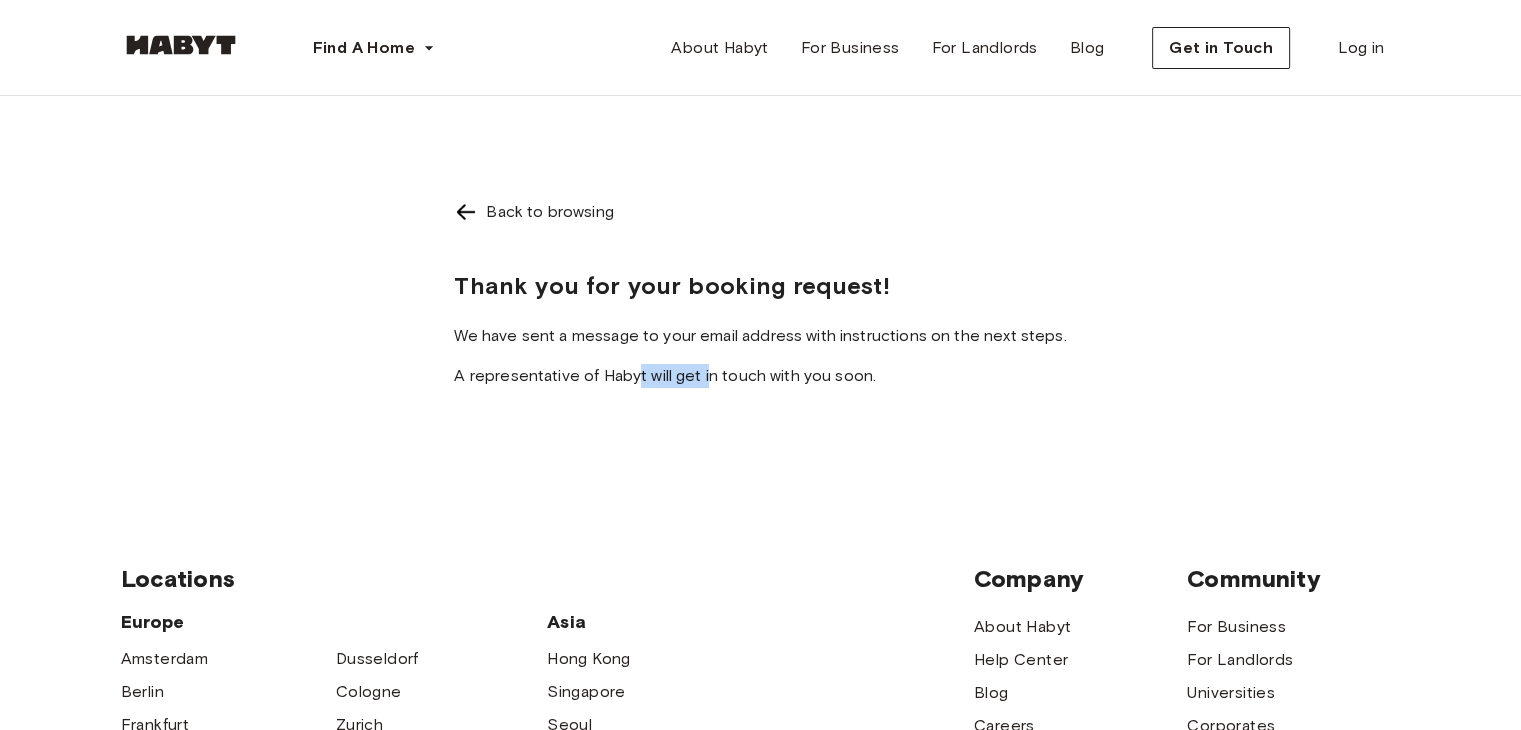 drag, startPoint x: 636, startPoint y: 387, endPoint x: 765, endPoint y: 380, distance: 129.18979 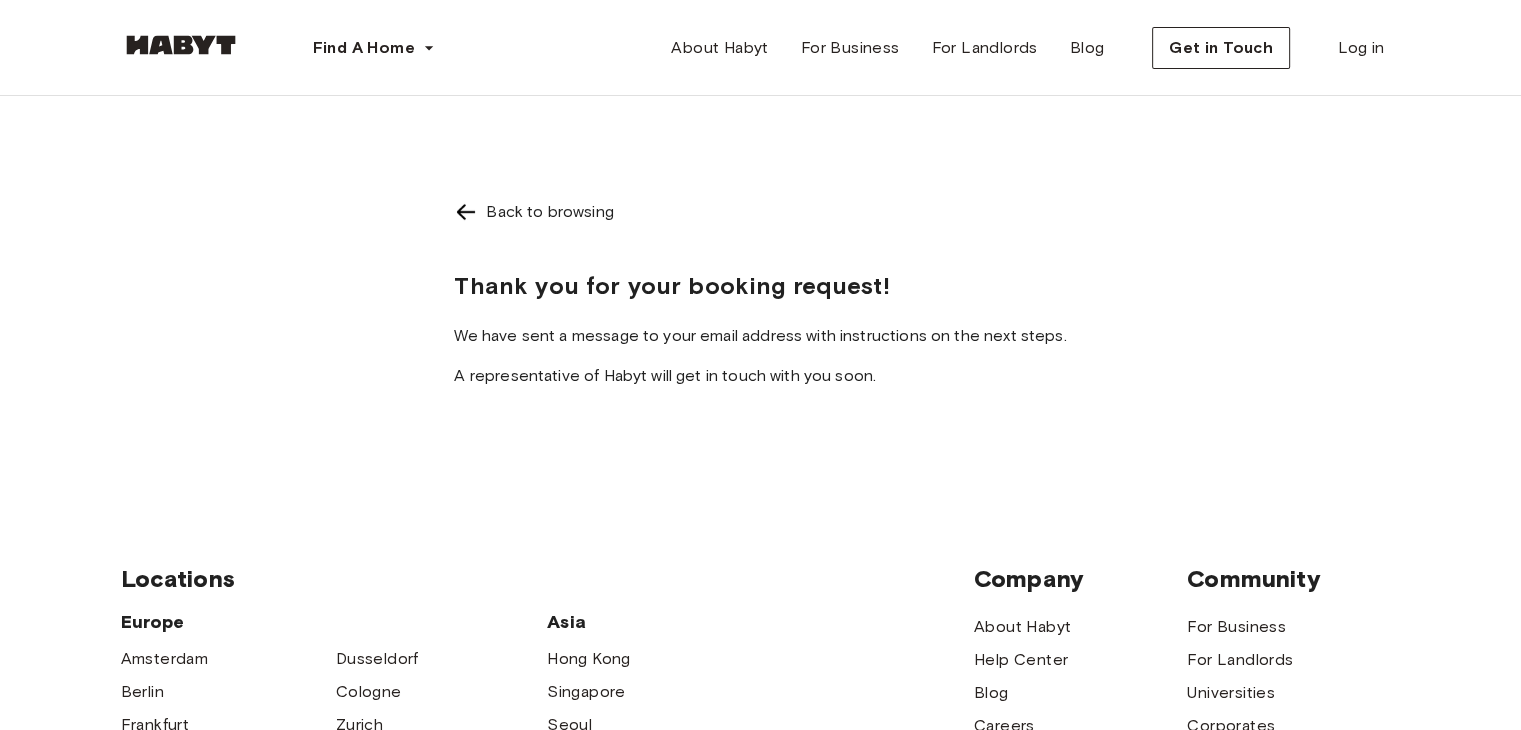 click on "A representative of Habyt will get in touch with you soon." at bounding box center (760, 376) 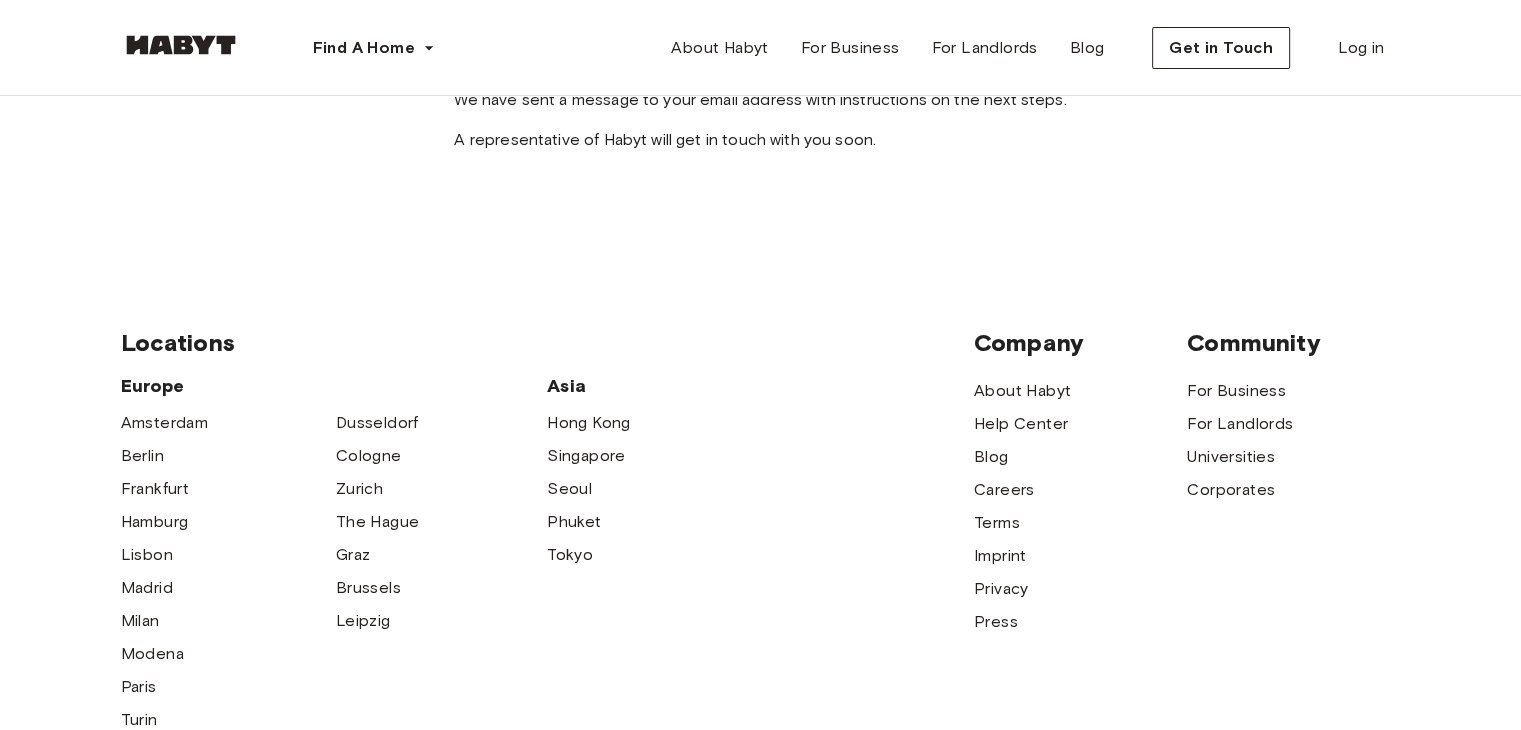 scroll, scrollTop: 0, scrollLeft: 0, axis: both 